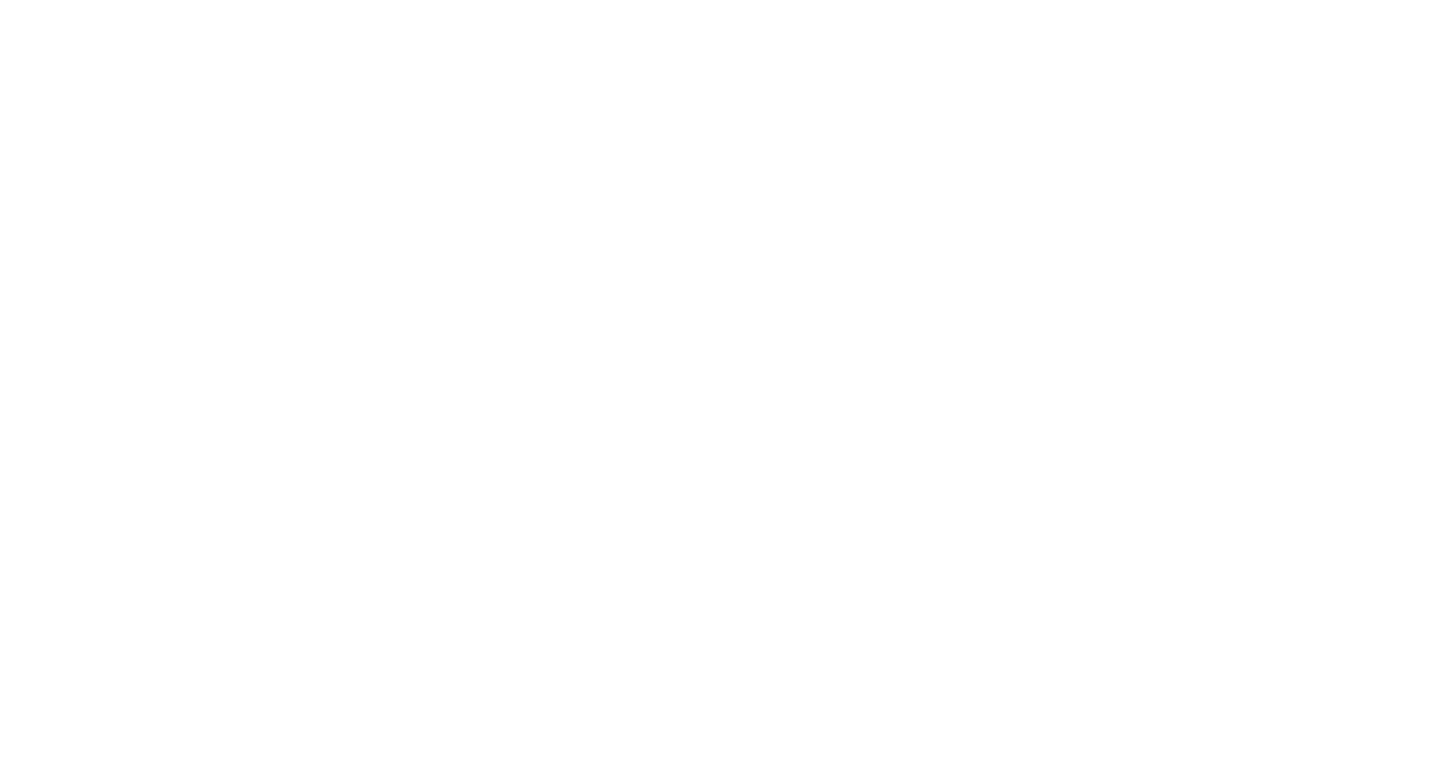 scroll, scrollTop: 0, scrollLeft: 0, axis: both 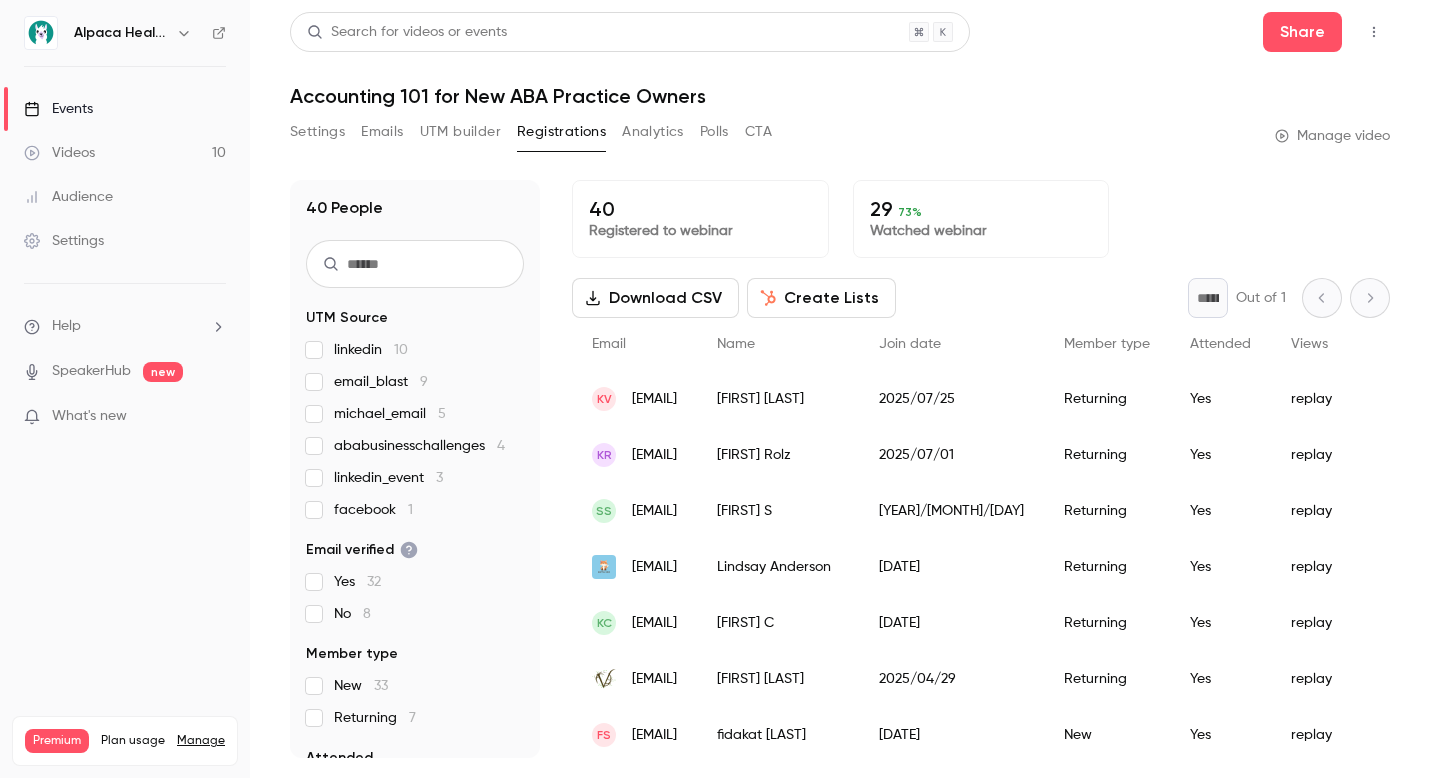 click on "Alpaca Health" at bounding box center [135, 33] 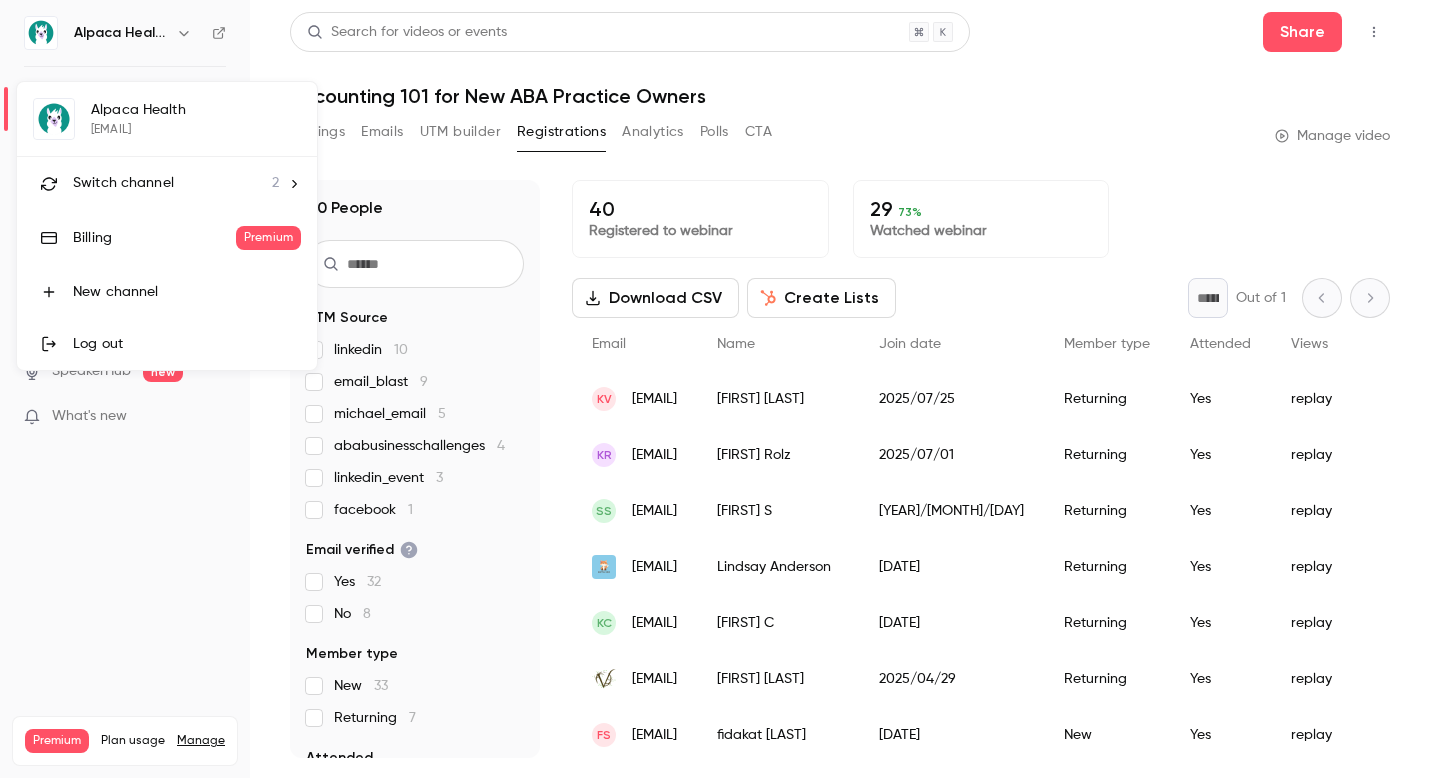 click on "Switch channel" at bounding box center (123, 183) 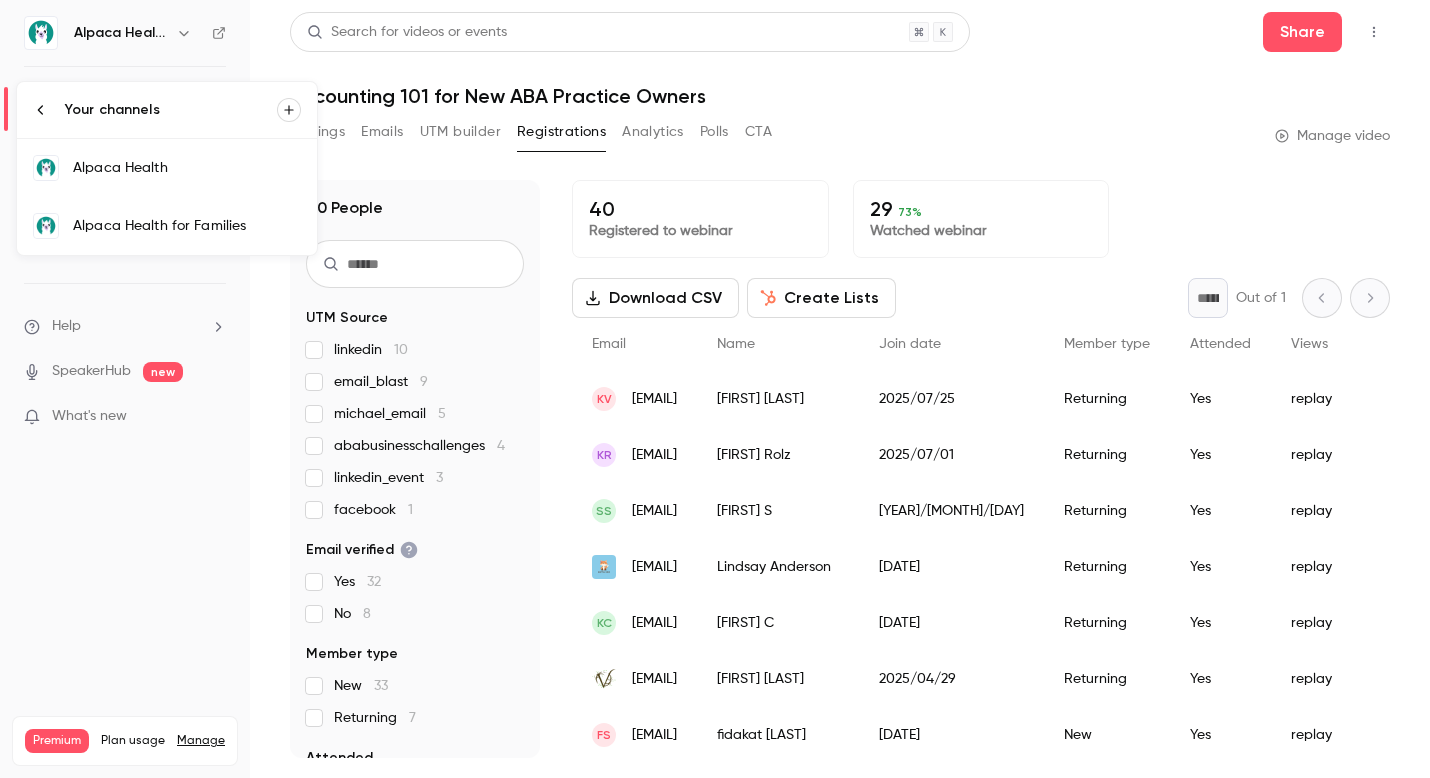 click on "Alpaca Health" at bounding box center (187, 168) 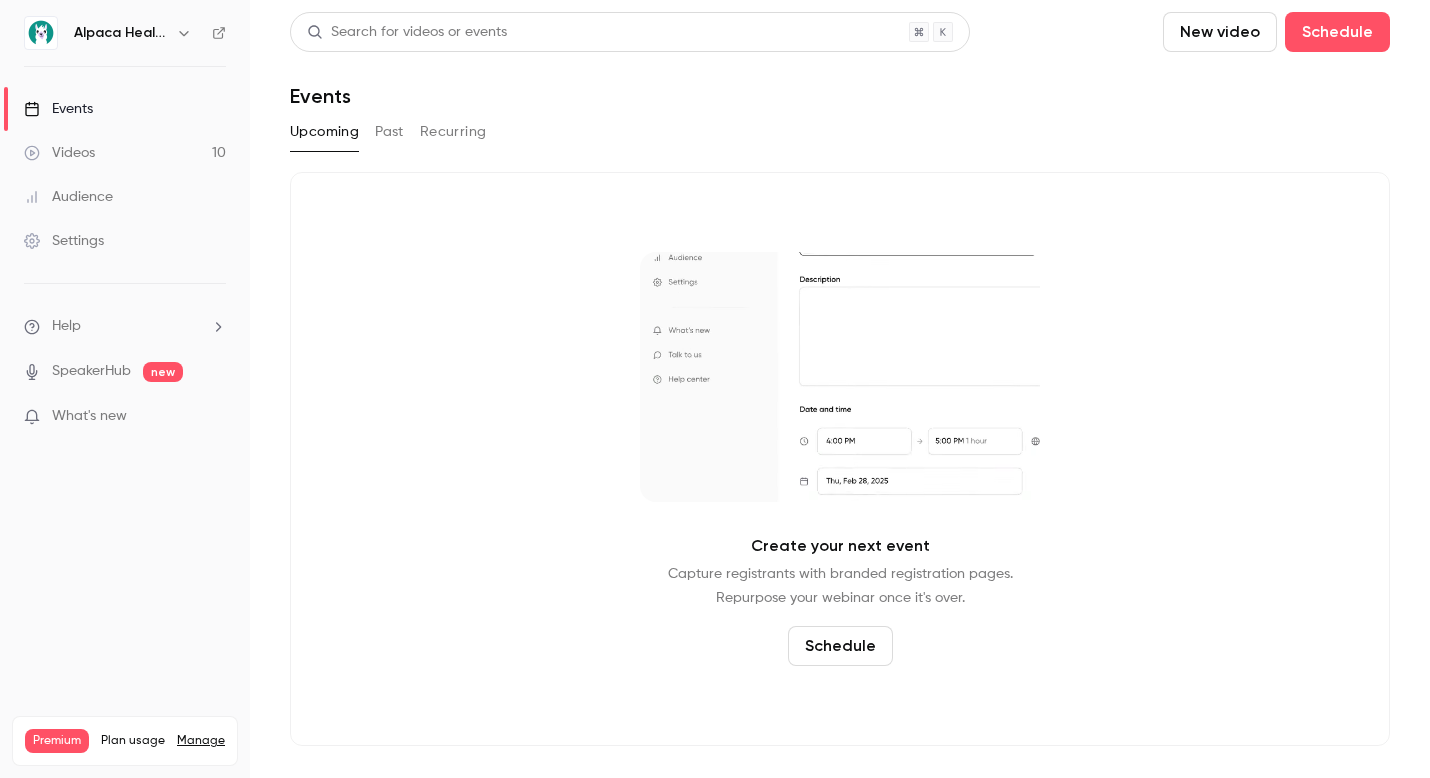 click on "Schedule" at bounding box center (840, 646) 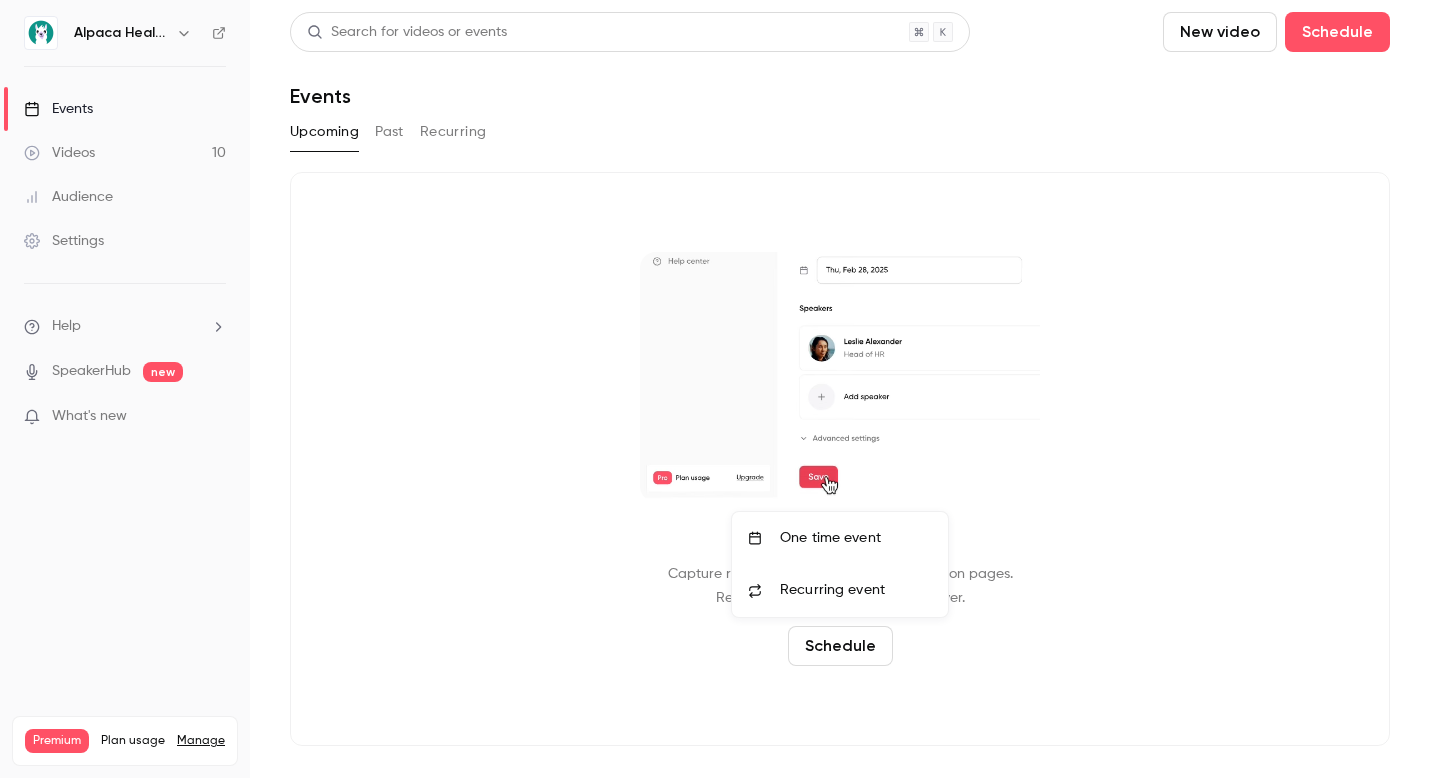 click on "One time event" at bounding box center [856, 538] 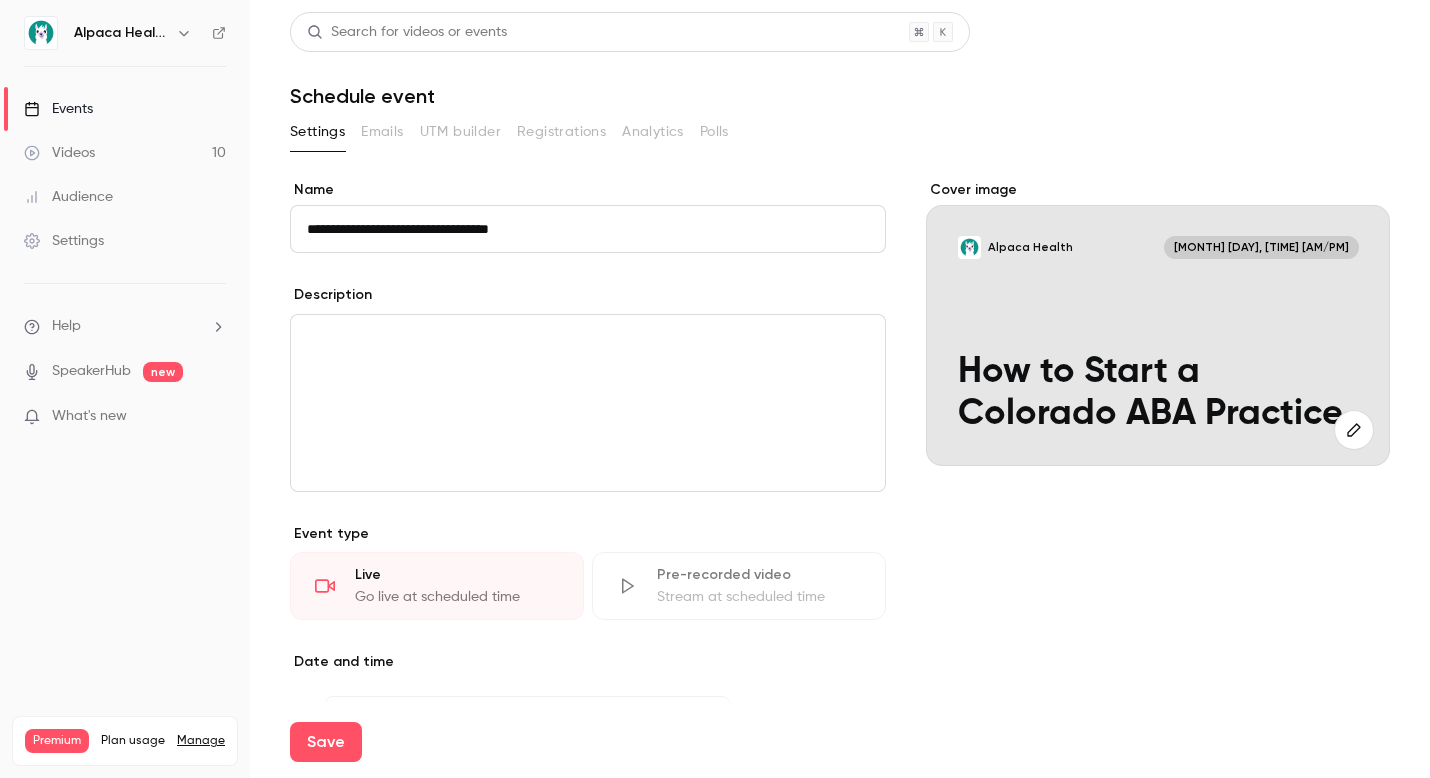 type on "**********" 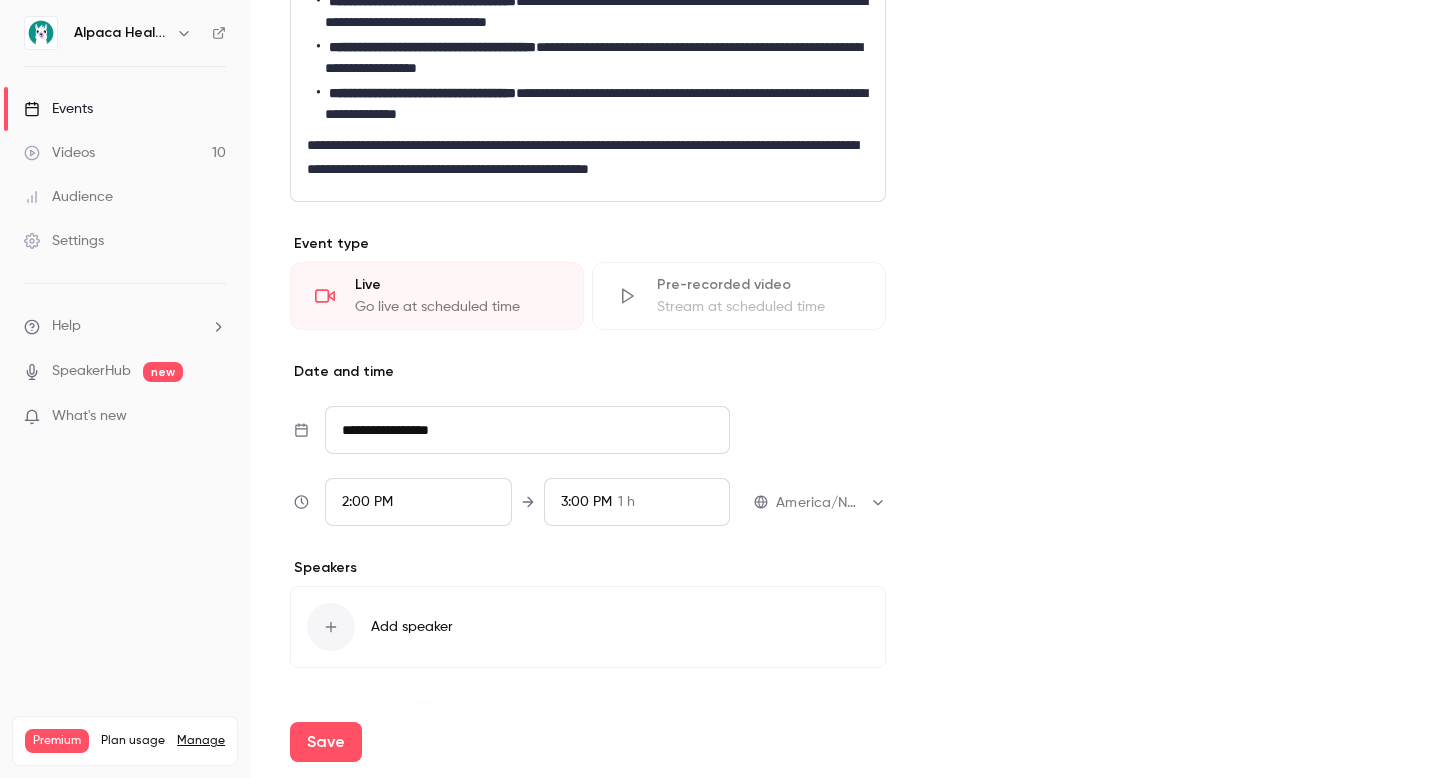 scroll, scrollTop: 638, scrollLeft: 0, axis: vertical 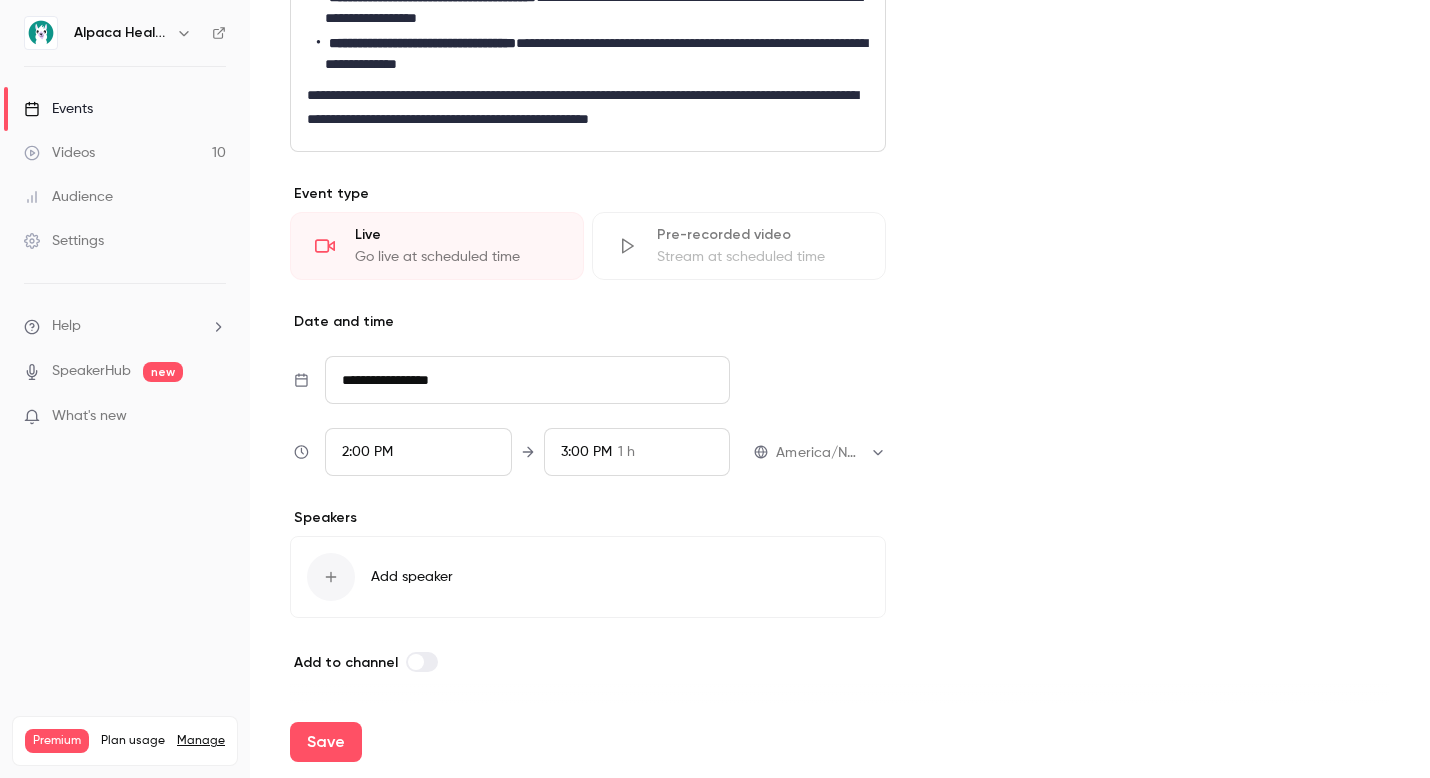 click on "**********" at bounding box center [527, 380] 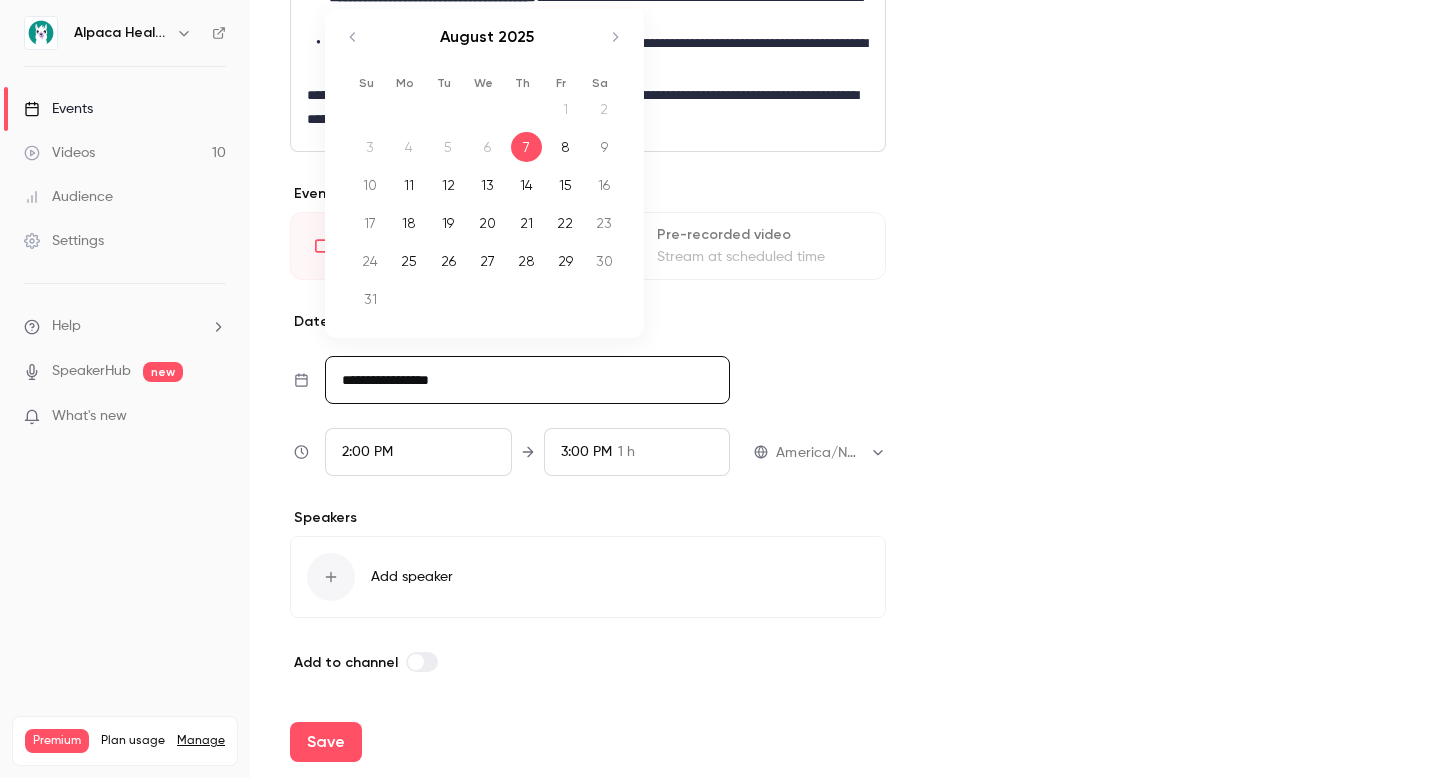 click on "21" at bounding box center [526, 223] 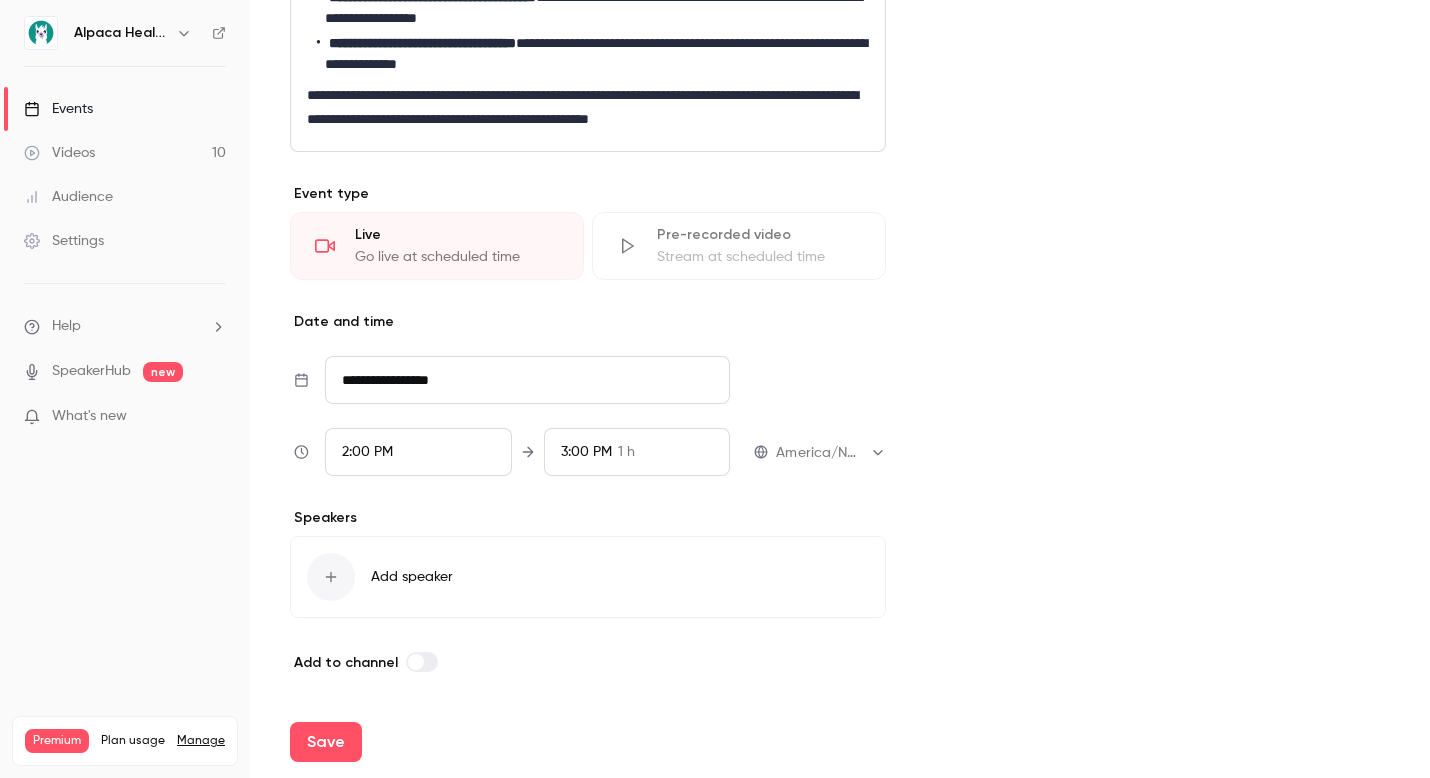 click on "2:00 PM" at bounding box center [367, 452] 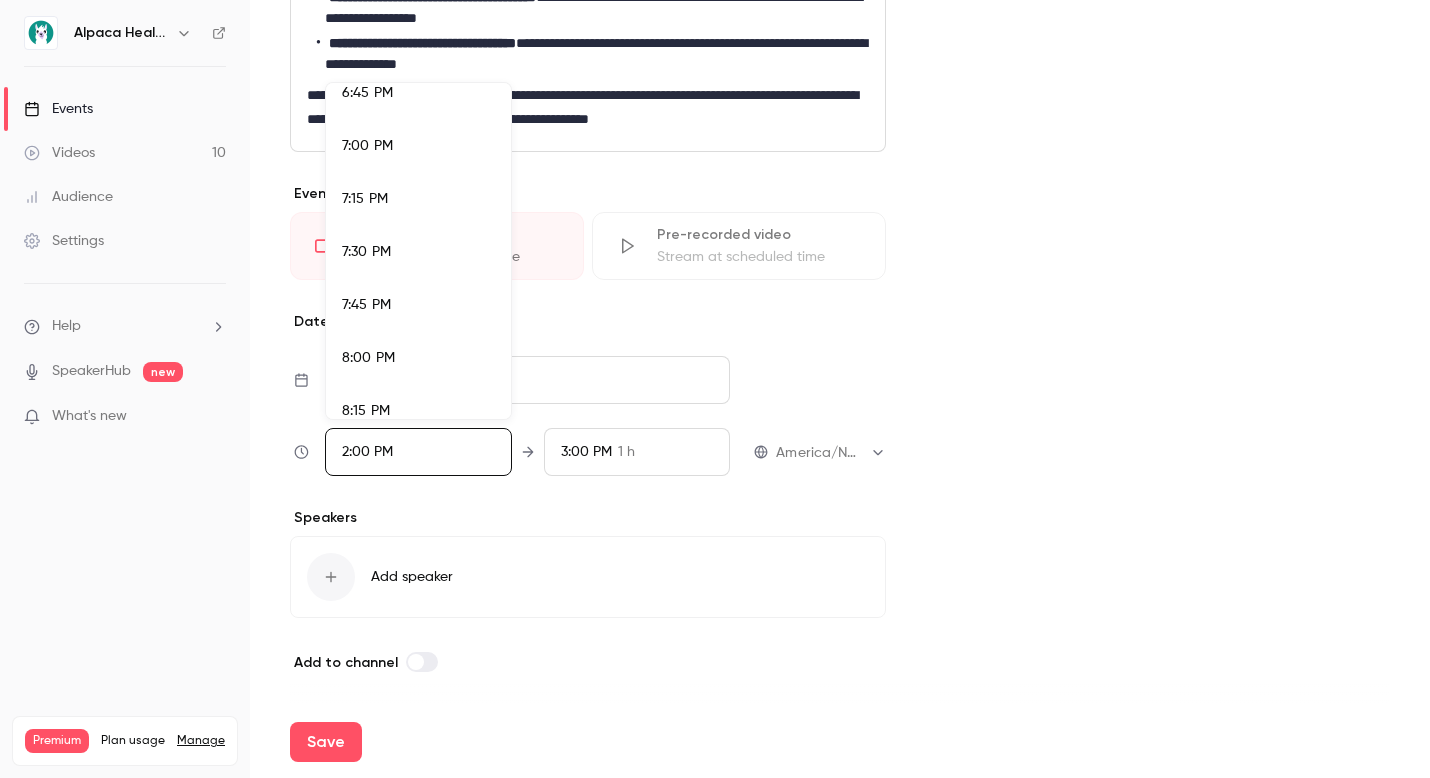 scroll, scrollTop: 3971, scrollLeft: 0, axis: vertical 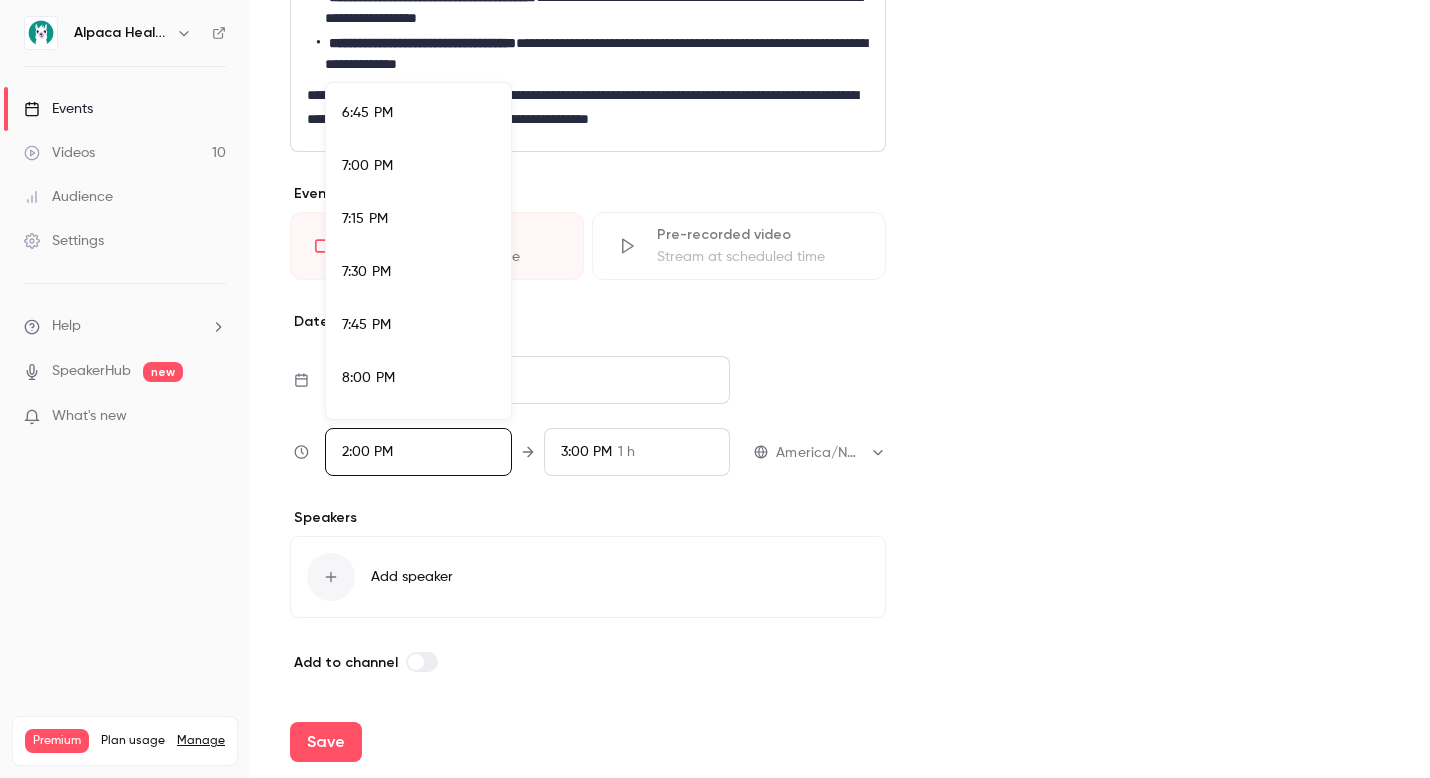 click on "7:30 PM" at bounding box center (366, 272) 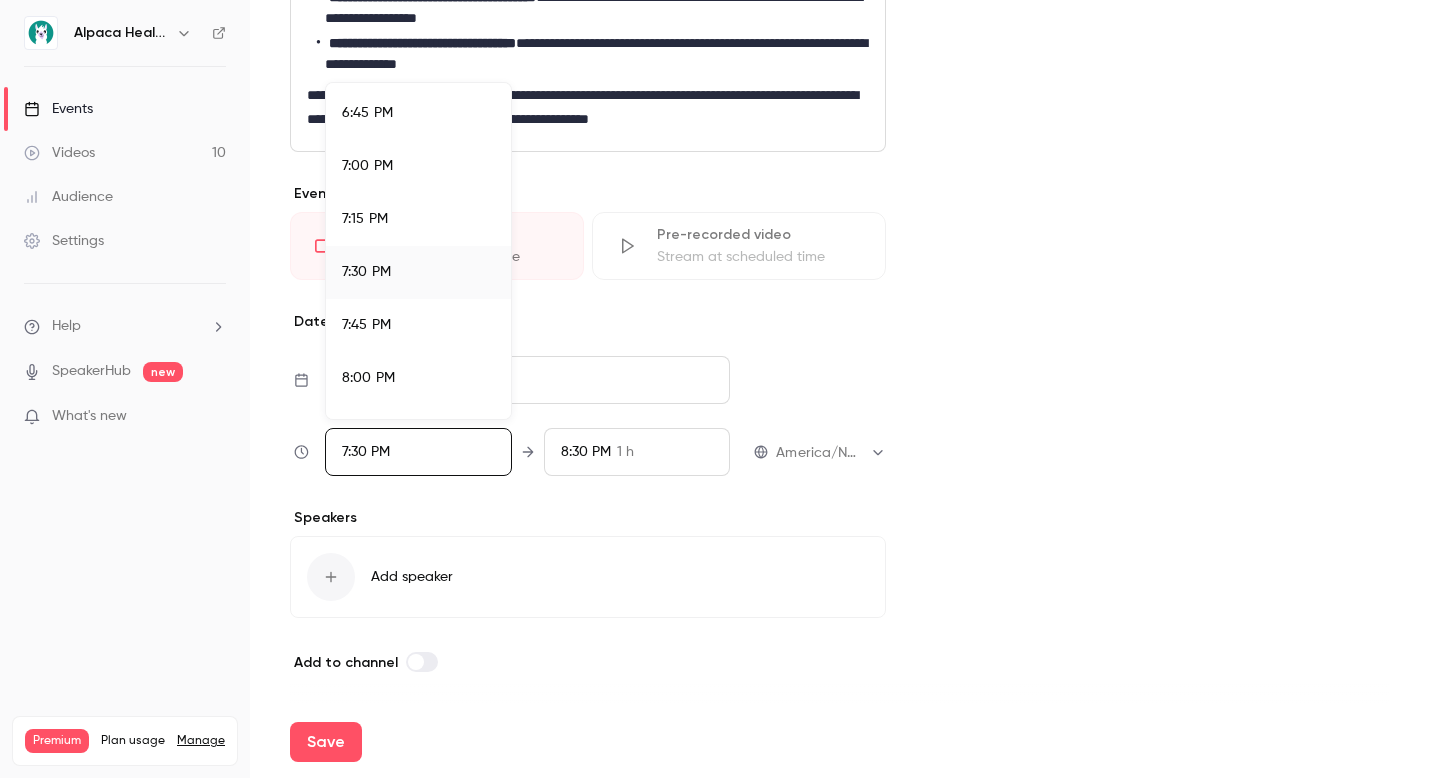 click at bounding box center [715, 389] 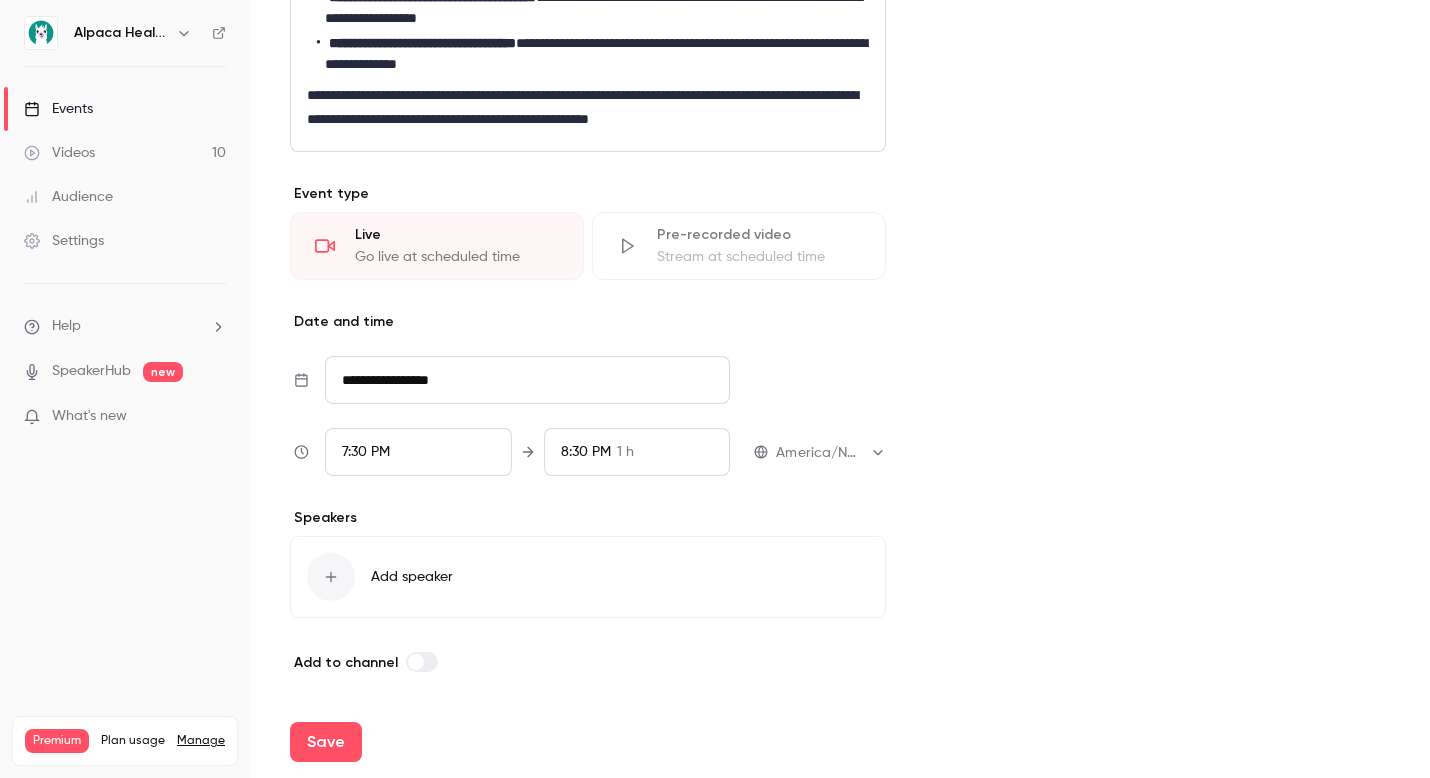click on "Add speaker" at bounding box center (588, 577) 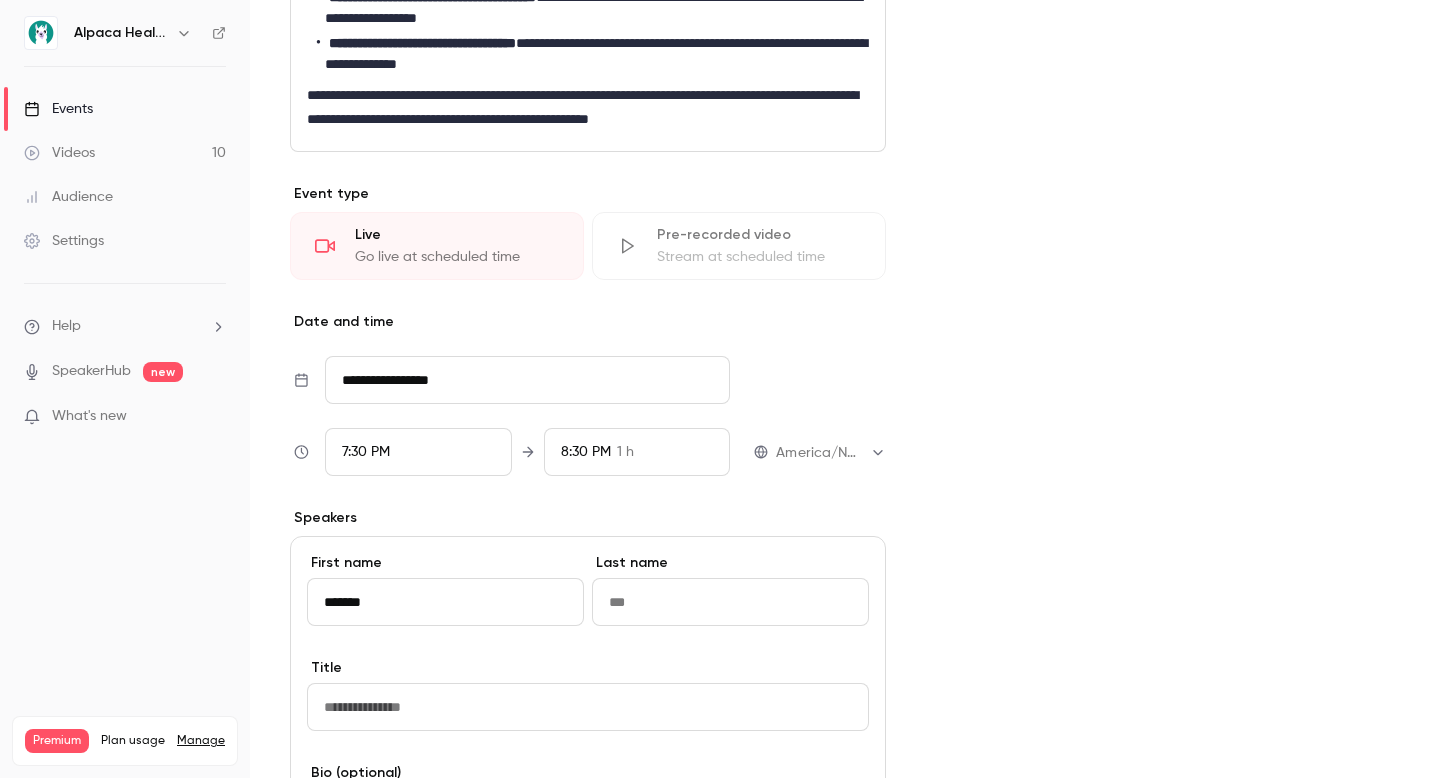 type on "*******" 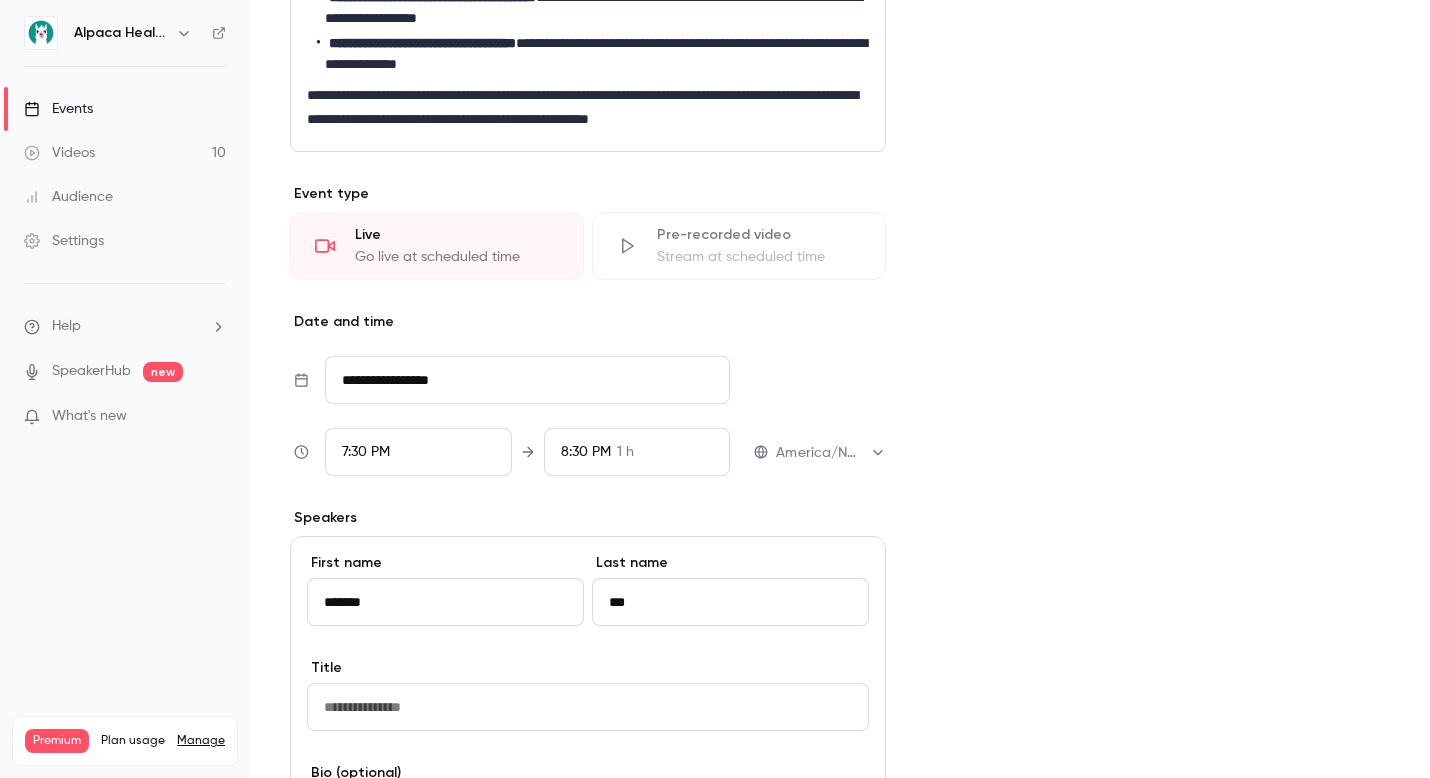 scroll, scrollTop: 58, scrollLeft: 0, axis: vertical 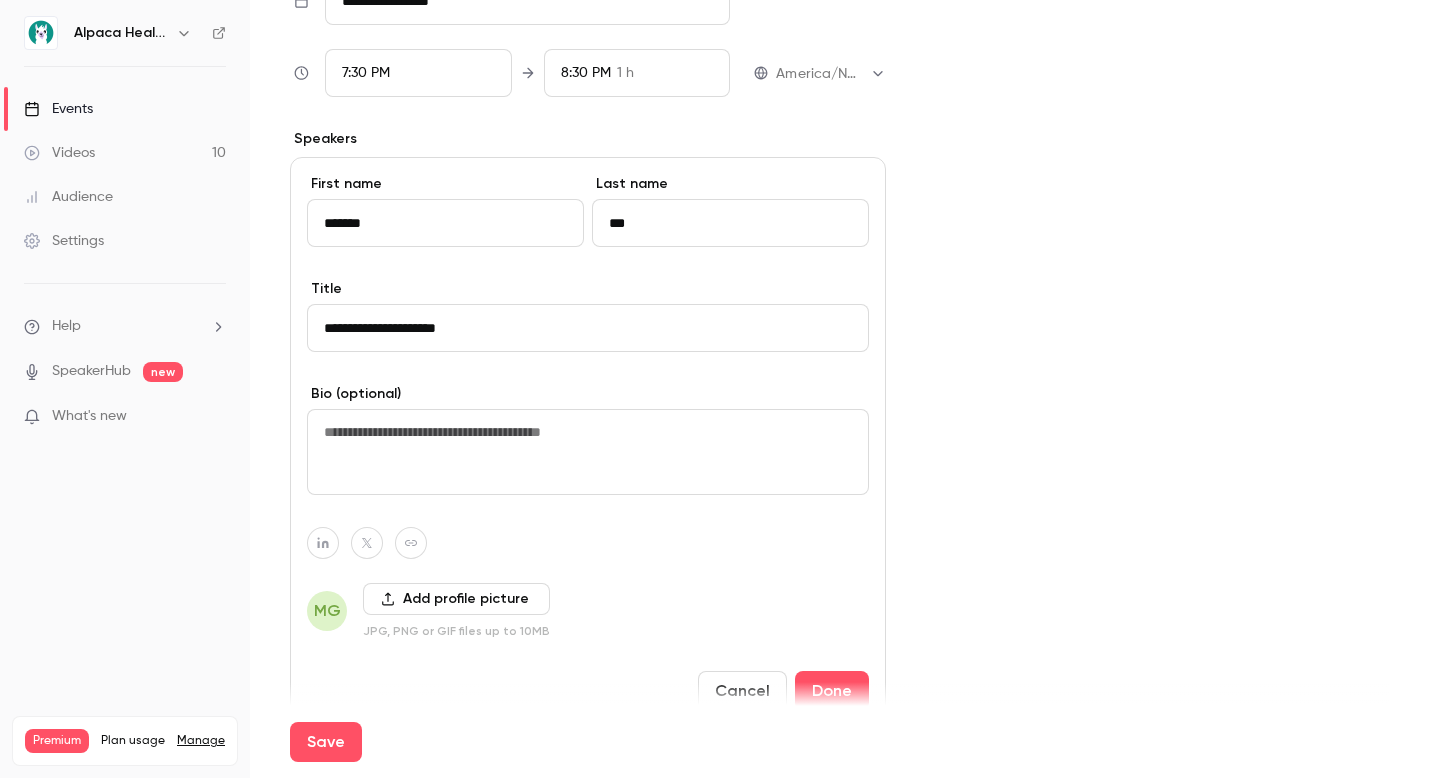 click on "**********" at bounding box center (588, 328) 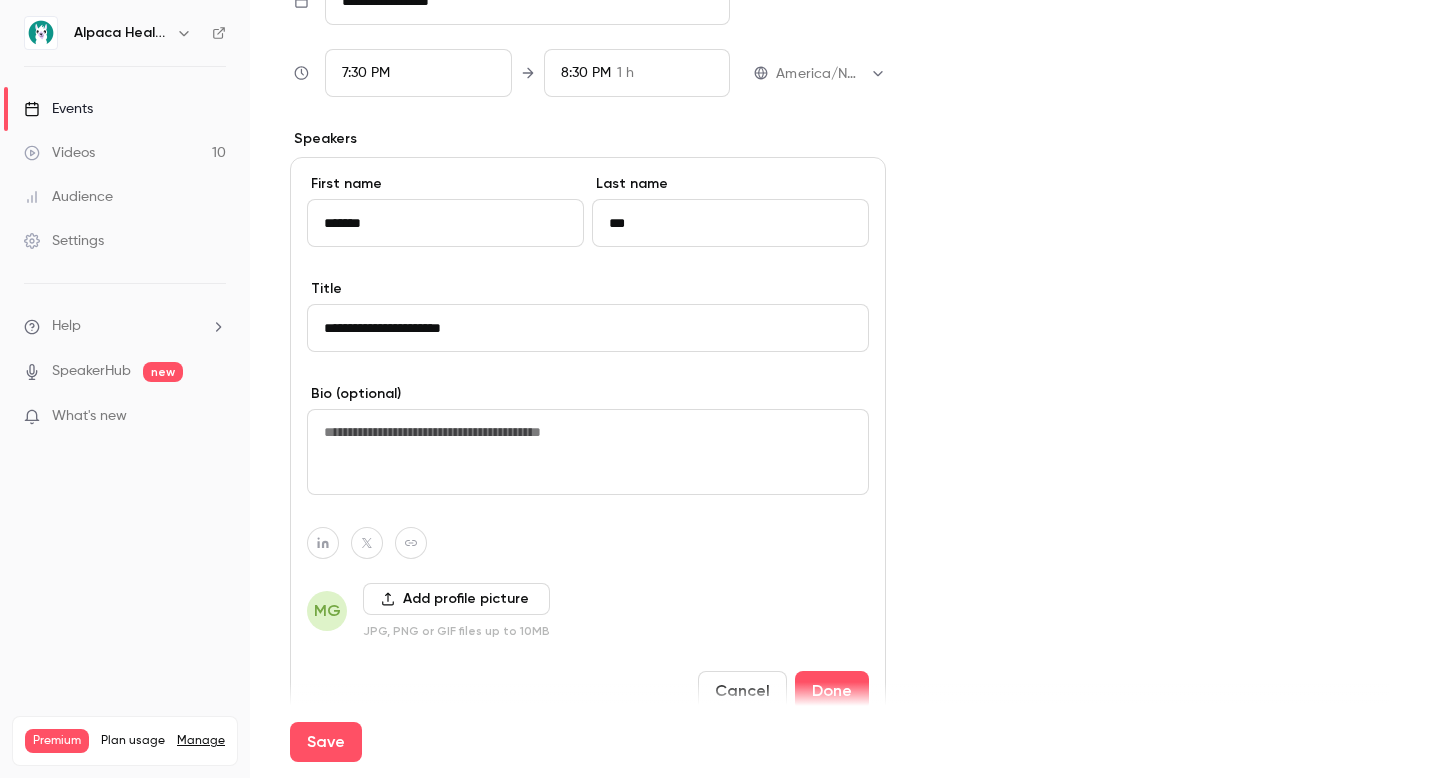 scroll, scrollTop: 1132, scrollLeft: 0, axis: vertical 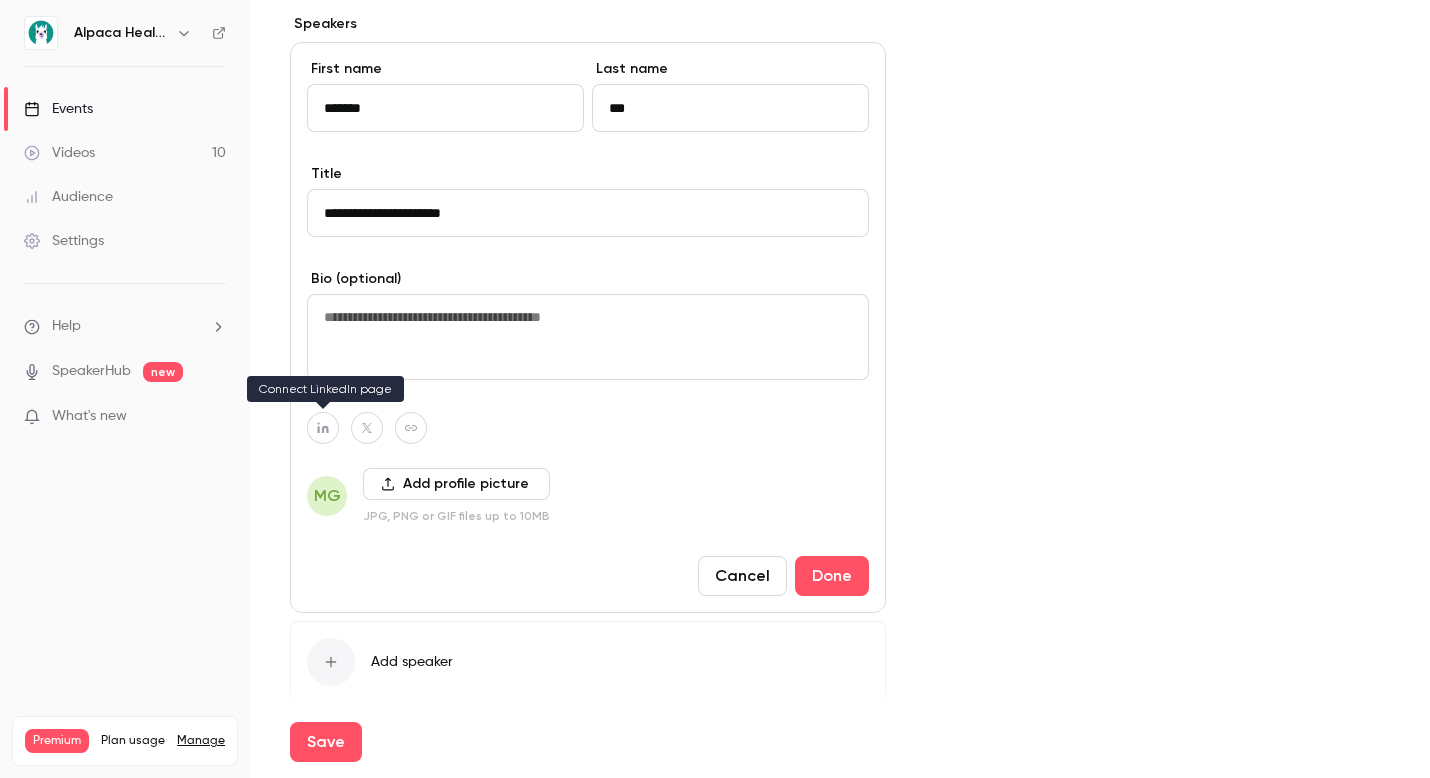 type on "**********" 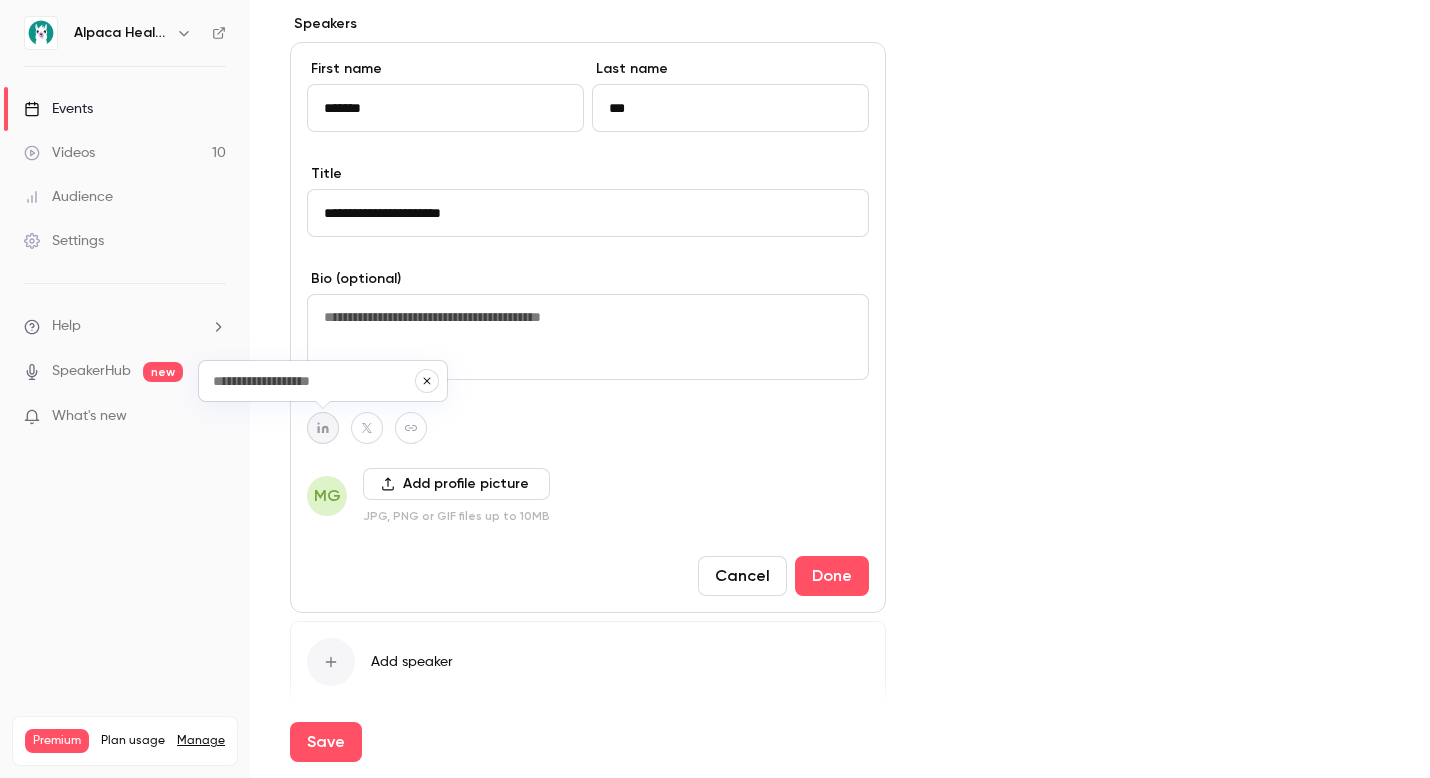 paste on "**********" 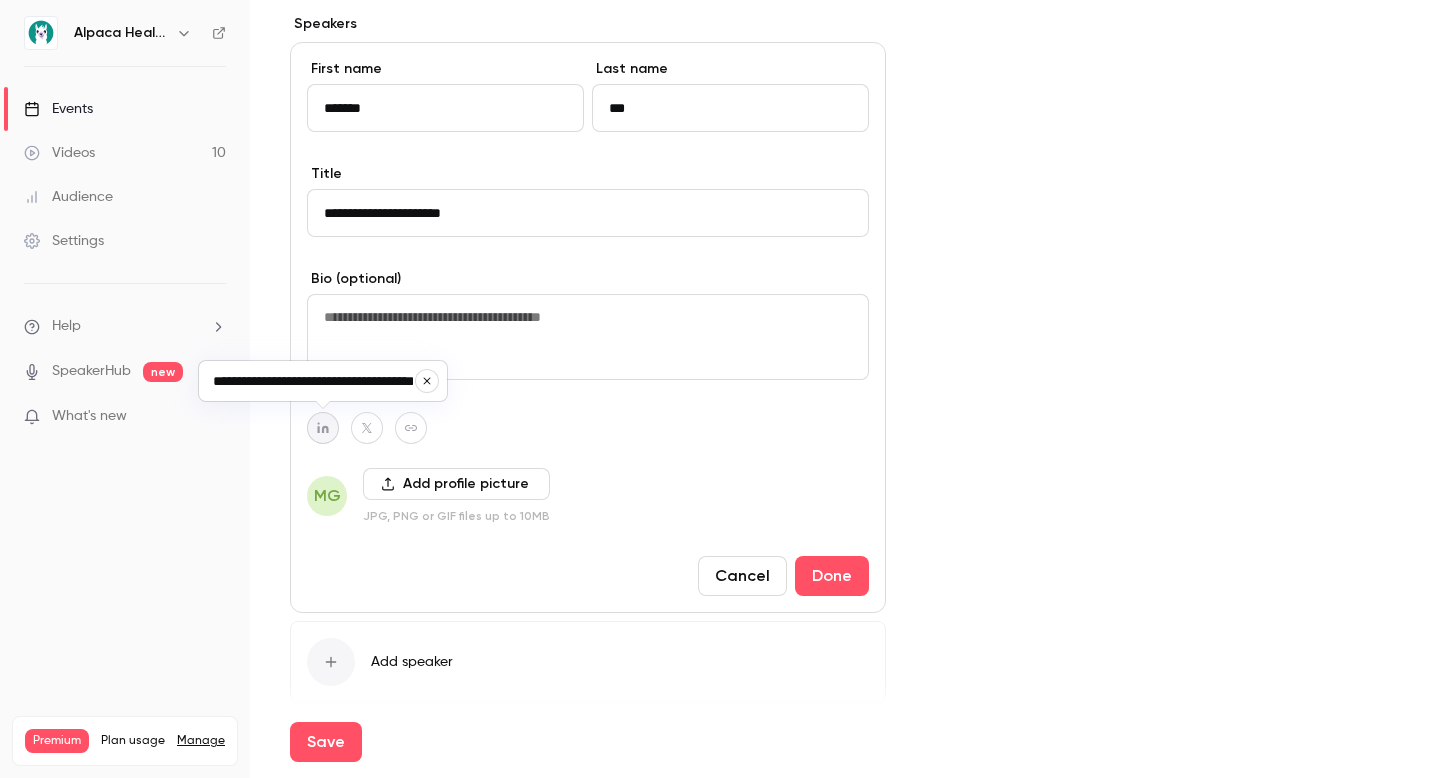 scroll, scrollTop: 0, scrollLeft: 55, axis: horizontal 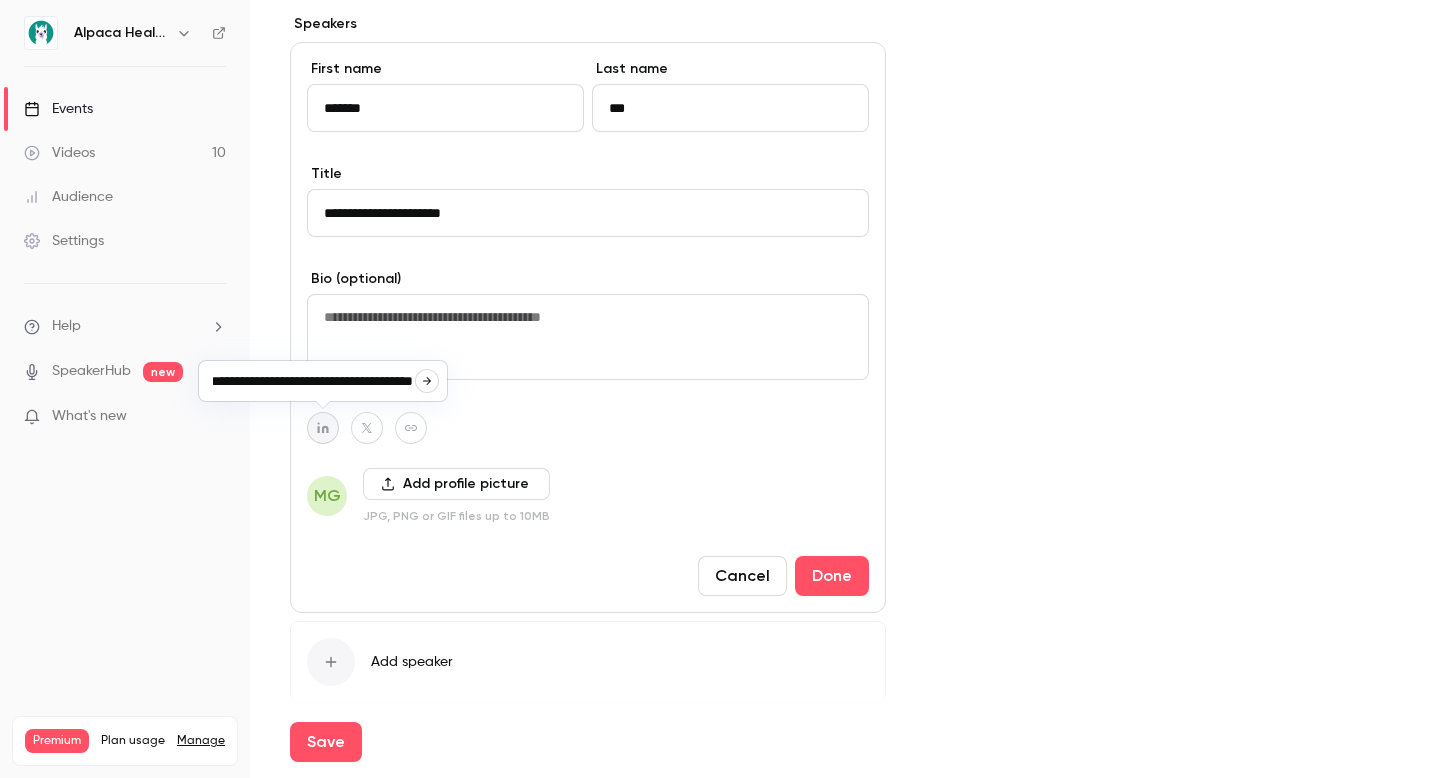 type on "**********" 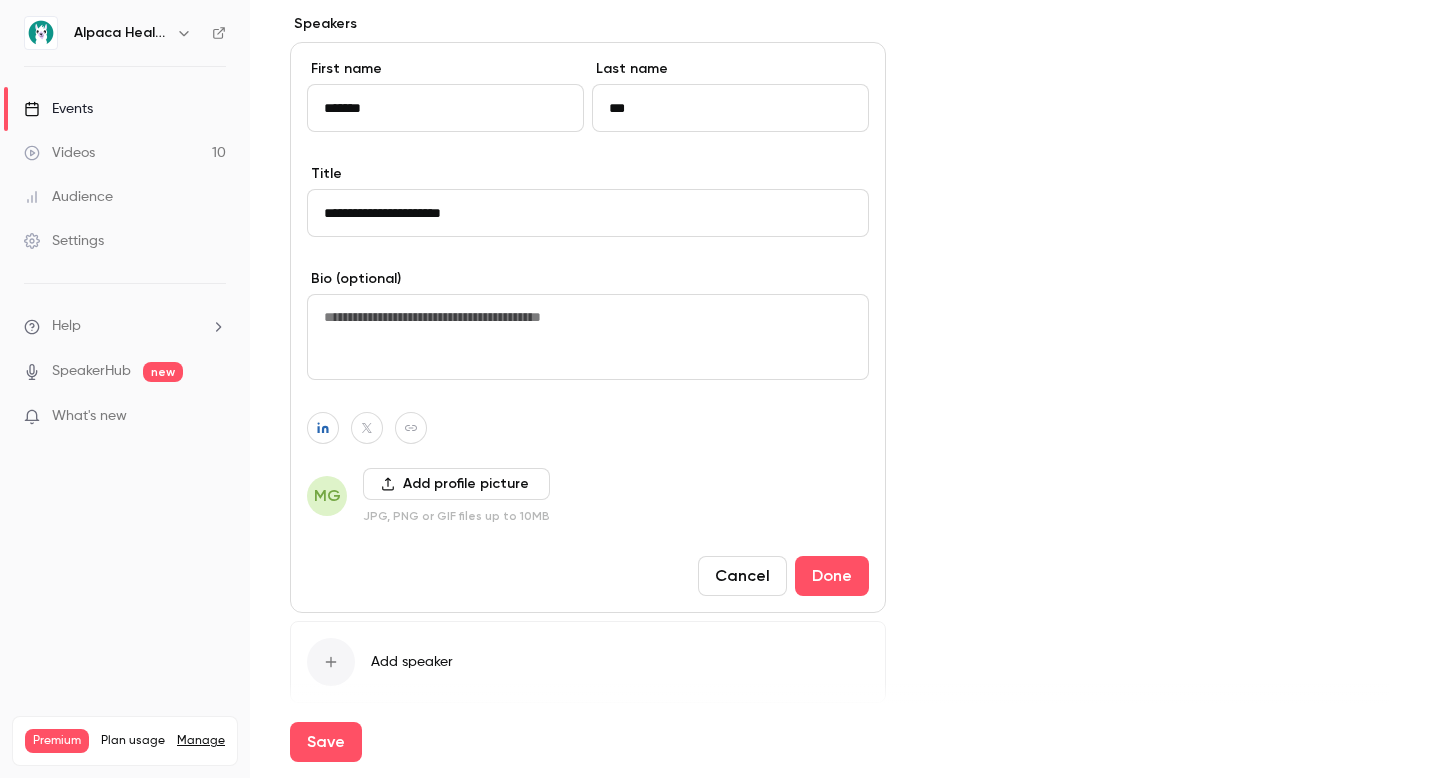 click at bounding box center (588, 337) 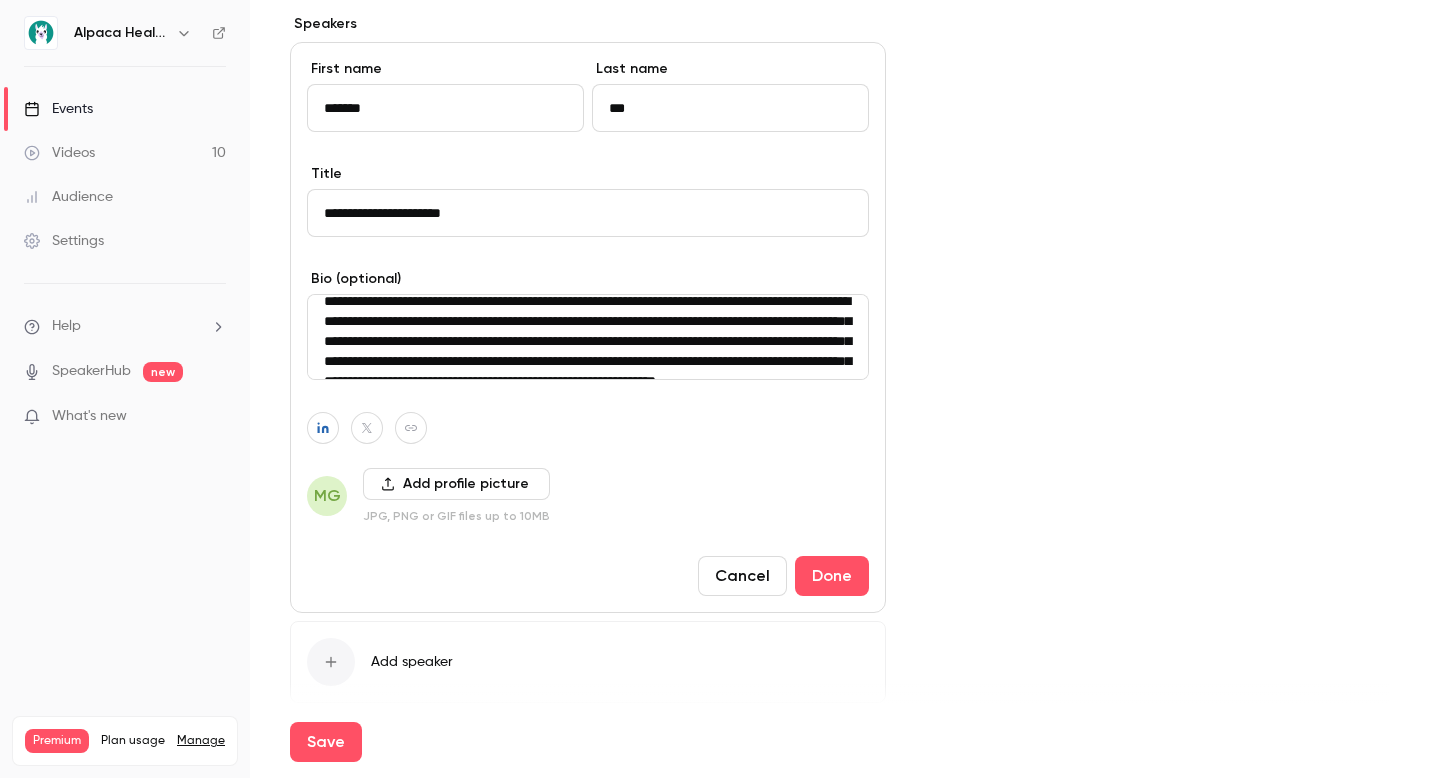 scroll, scrollTop: 0, scrollLeft: 0, axis: both 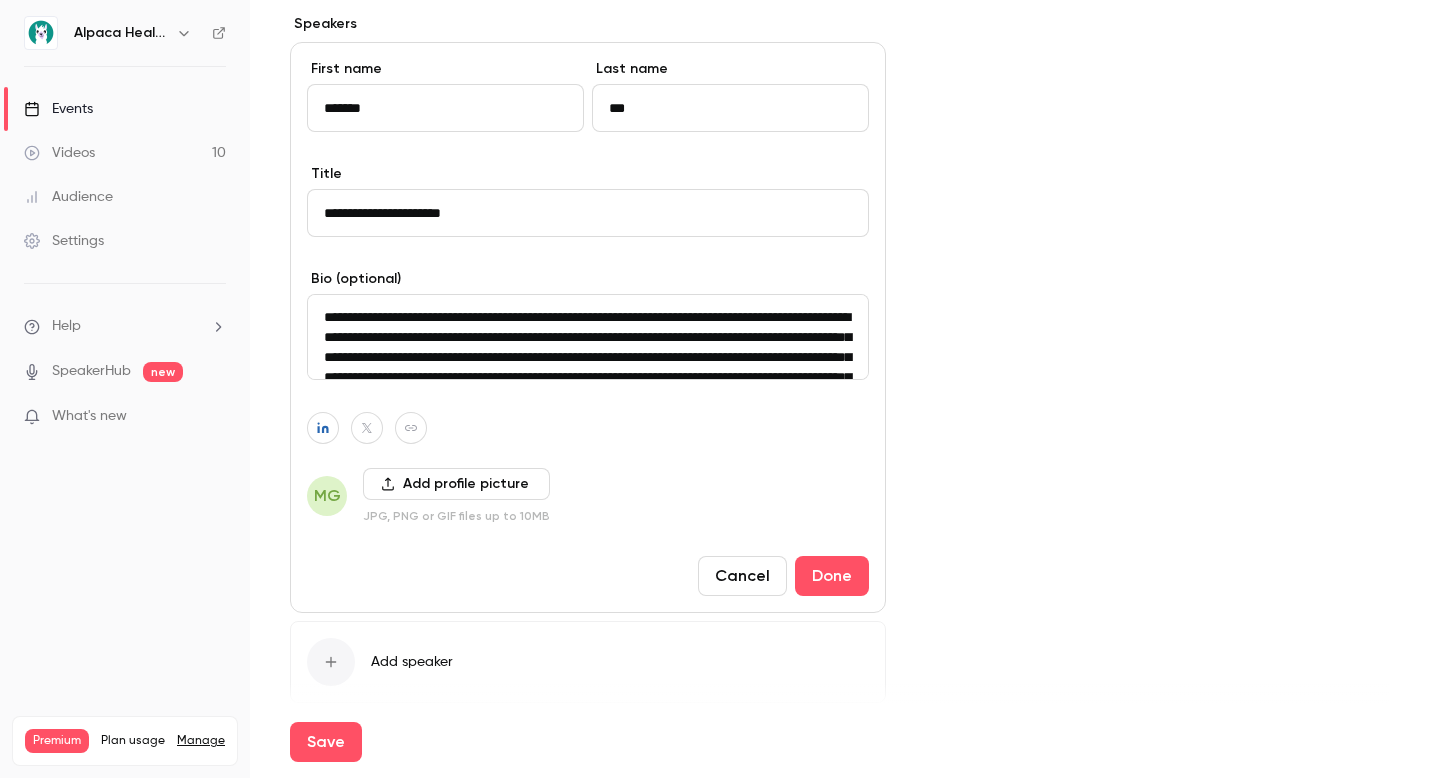 type on "**********" 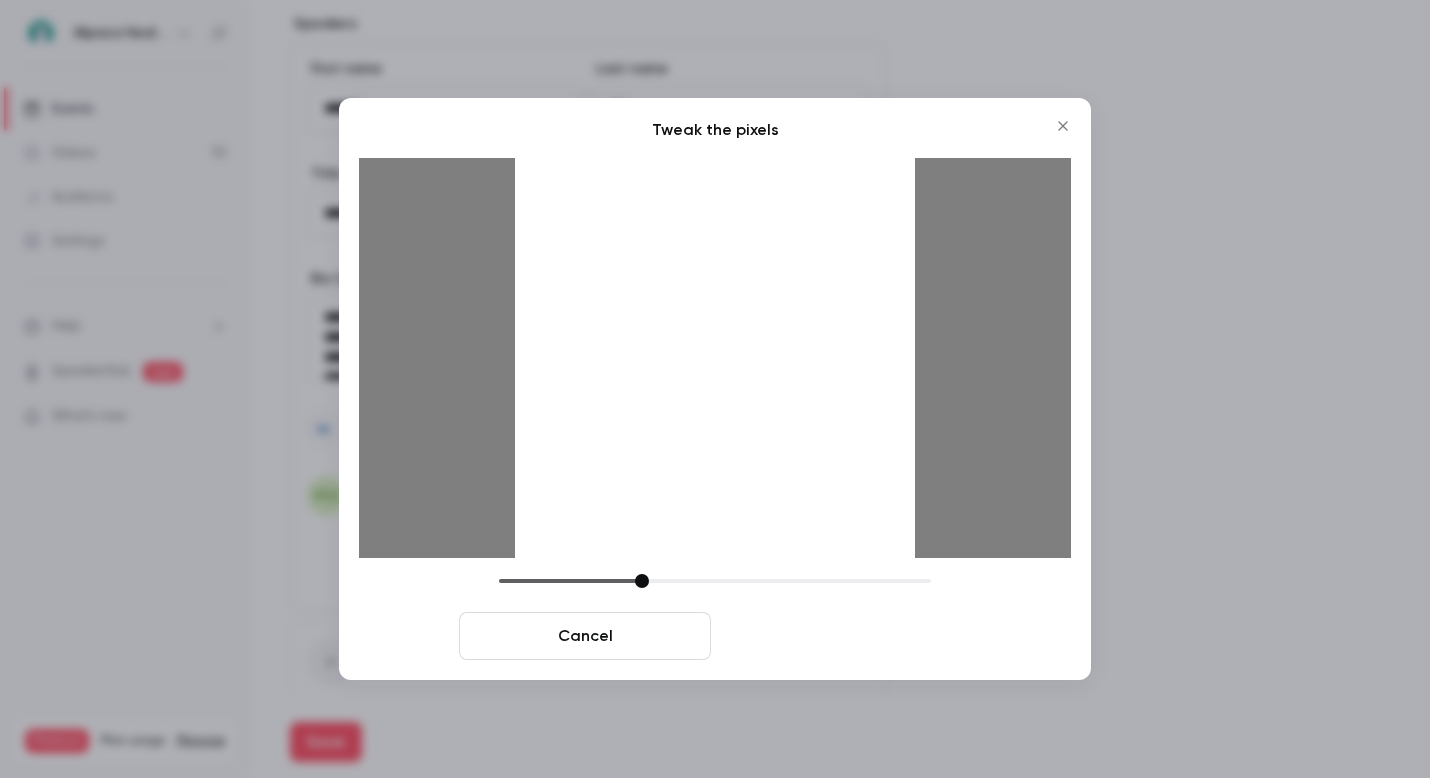 click on "Crop and save" at bounding box center [845, 636] 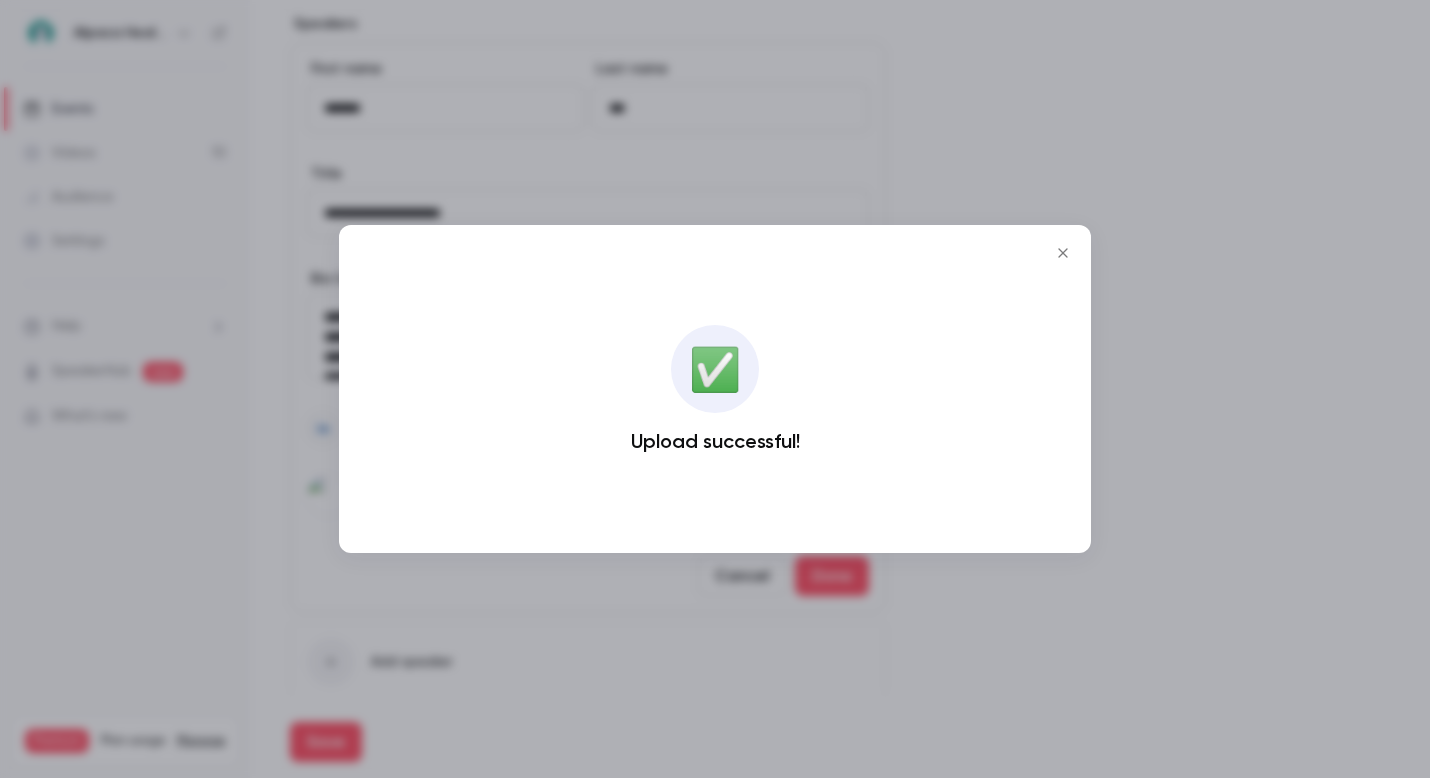 click at bounding box center [715, 389] 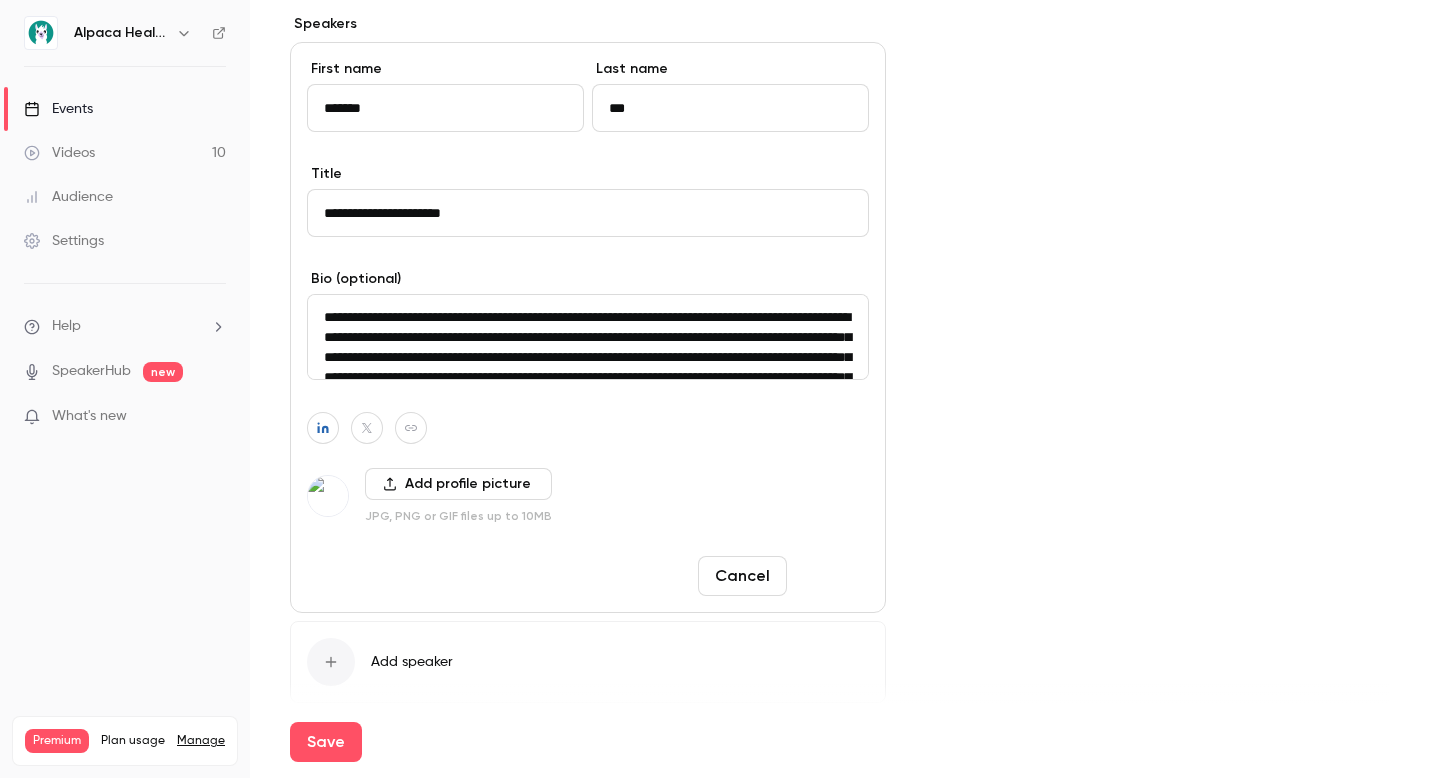 click on "Done" at bounding box center [832, 576] 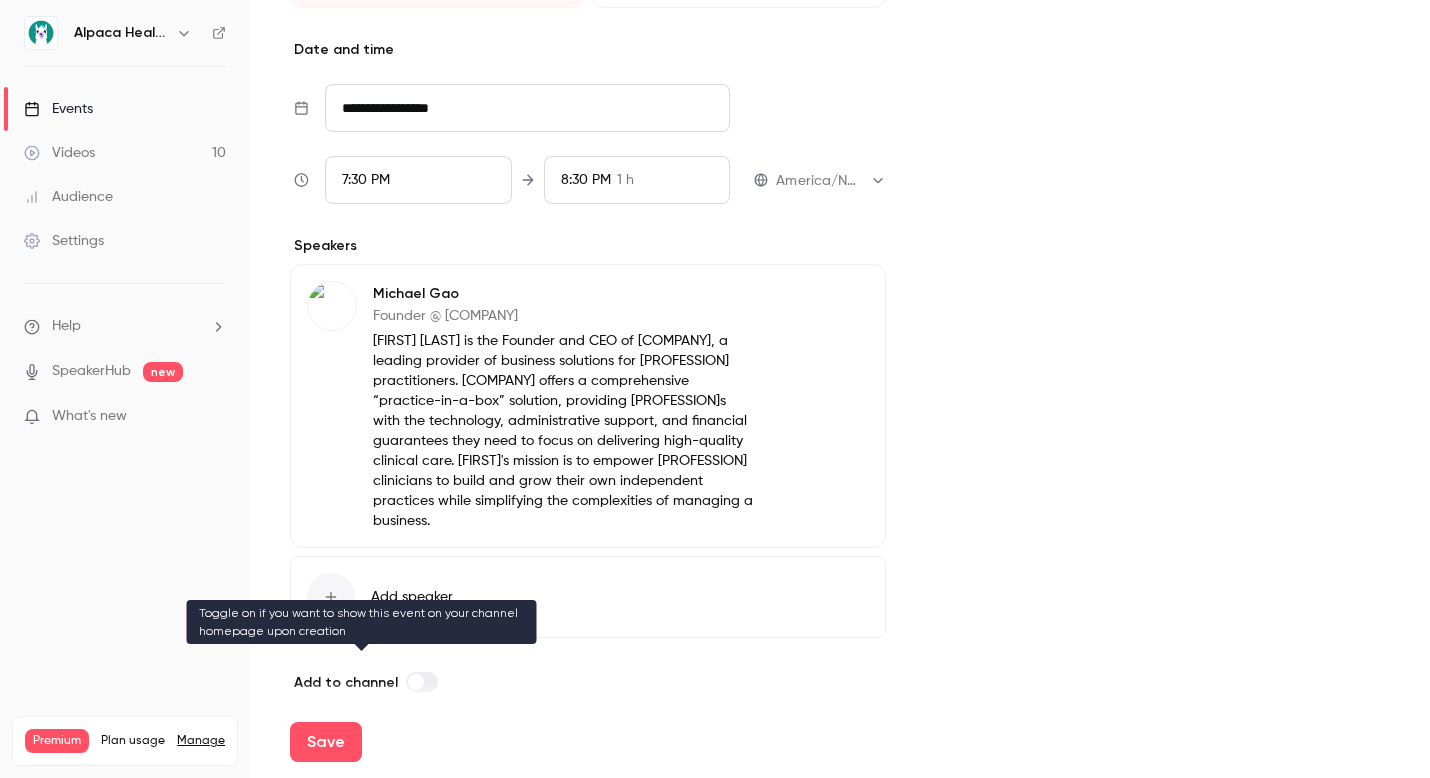 click at bounding box center [416, 682] 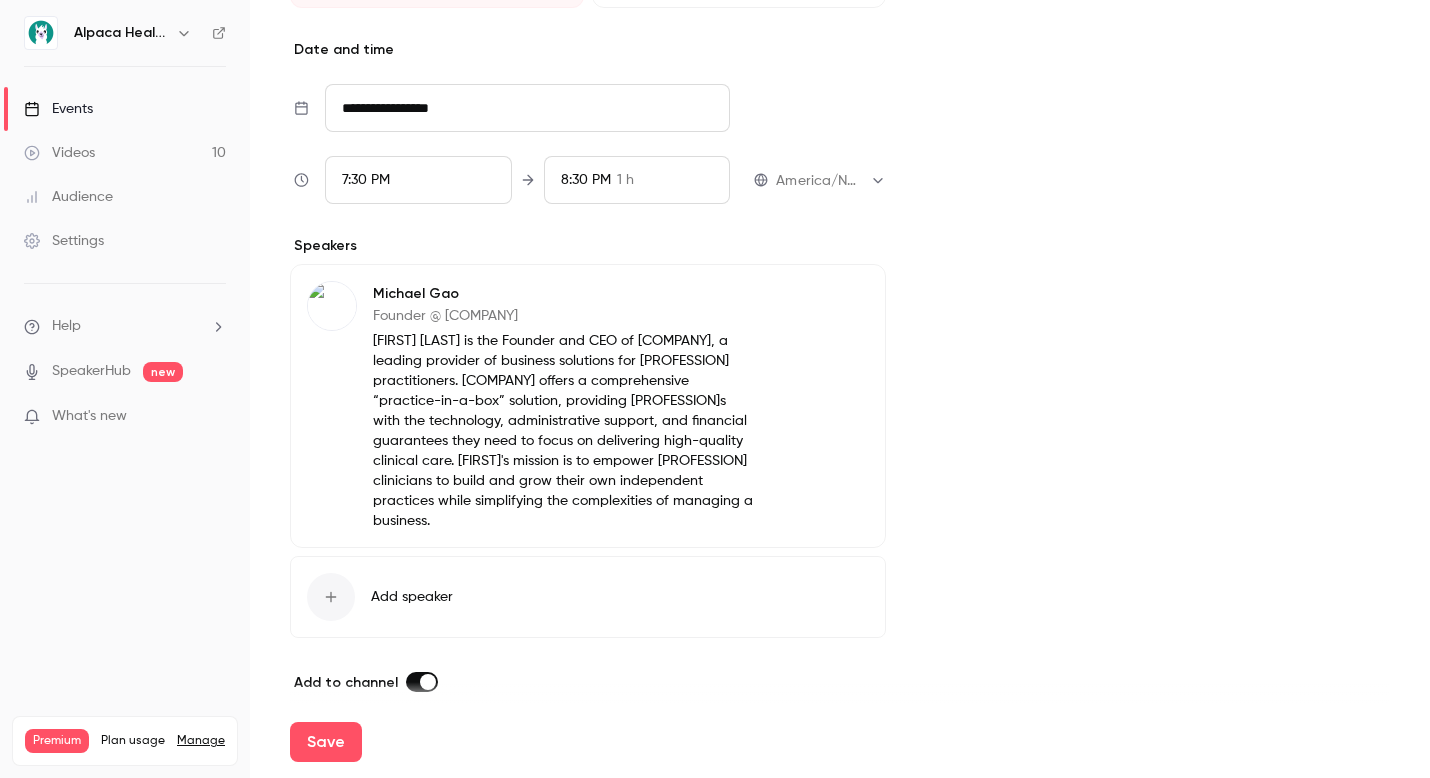 click on "Save" at bounding box center (326, 742) 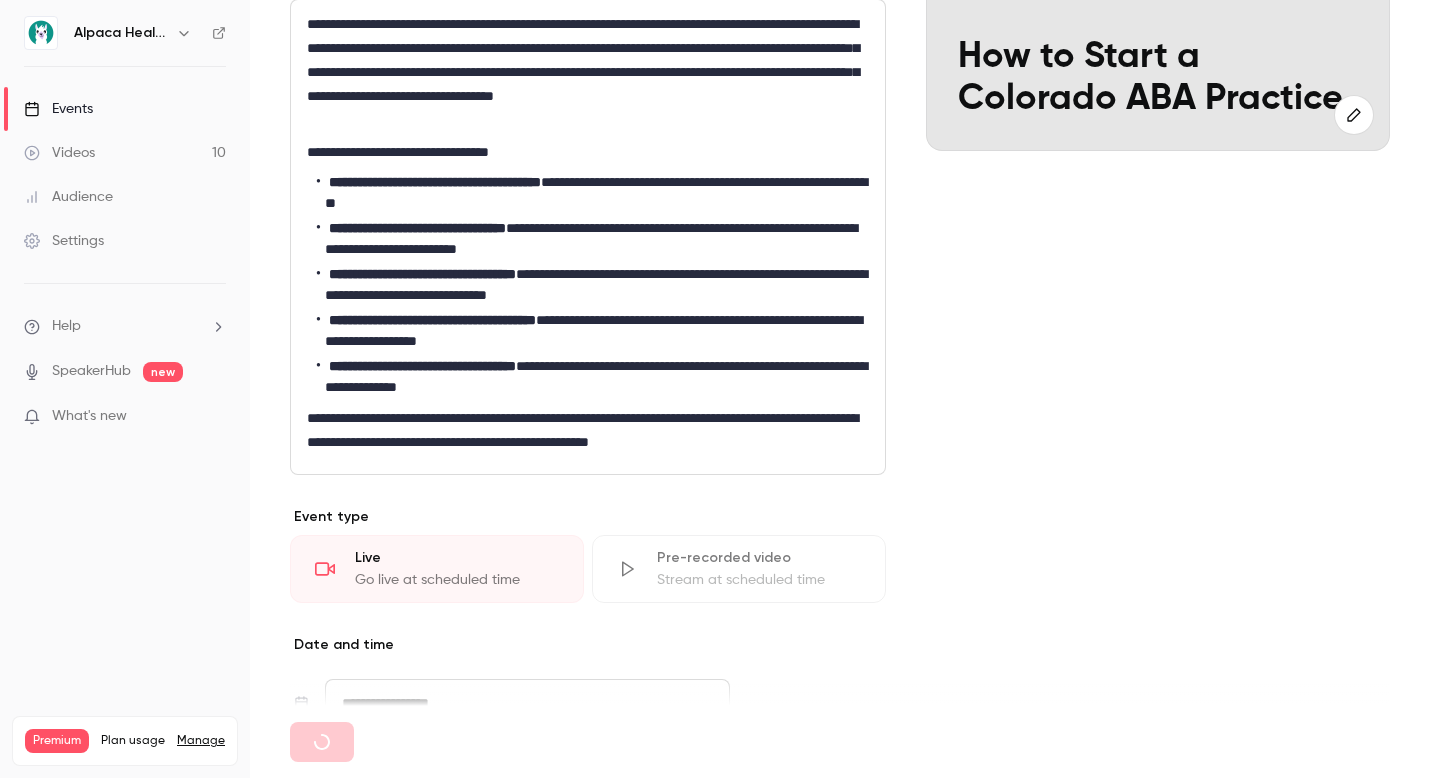 type 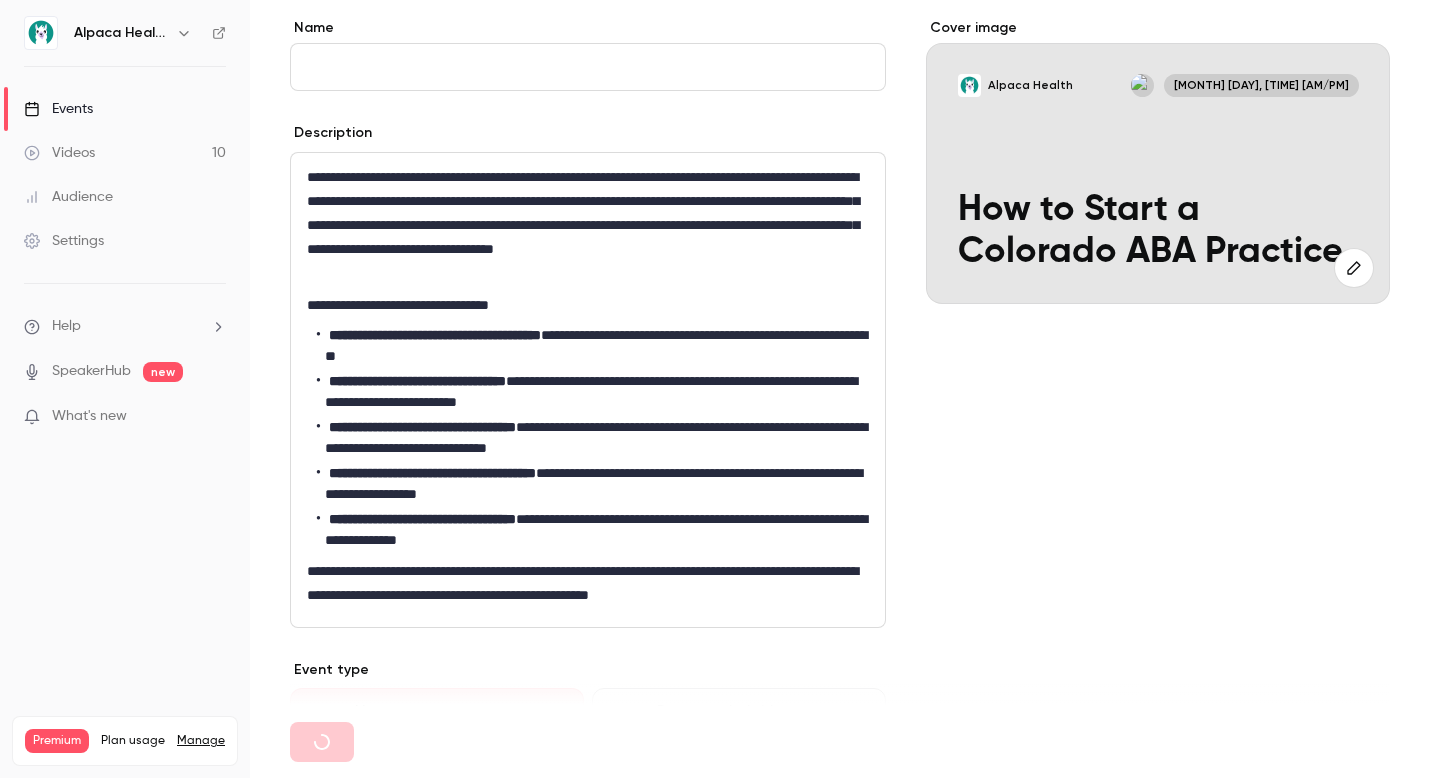 scroll, scrollTop: 0, scrollLeft: 0, axis: both 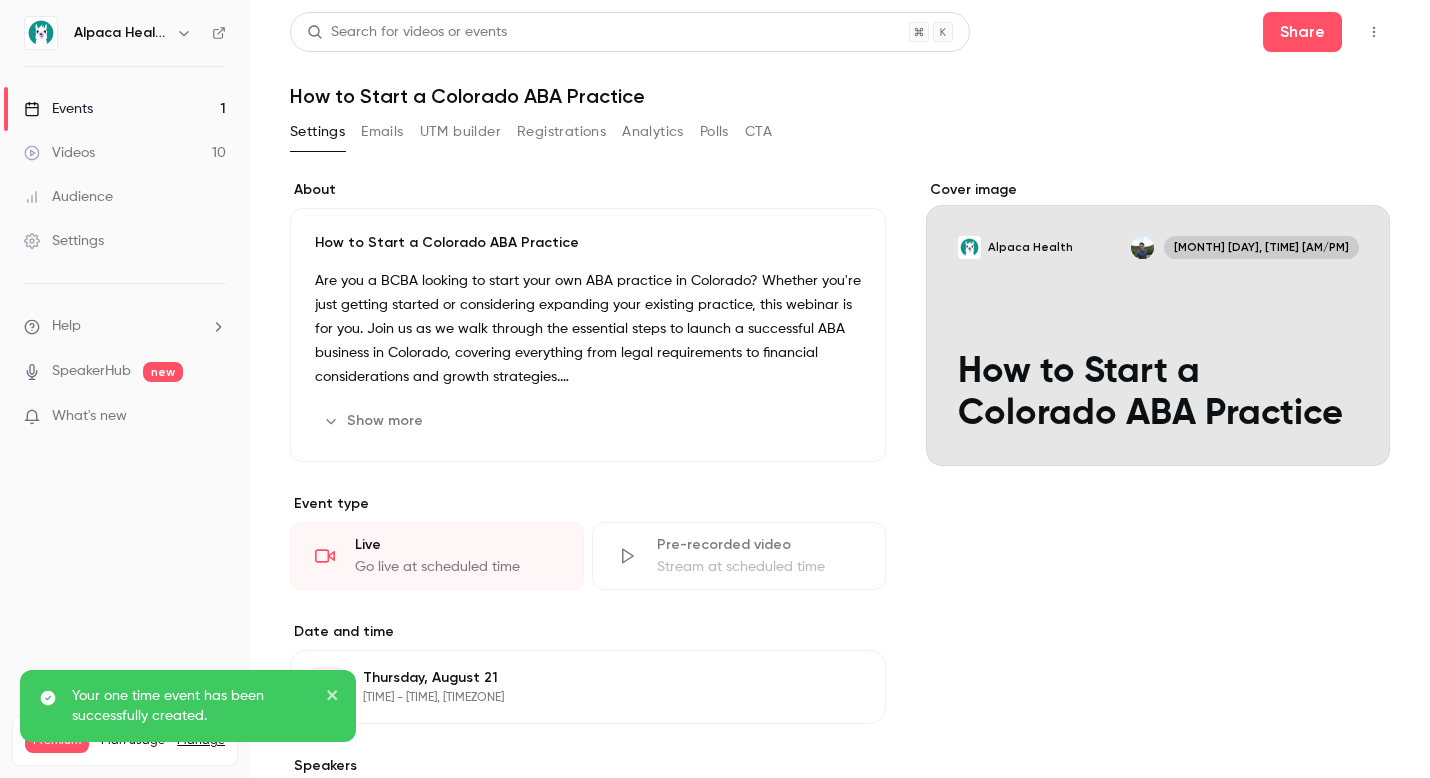 click on "How to Start a Colorado ABA Practice" at bounding box center (588, 243) 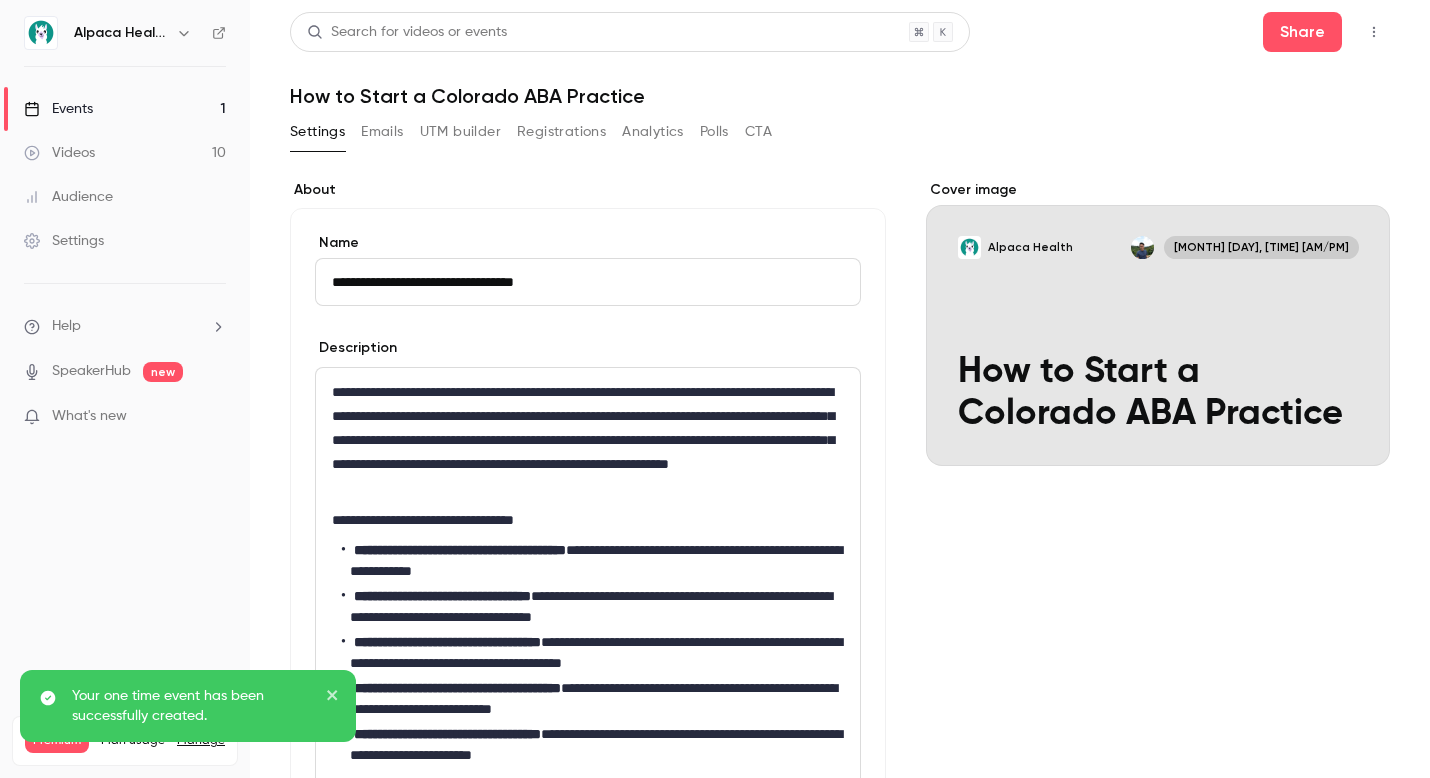 click on "**********" at bounding box center (588, 282) 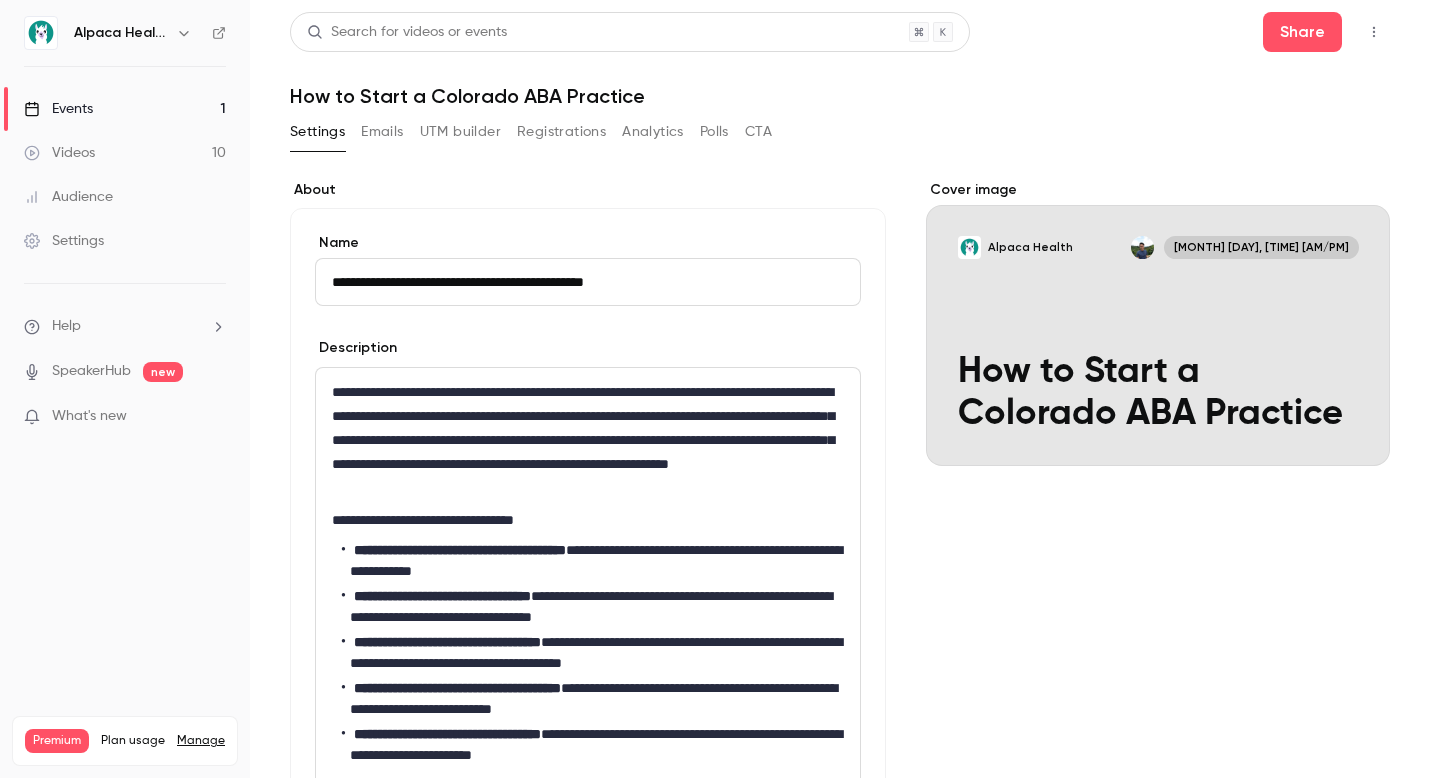 click on "**********" at bounding box center (588, 282) 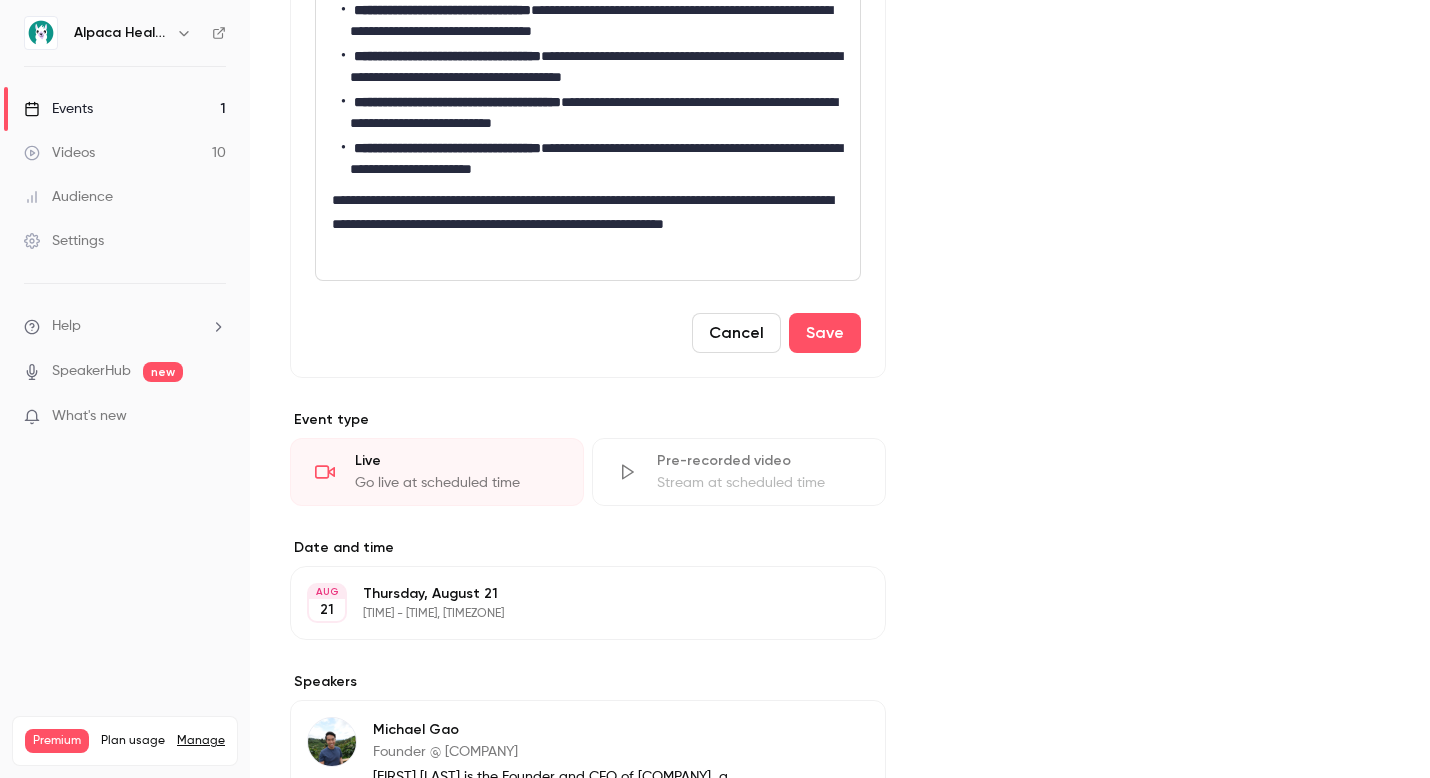 scroll, scrollTop: 598, scrollLeft: 0, axis: vertical 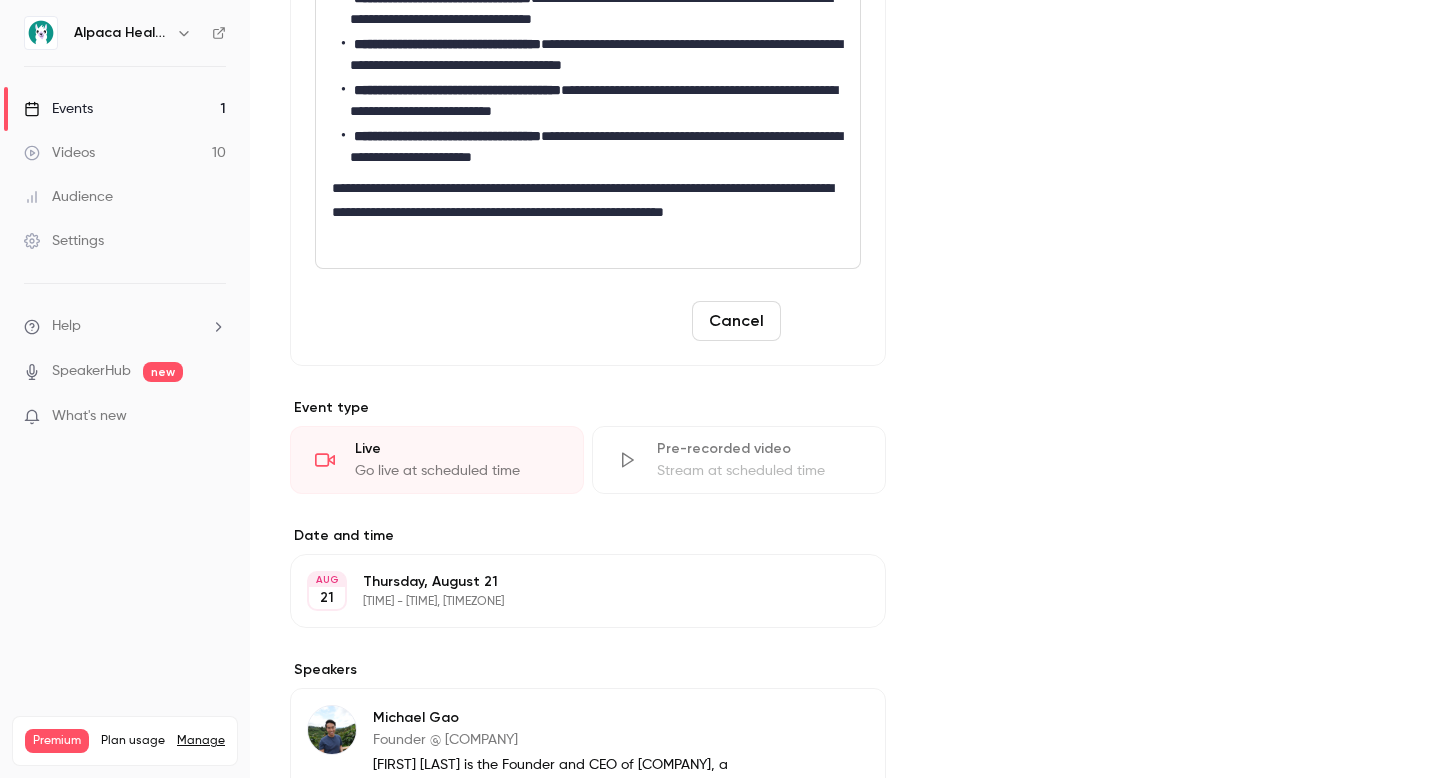 type on "**********" 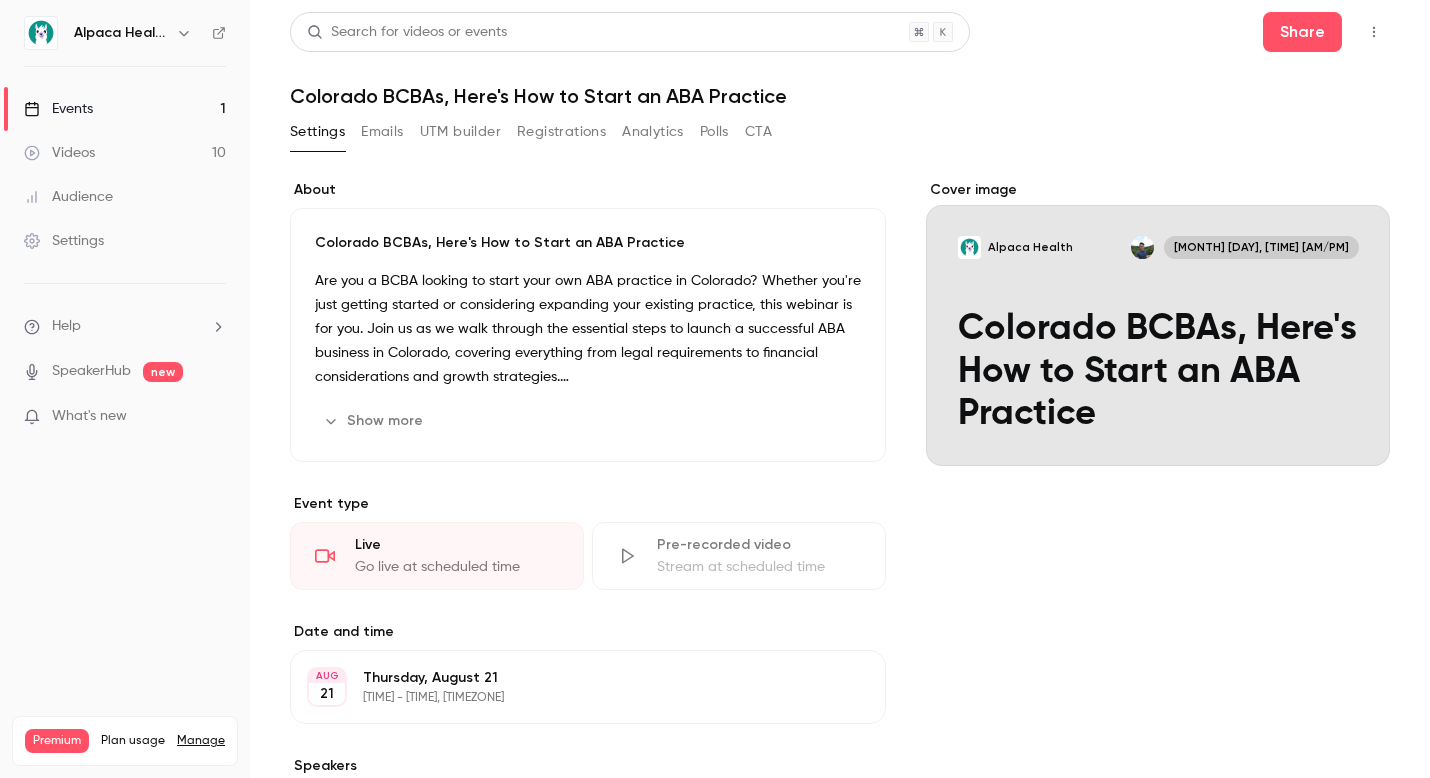 scroll, scrollTop: 190, scrollLeft: 0, axis: vertical 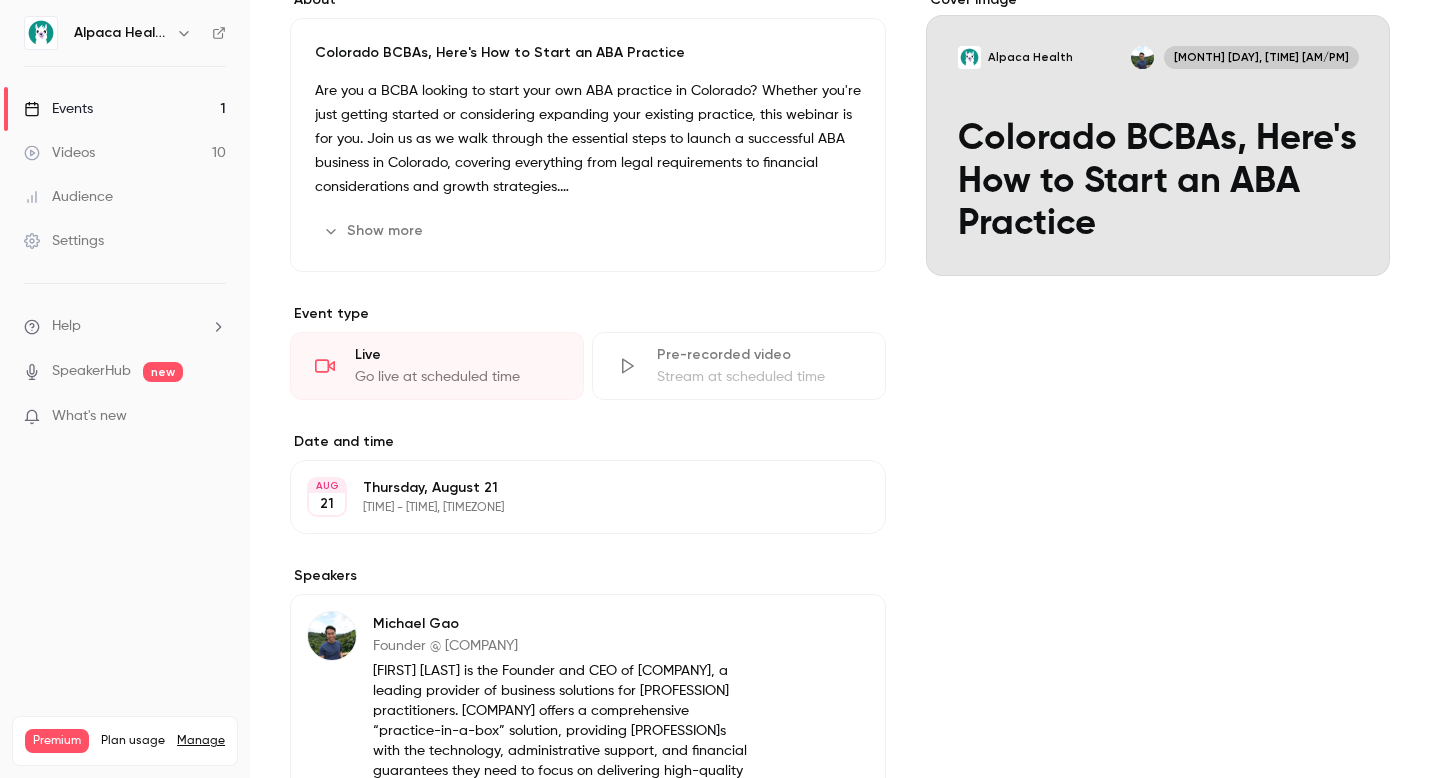 click on "7:30 PM - 8:30 PM, America/New_York" at bounding box center (571, 508) 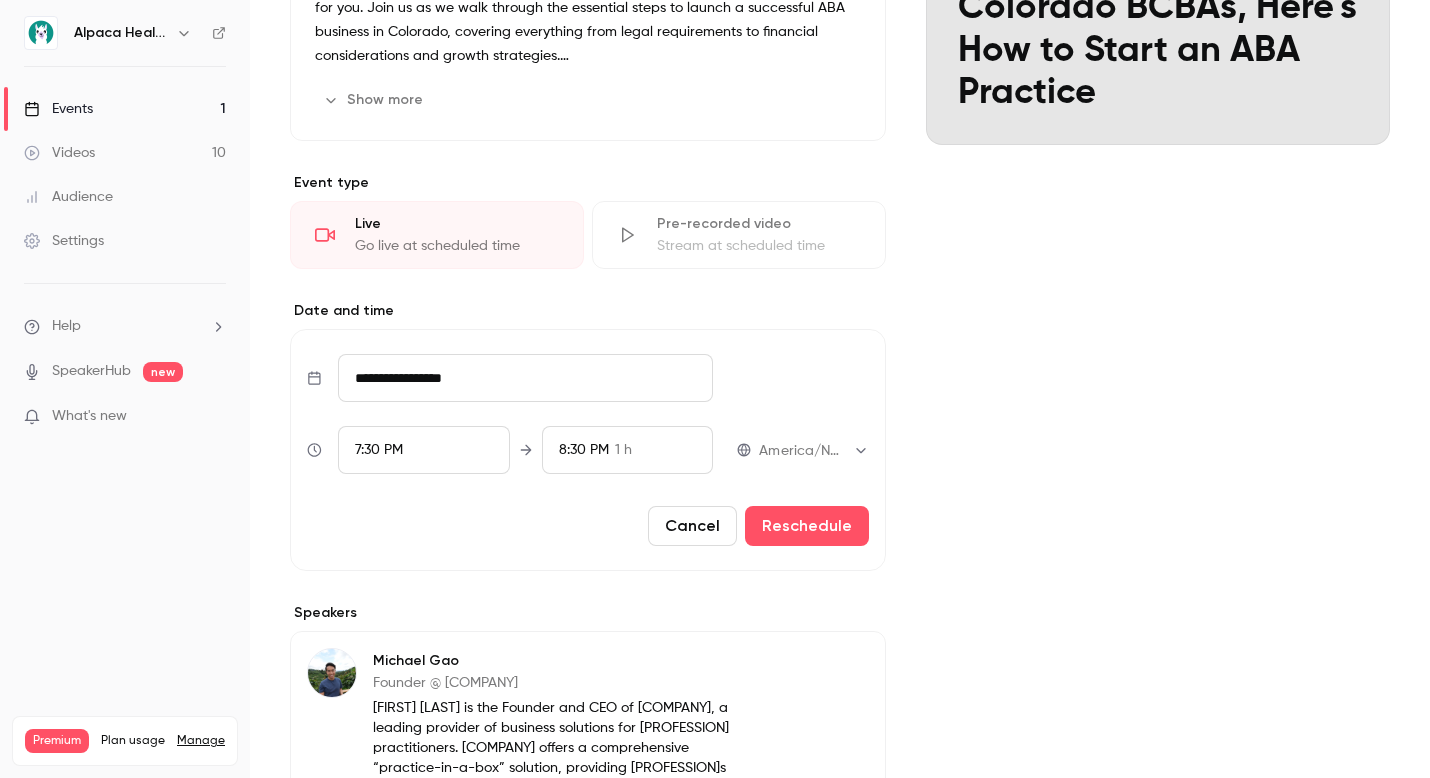 scroll, scrollTop: 351, scrollLeft: 0, axis: vertical 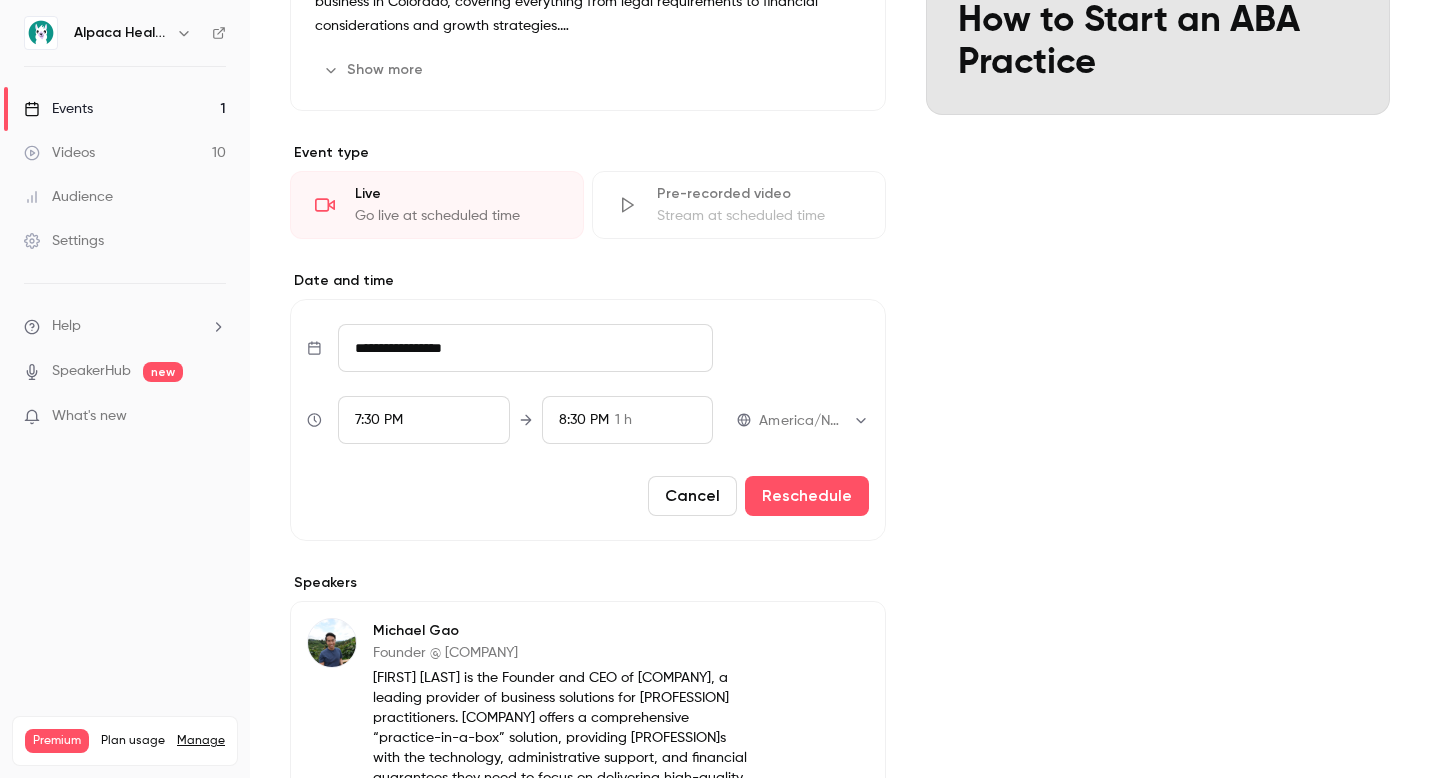 click on "**********" at bounding box center (814, 420) 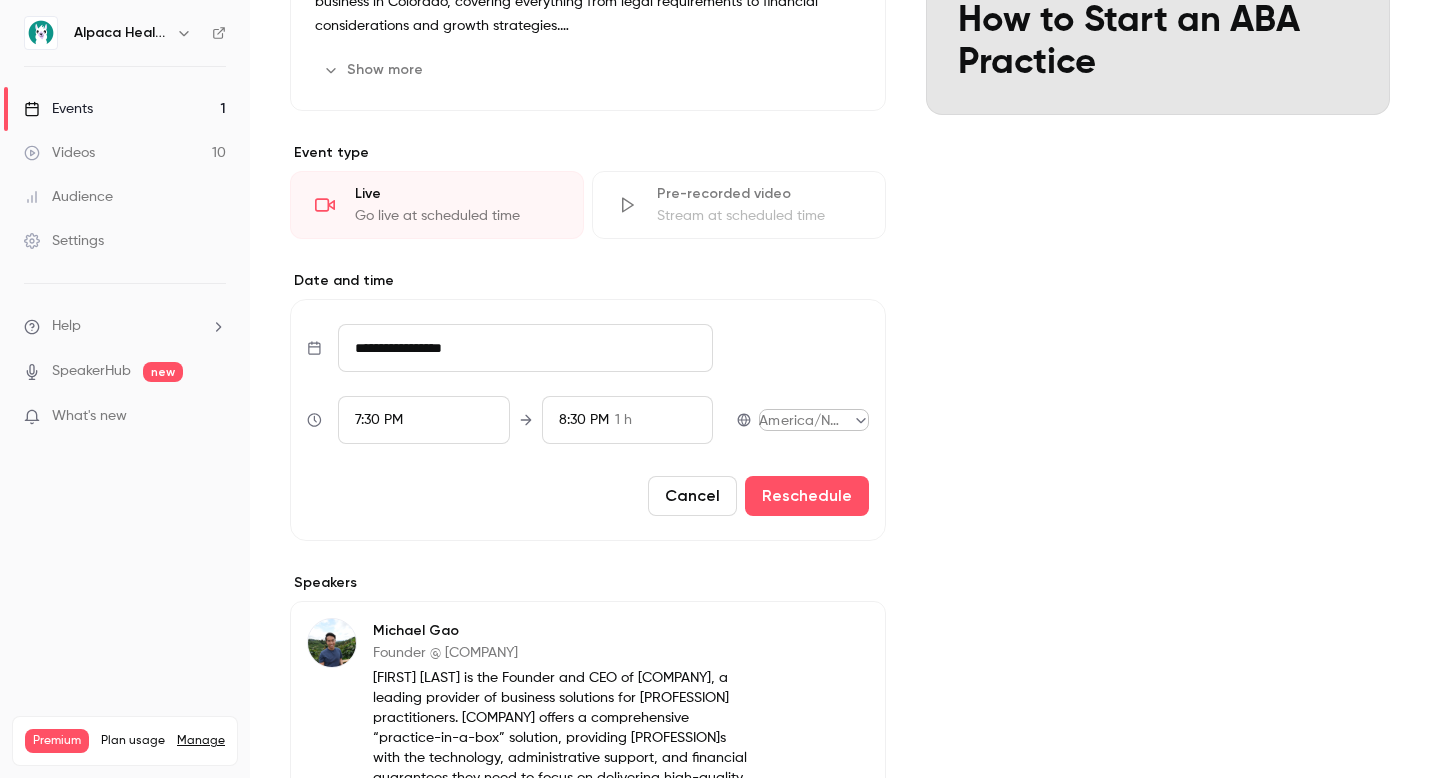 click on "Alpaca Health Events 1 Videos 10 Audience Settings Help SpeakerHub new What's new Premium Plan usage Manage Videos 15  / 150 Monthly registrants 29  / 250 Search for videos or events Share Colorado BCBAs, Here's How to Start an ABA Practice Settings Emails UTM builder Registrations Analytics Polls CTA About Colorado BCBAs, Here's How to Start an ABA Practice Are you a BCBA looking to start your own ABA practice in Colorado? Whether you're just getting started or considering expanding your existing practice, this webinar is for you. Join us as we walk through the essential steps to launch a successful ABA business in Colorado, covering everything from legal requirements to financial considerations and growth strategies.
In this session, you’ll learn about:
Navigating Colorado’s regulatory landscape : Understand licensing, certification, and compliance requirements.
Building your clinic infrastructure : Set up your clinic’s operations, from hiring to training staff and selecting technology tools." at bounding box center (715, 389) 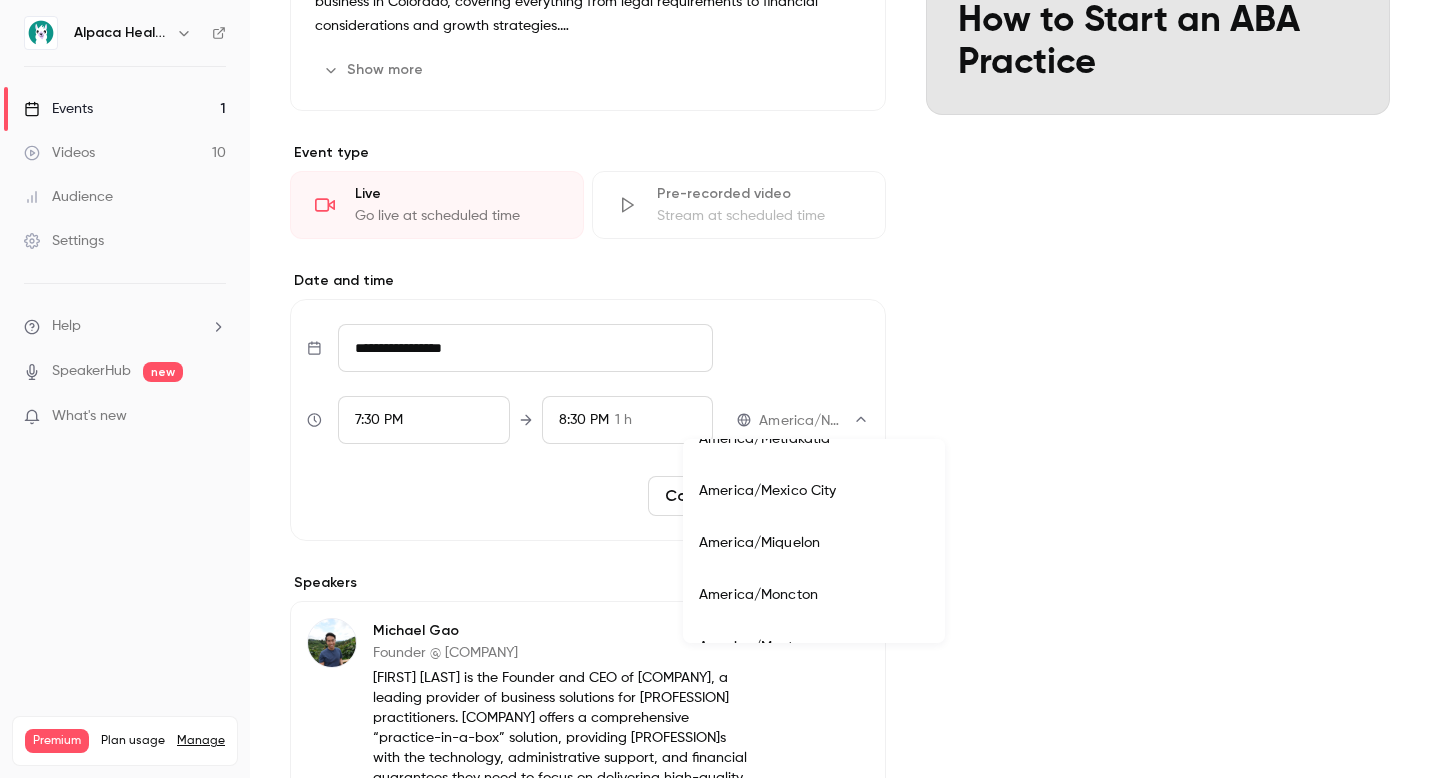 scroll, scrollTop: 7330, scrollLeft: 0, axis: vertical 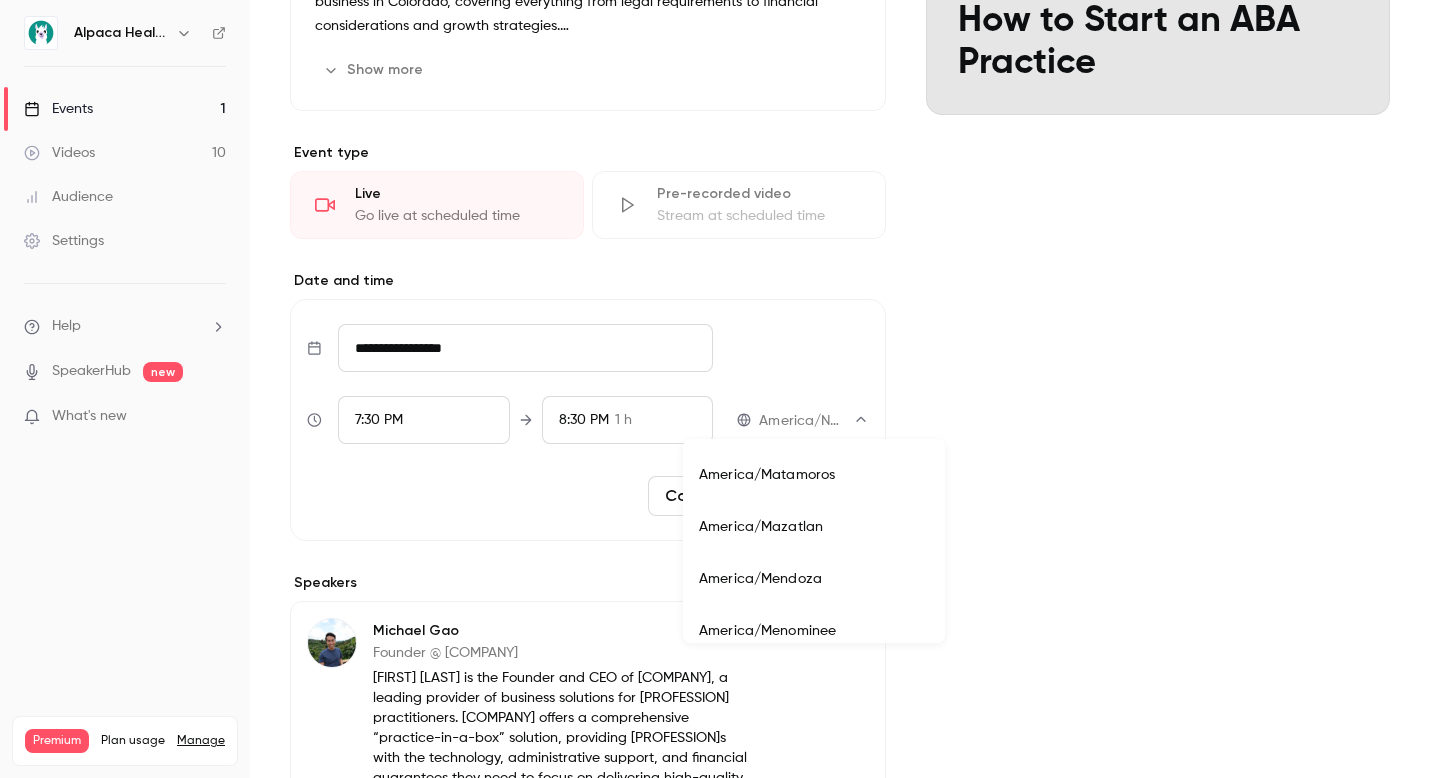 click at bounding box center [715, 389] 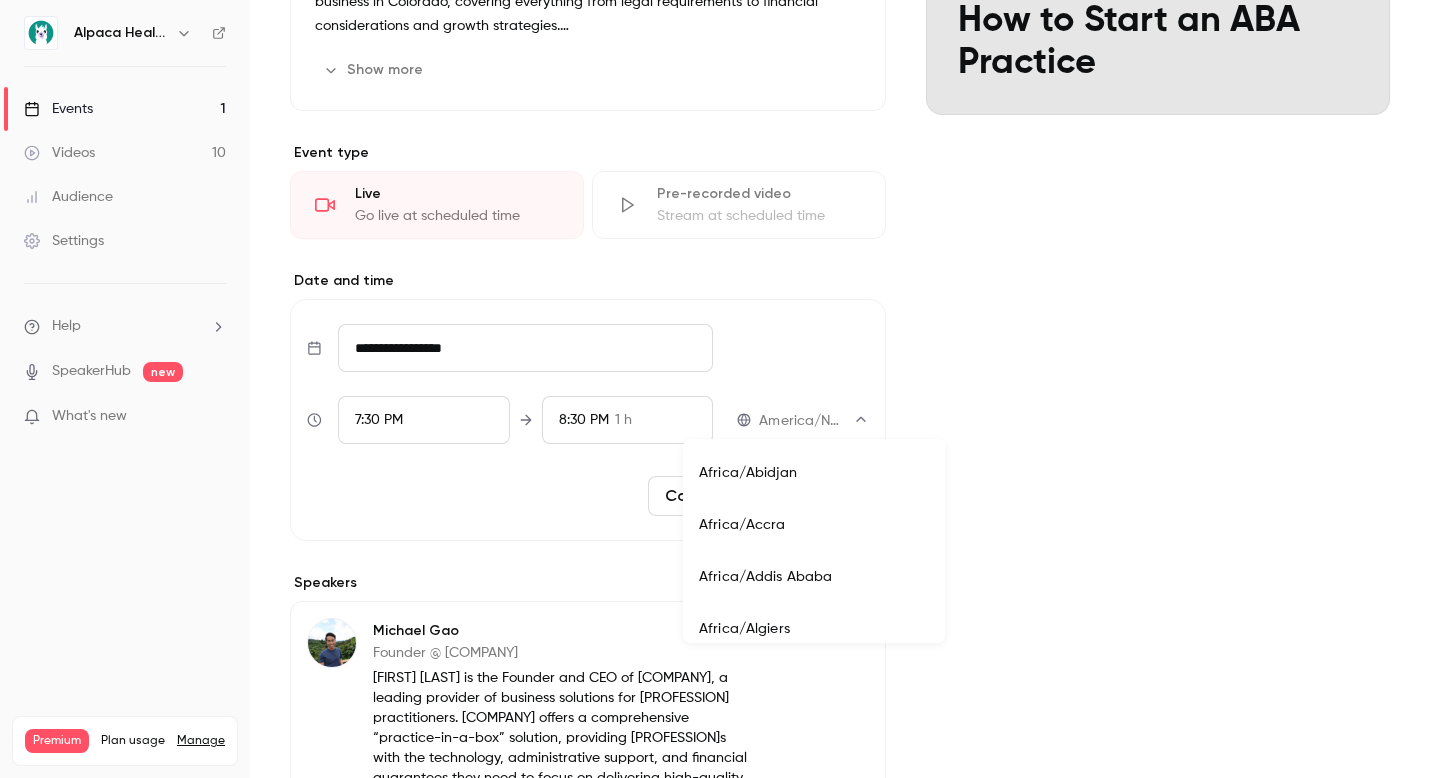 click on "Alpaca Health Events 1 Videos 10 Audience Settings Help SpeakerHub new What's new Premium Plan usage Manage Videos 15  / 150 Monthly registrants 29  / 250 Search for videos or events Share Colorado BCBAs, Here's How to Start an ABA Practice Settings Emails UTM builder Registrations Analytics Polls CTA About Colorado BCBAs, Here's How to Start an ABA Practice Are you a BCBA looking to start your own ABA practice in Colorado? Whether you're just getting started or considering expanding your existing practice, this webinar is for you. Join us as we walk through the essential steps to launch a successful ABA business in Colorado, covering everything from legal requirements to financial considerations and growth strategies.
In this session, you’ll learn about:
Navigating Colorado’s regulatory landscape : Understand licensing, certification, and compliance requirements.
Building your clinic infrastructure : Set up your clinic’s operations, from hiring to training staff and selecting technology tools." at bounding box center [715, 389] 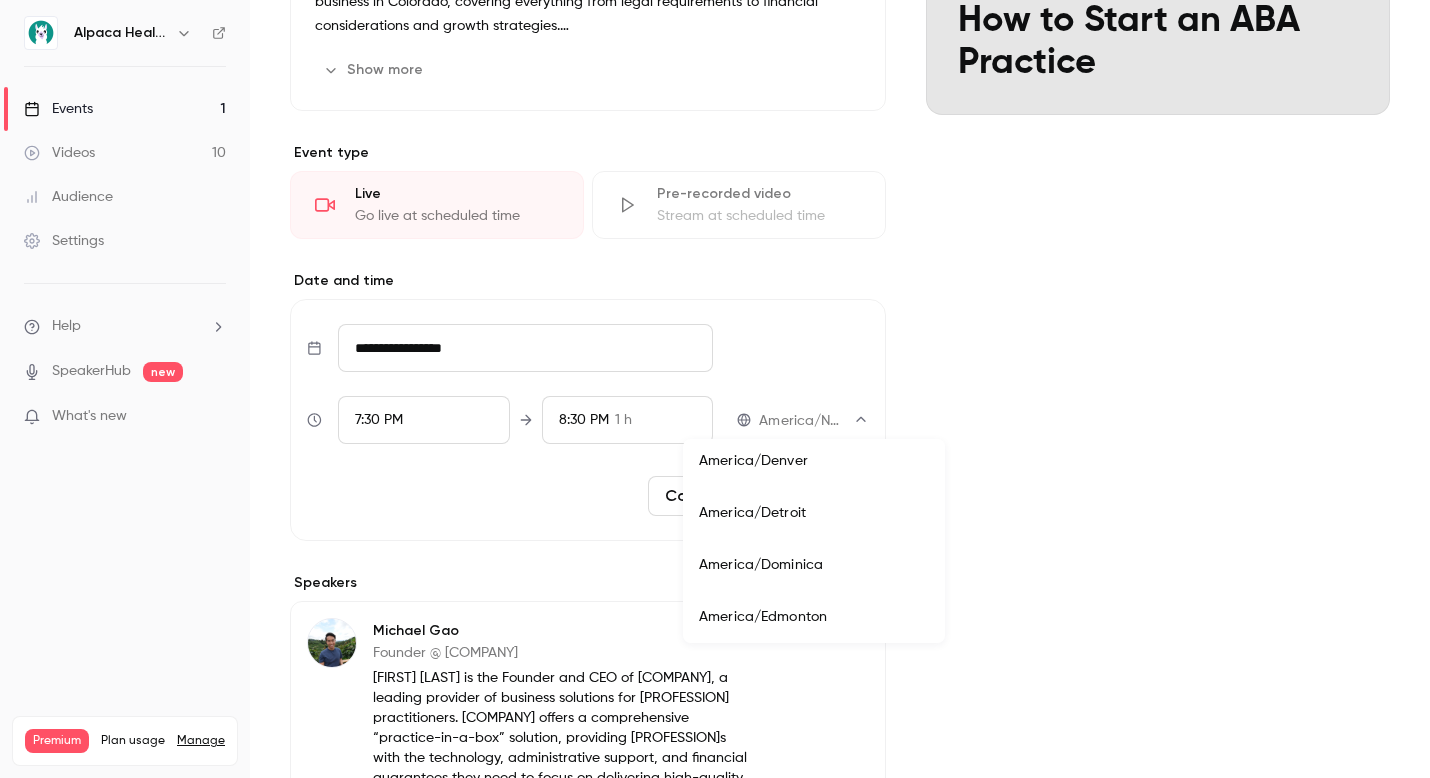 scroll, scrollTop: 4942, scrollLeft: 0, axis: vertical 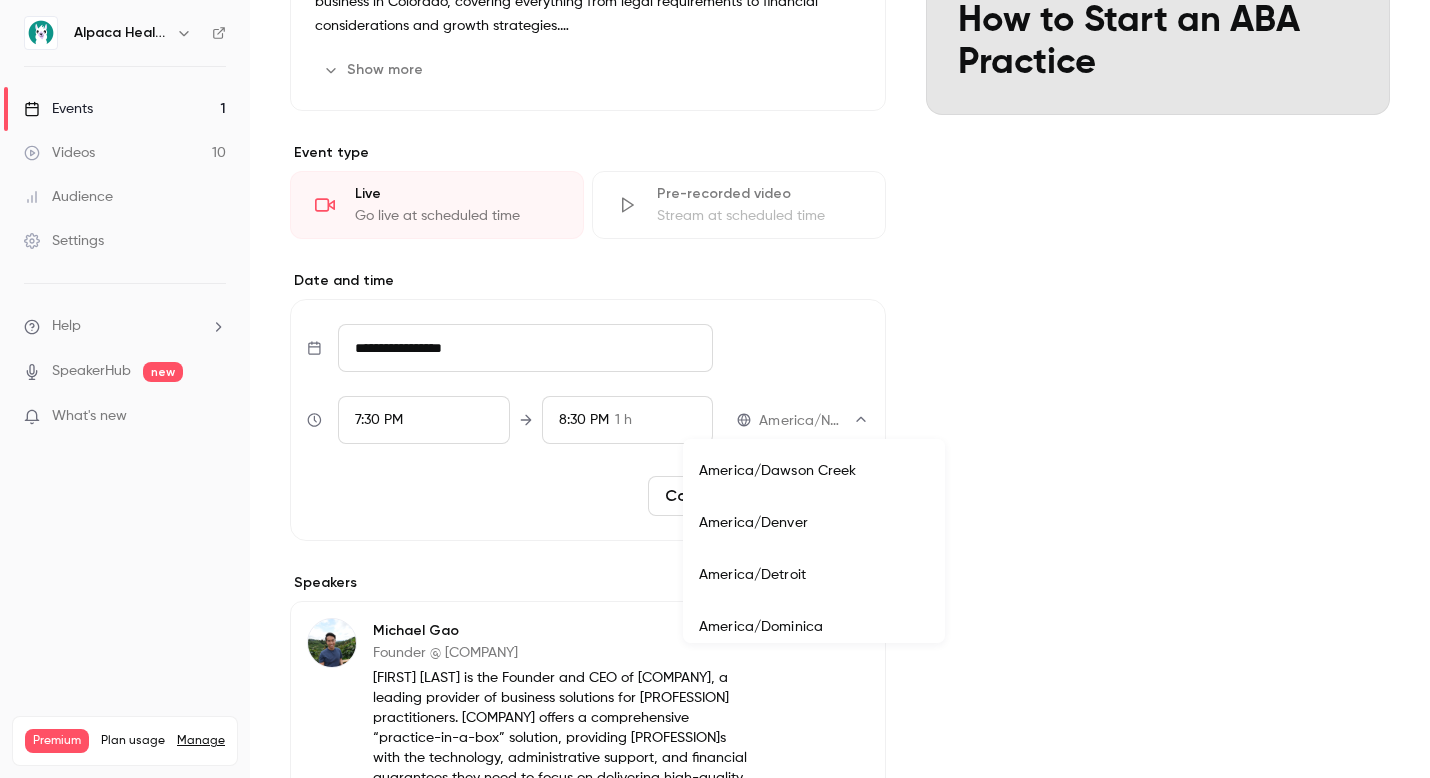 click on "America/Denver" at bounding box center [814, 523] 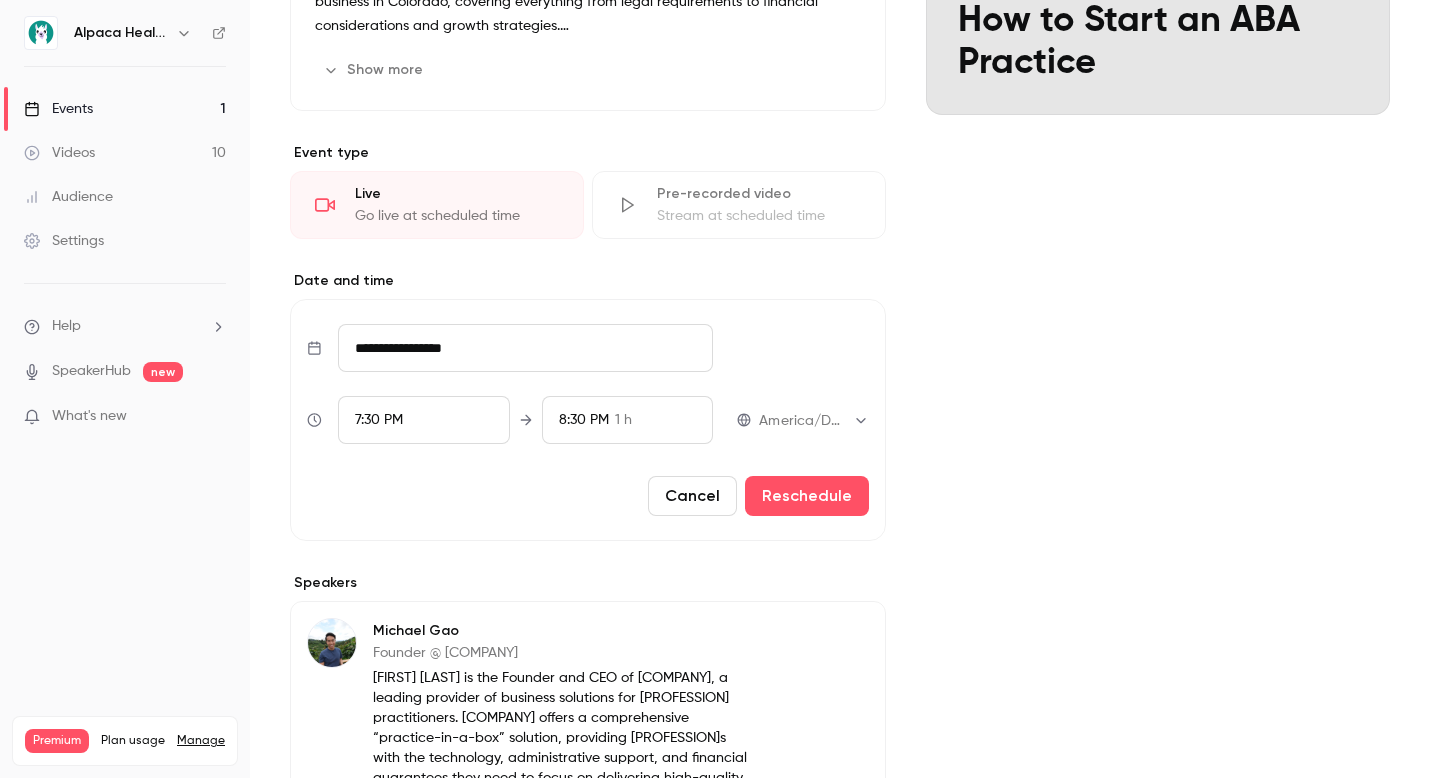 click on "7:30 PM" at bounding box center [379, 420] 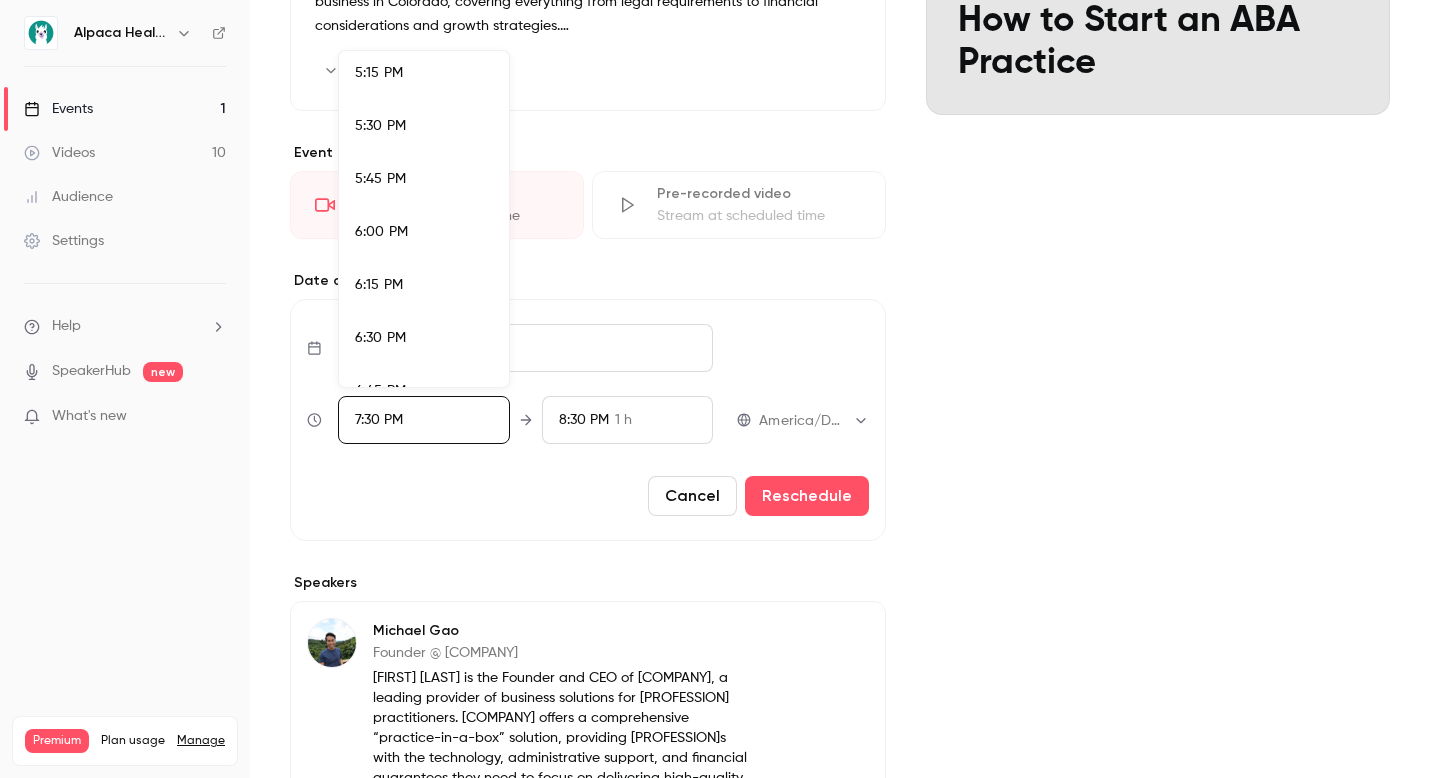 scroll, scrollTop: 3622, scrollLeft: 0, axis: vertical 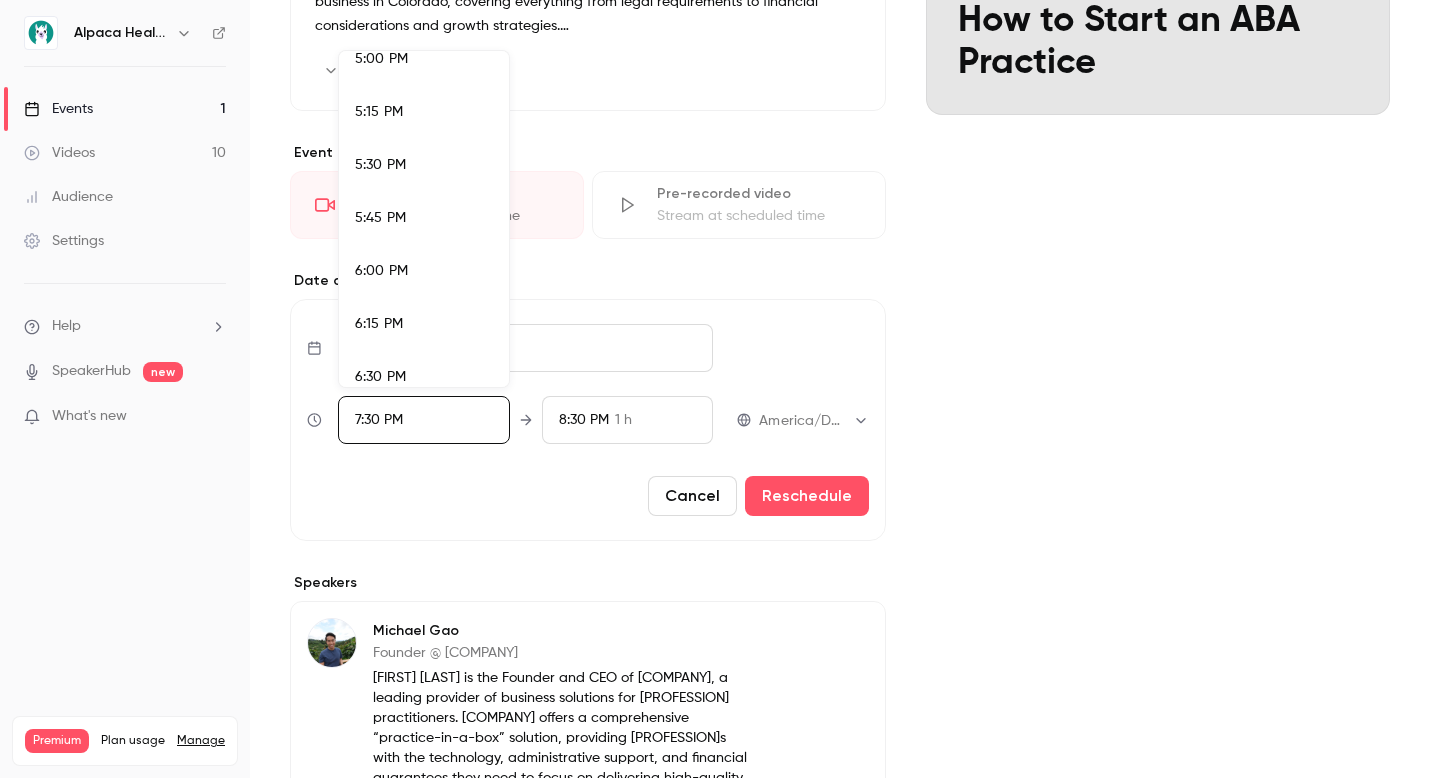 click on "5:30 PM" at bounding box center (424, 165) 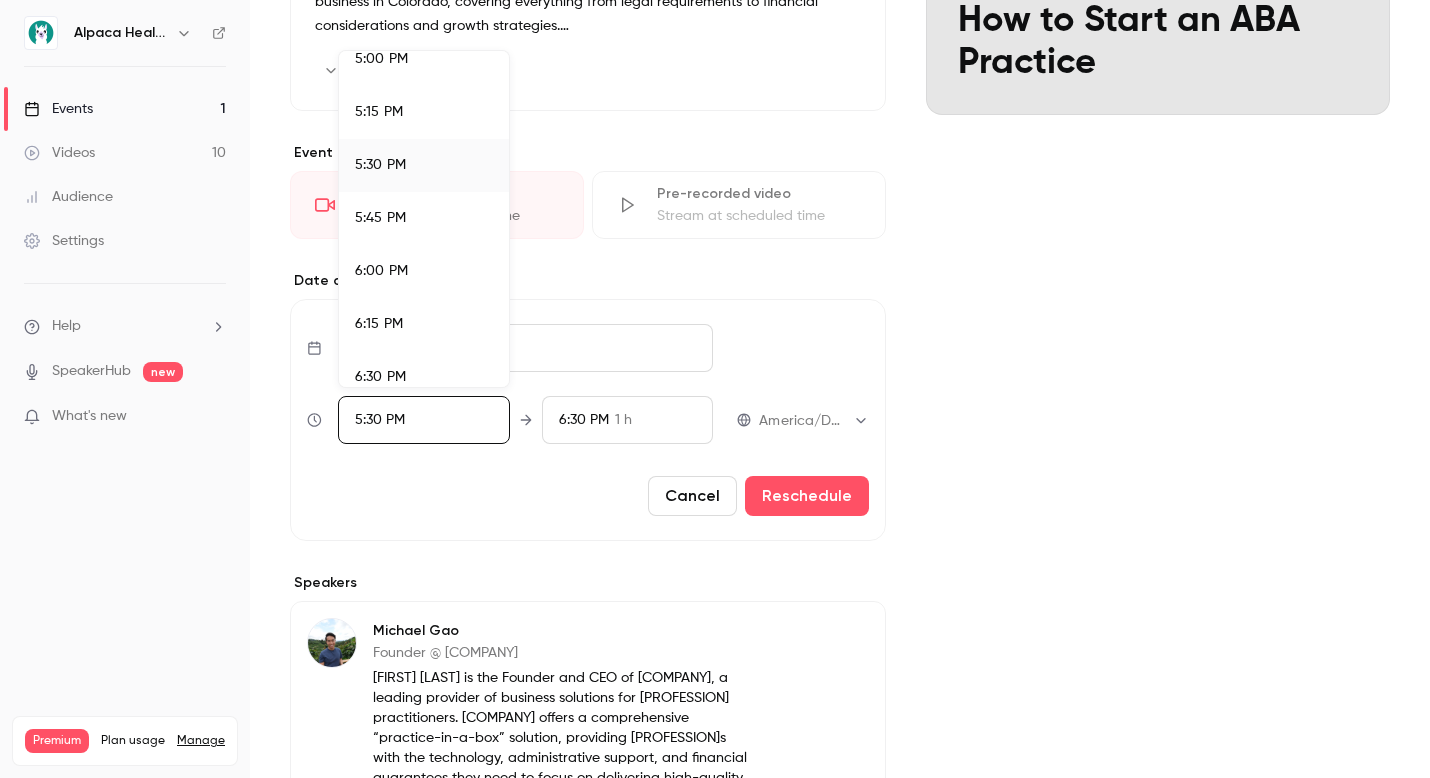 click at bounding box center (715, 389) 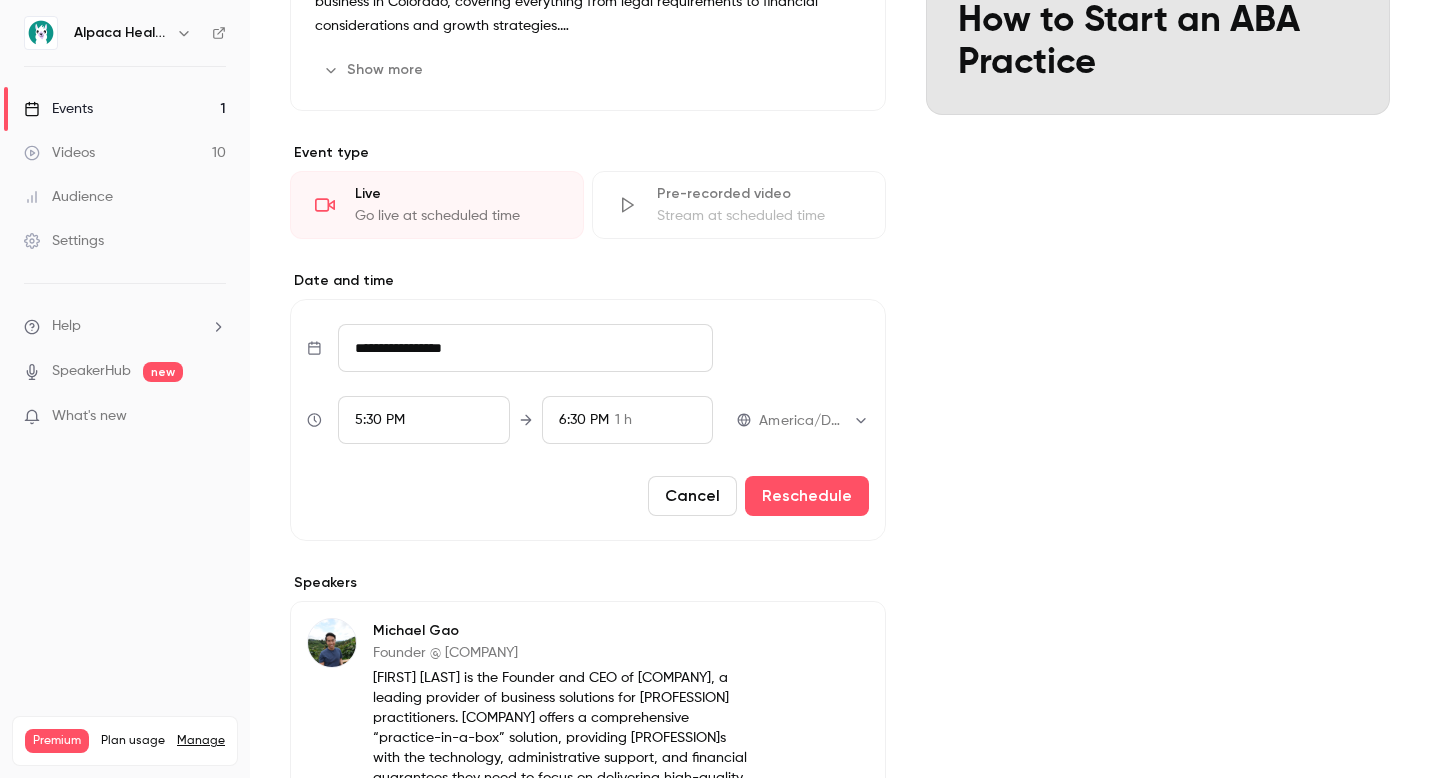 scroll, scrollTop: 3992, scrollLeft: 0, axis: vertical 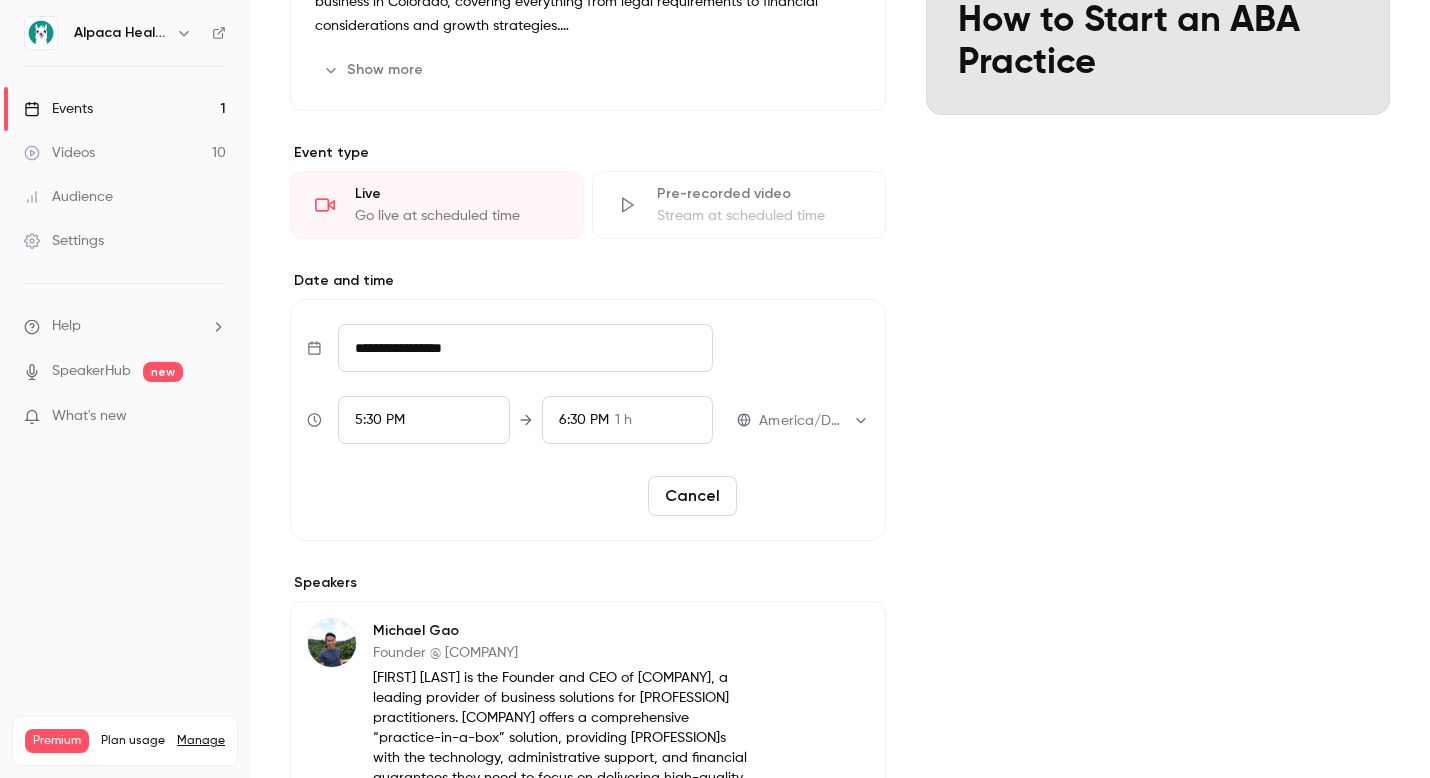 click on "Reschedule" at bounding box center [807, 496] 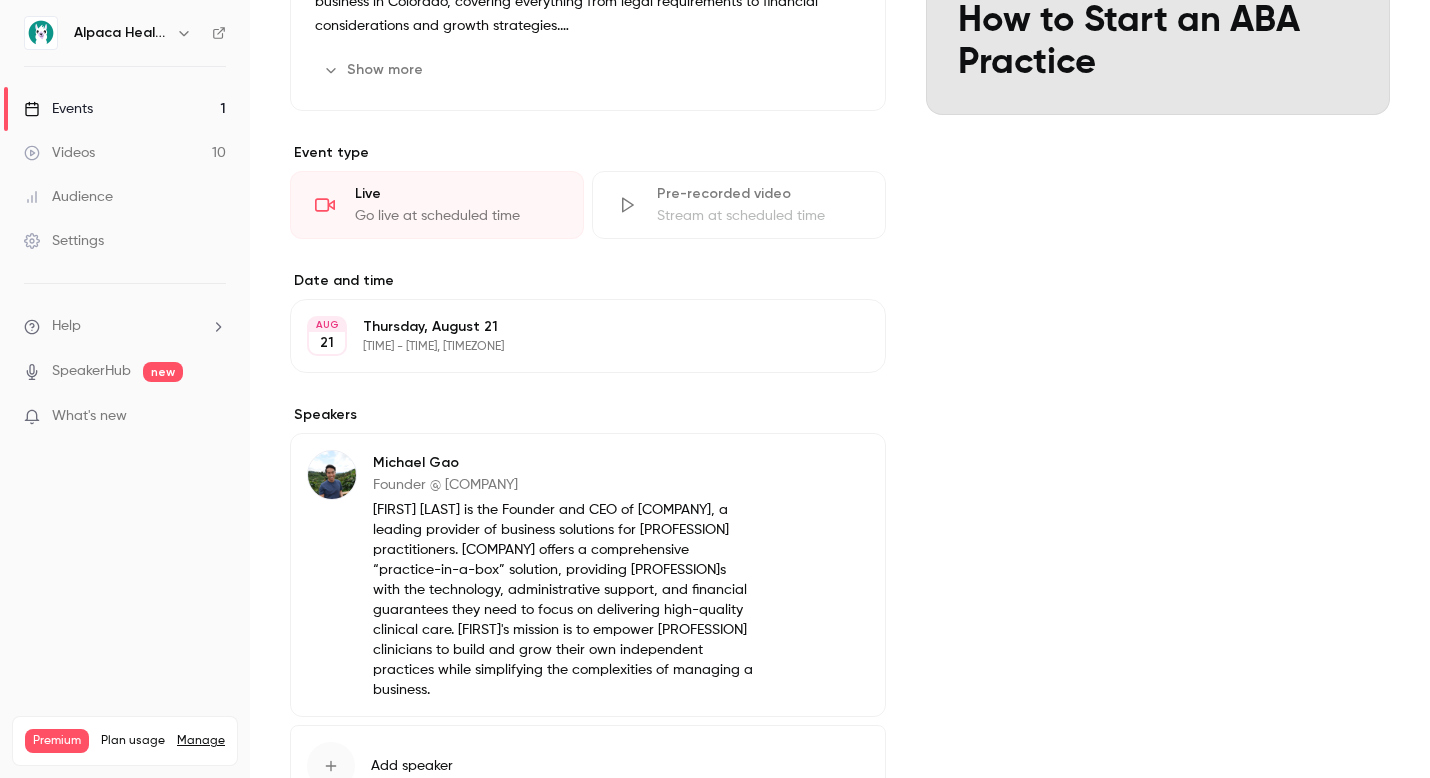 scroll, scrollTop: 0, scrollLeft: 0, axis: both 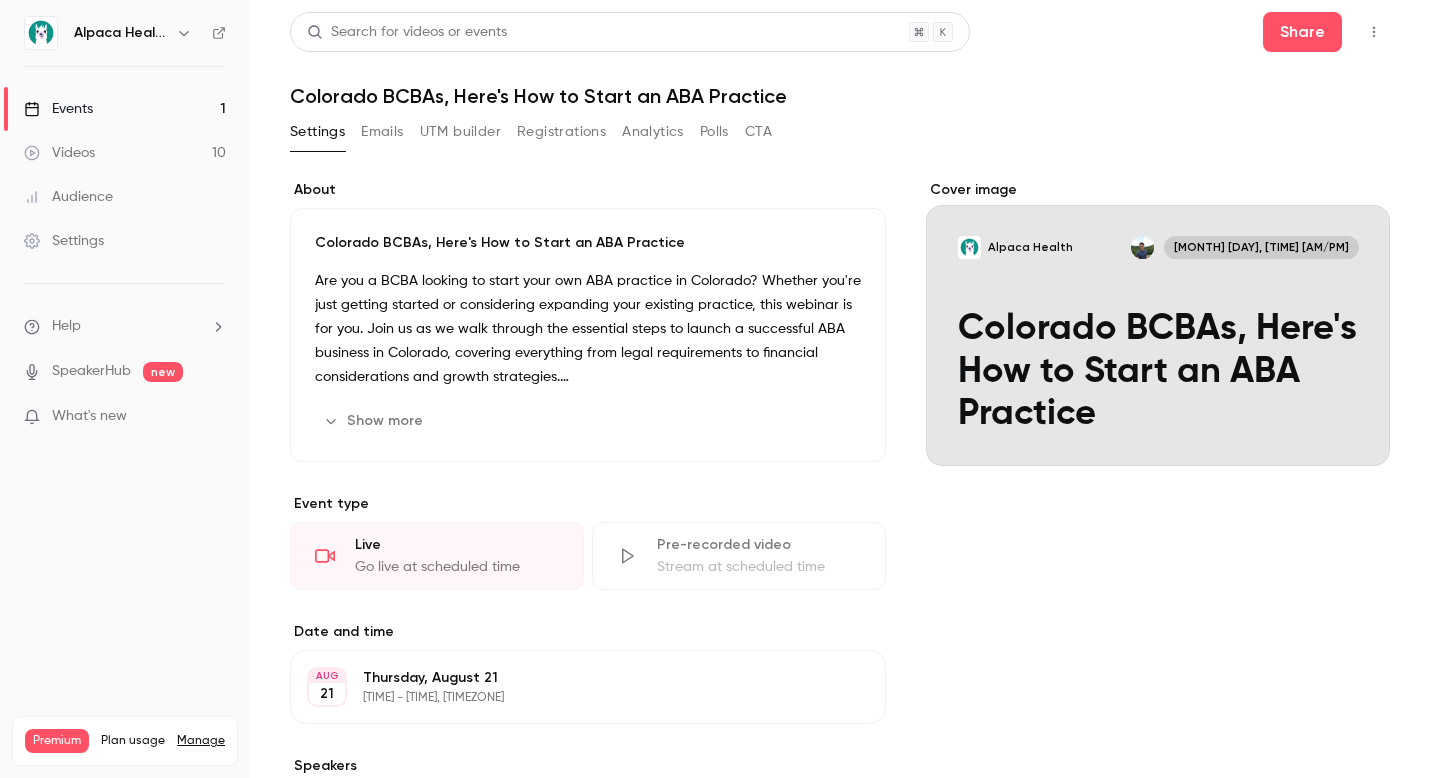 click at bounding box center (1158, 323) 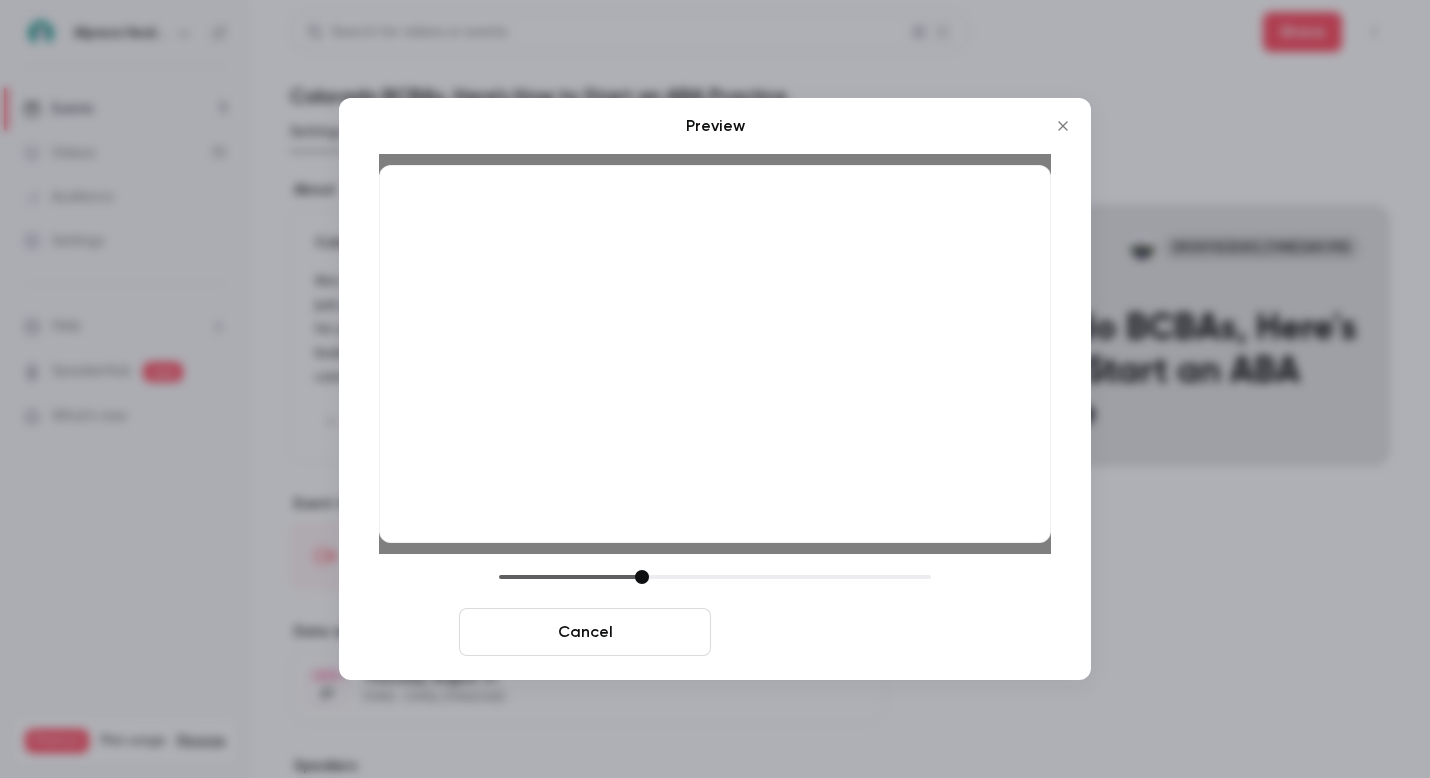 click on "Save cover" at bounding box center (845, 632) 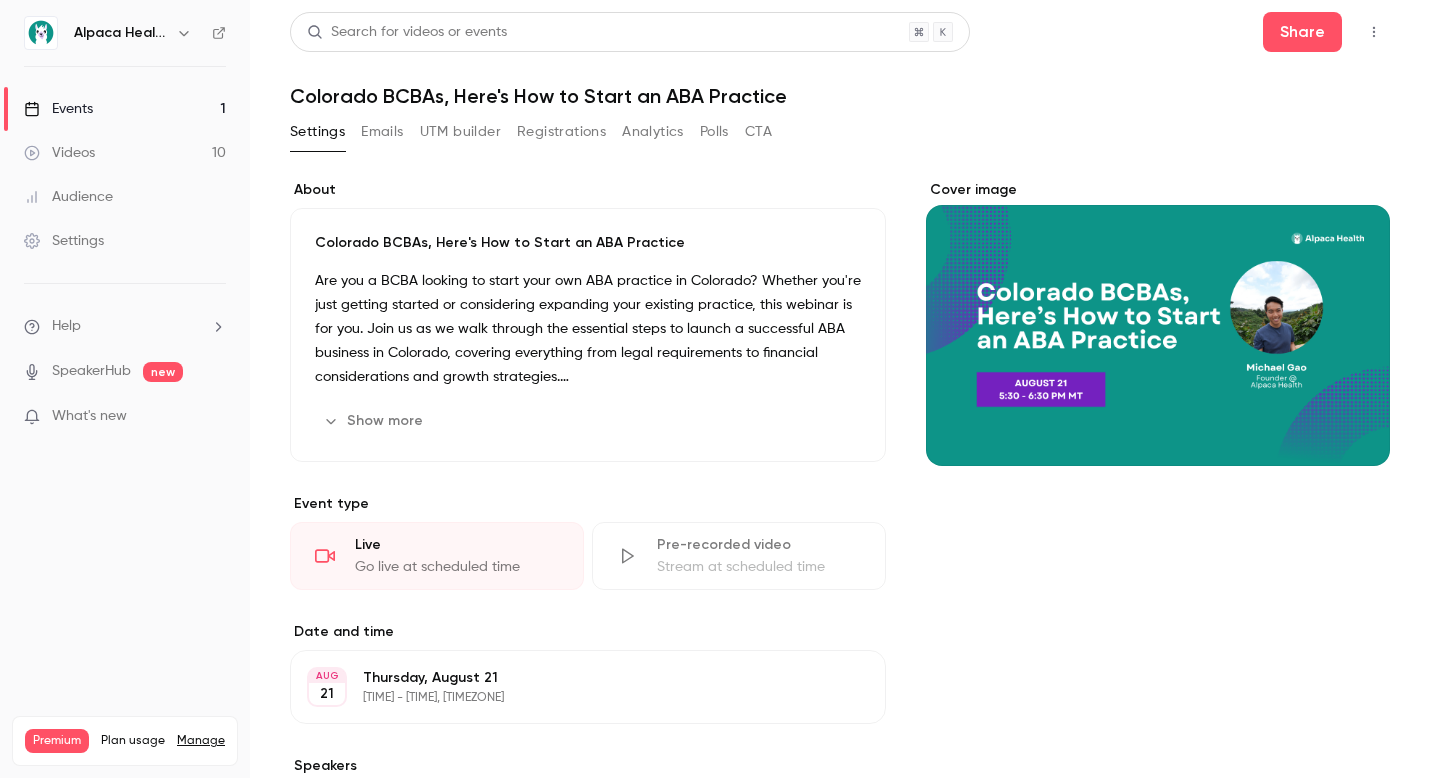 click on "Events 1" at bounding box center (125, 109) 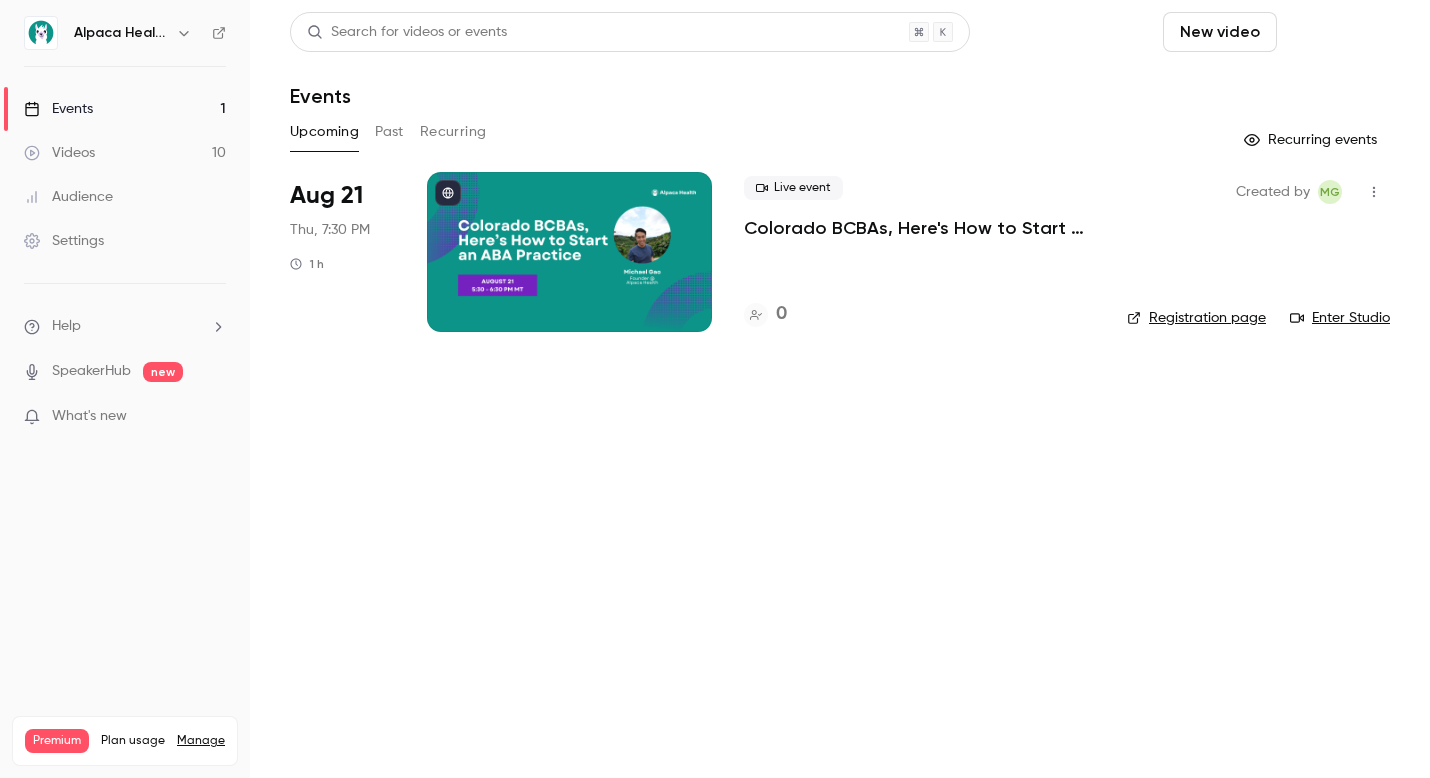 click on "Schedule" at bounding box center [1337, 32] 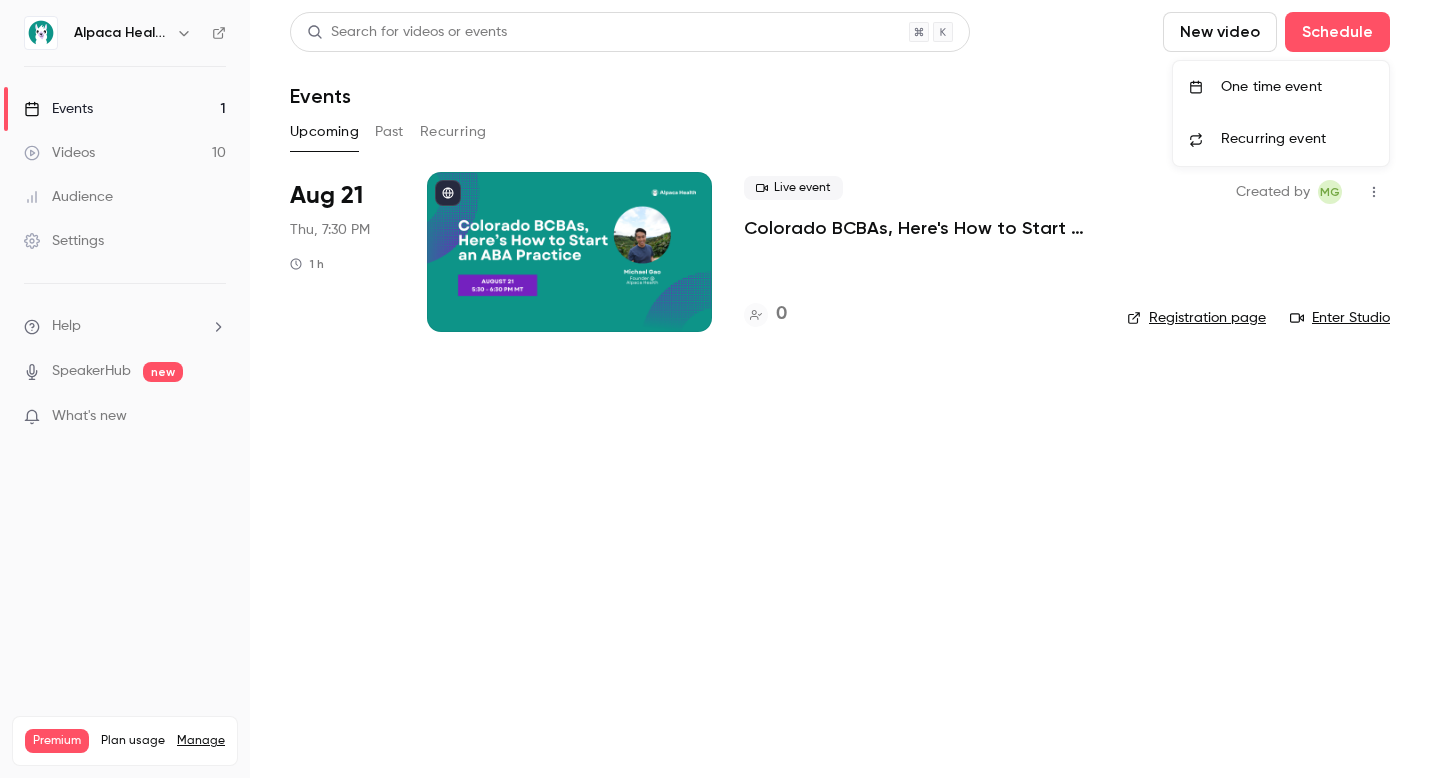 click at bounding box center (715, 389) 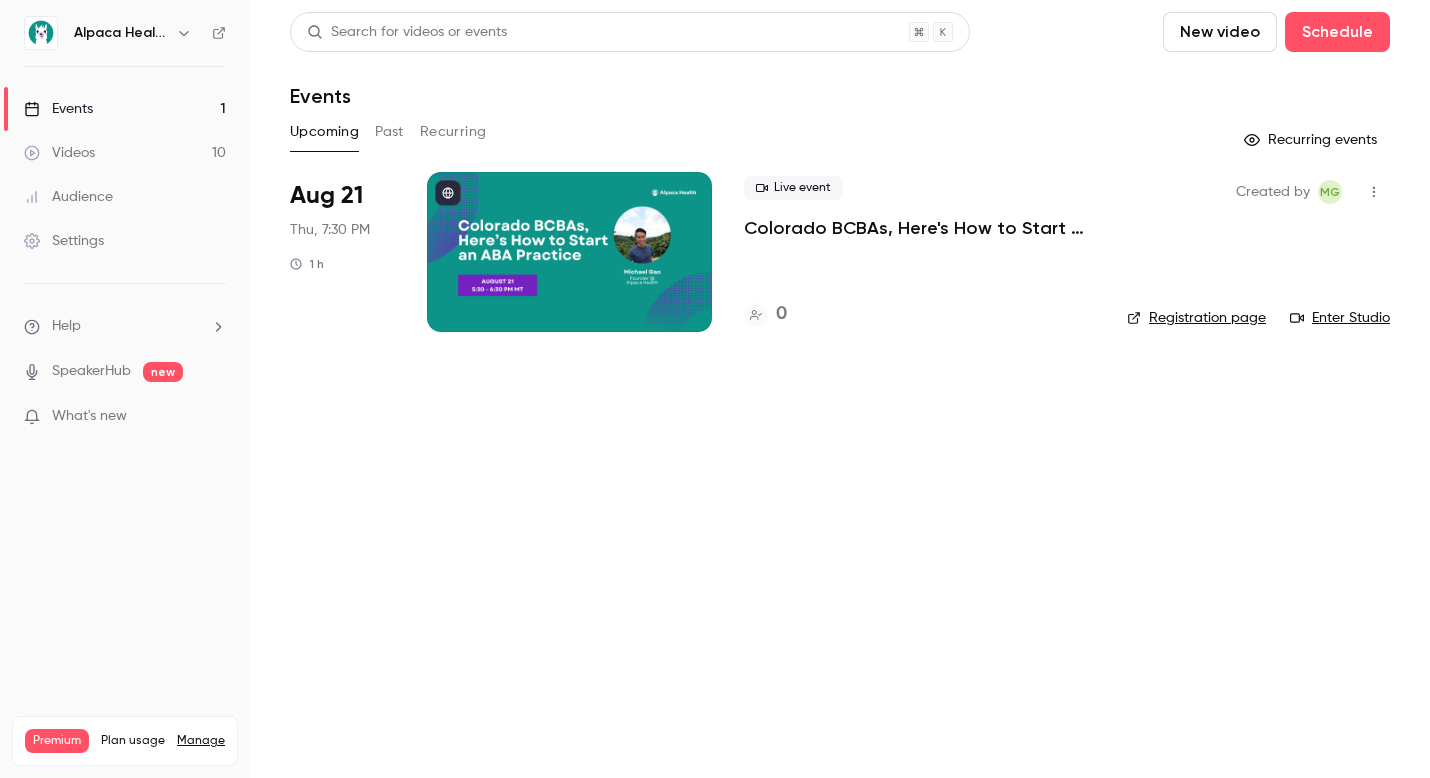 click 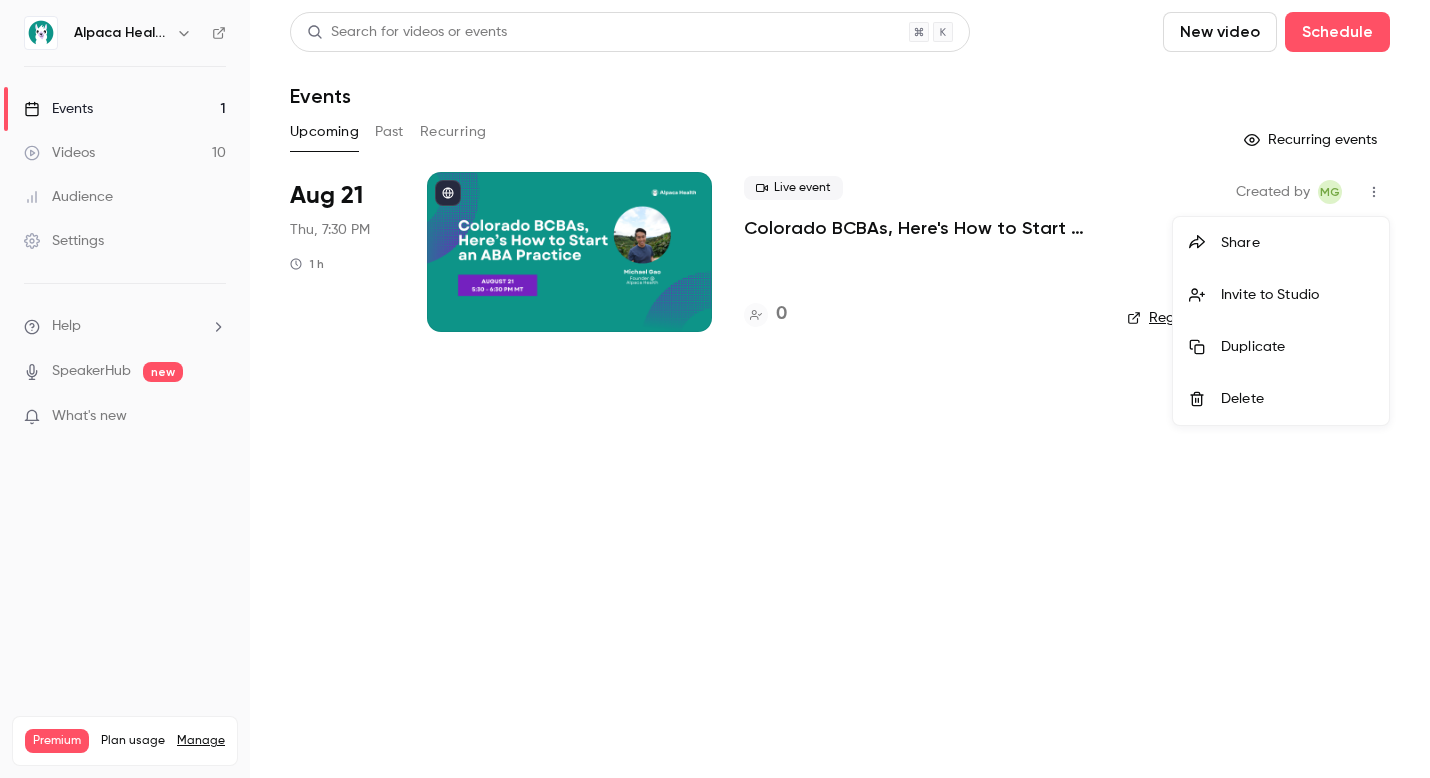 click at bounding box center [715, 389] 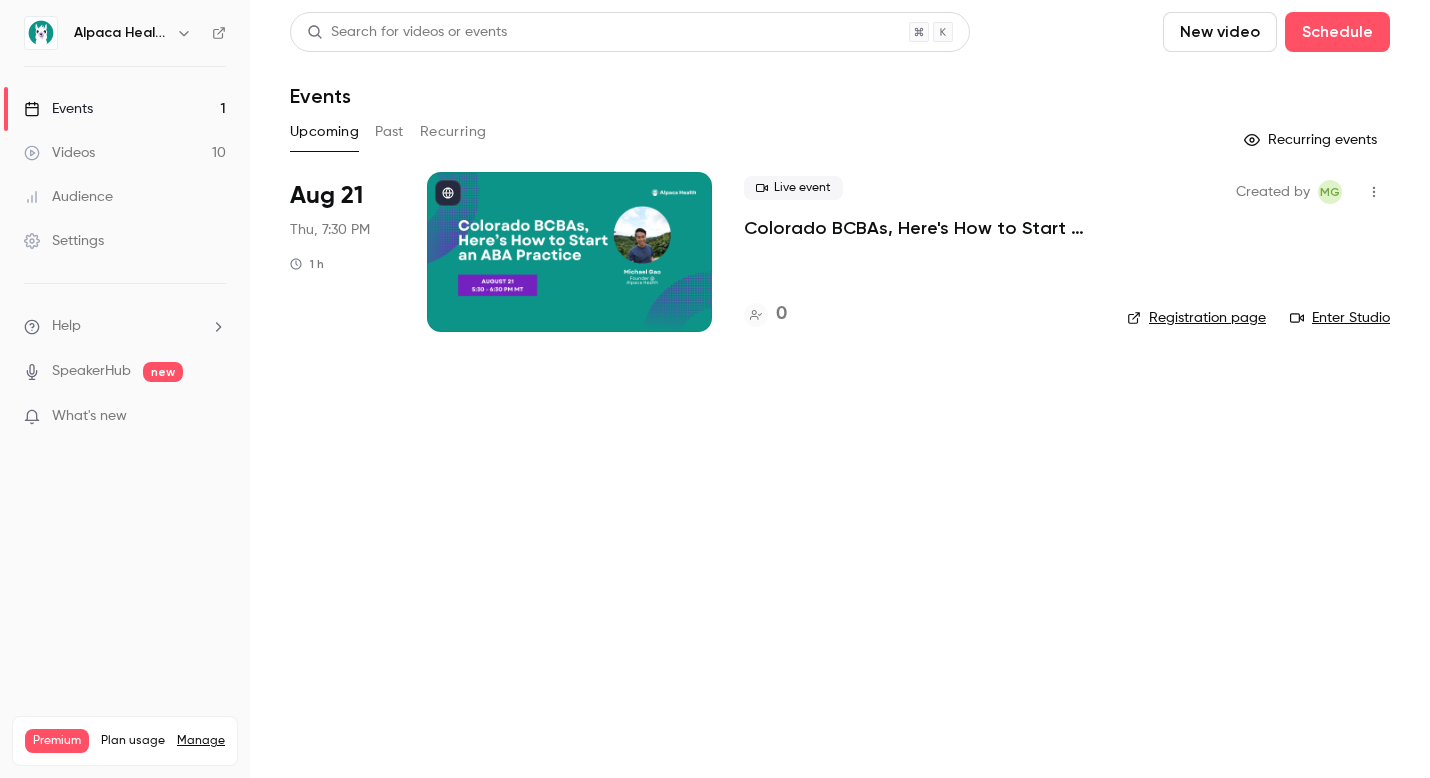 click 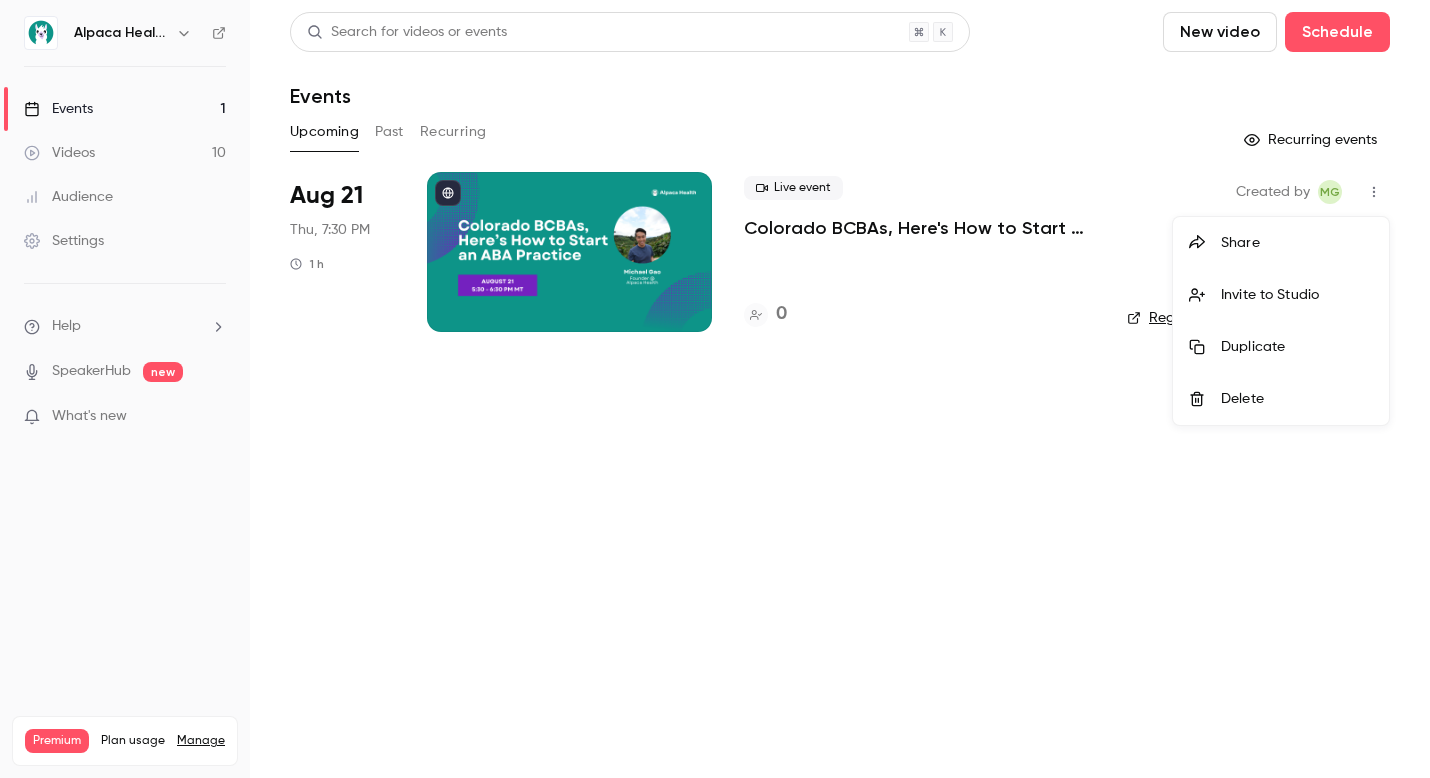 click at bounding box center [1205, 347] 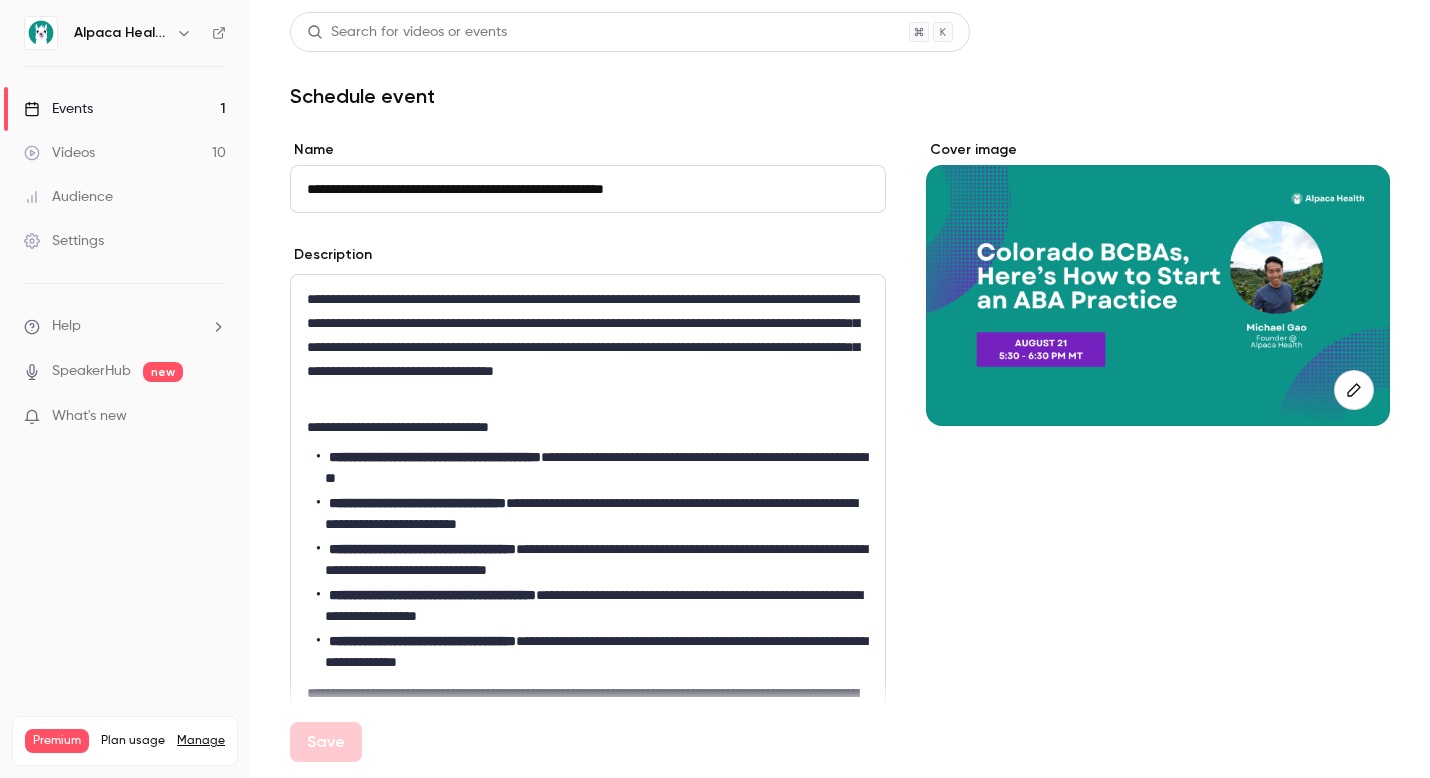click on "**********" at bounding box center (593, 468) 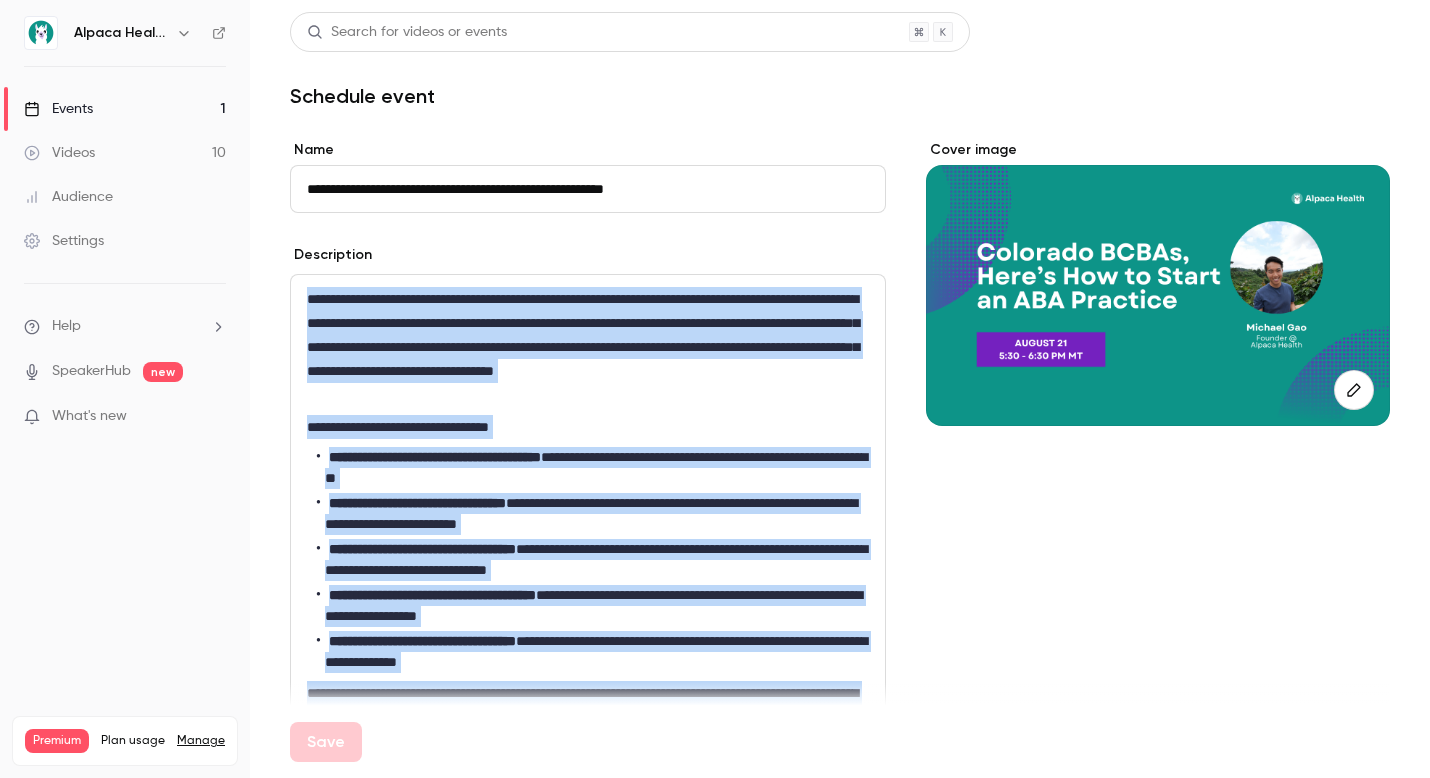 copy on "**********" 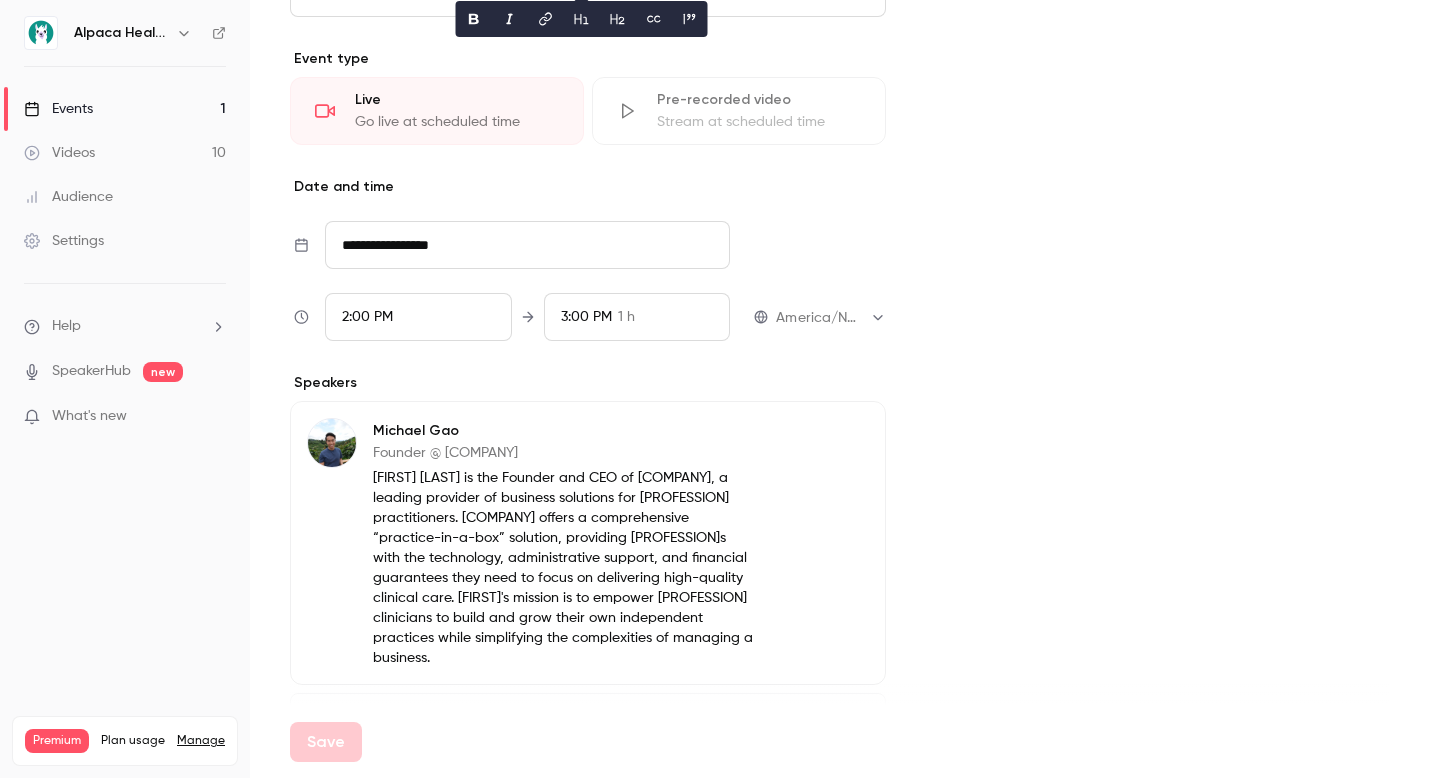 scroll, scrollTop: 823, scrollLeft: 0, axis: vertical 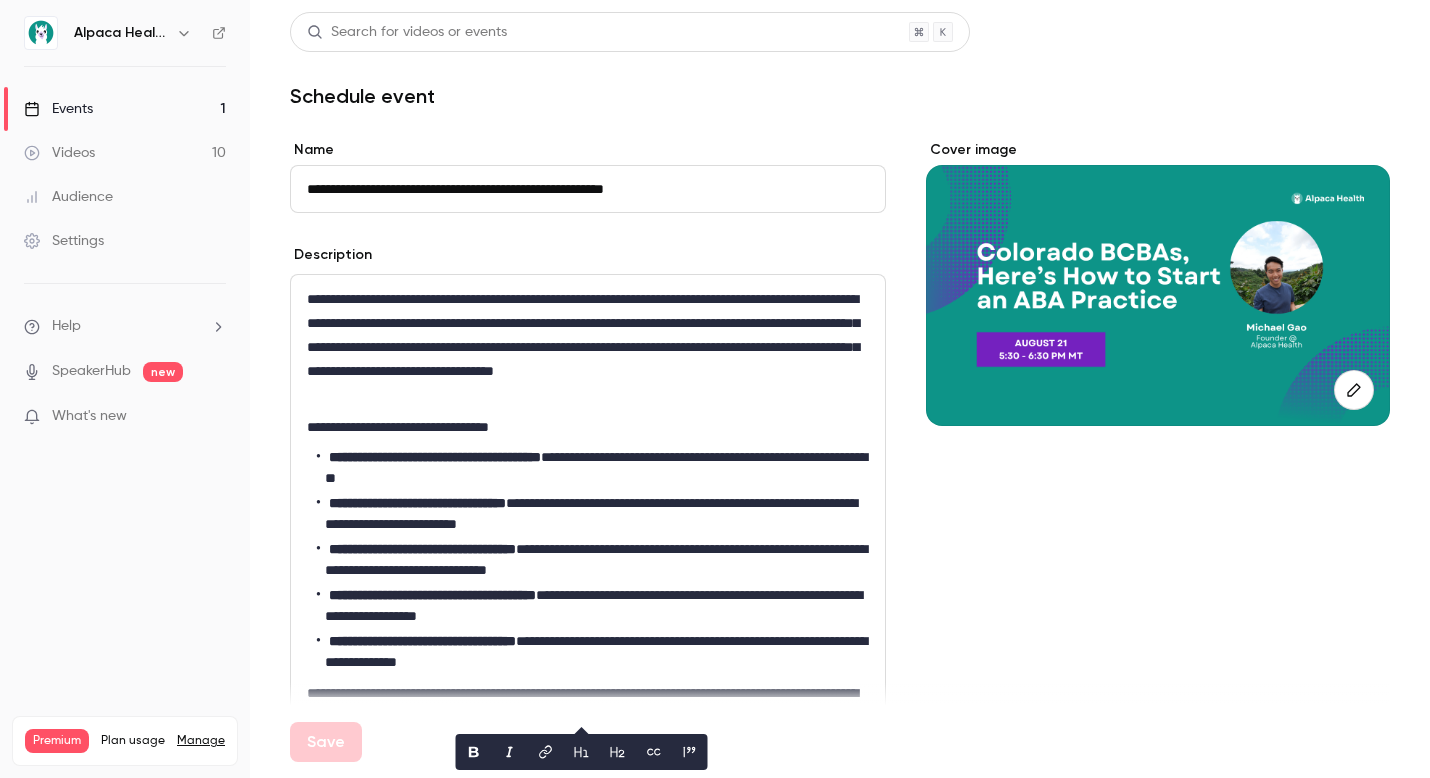 click on "**********" at bounding box center [435, 457] 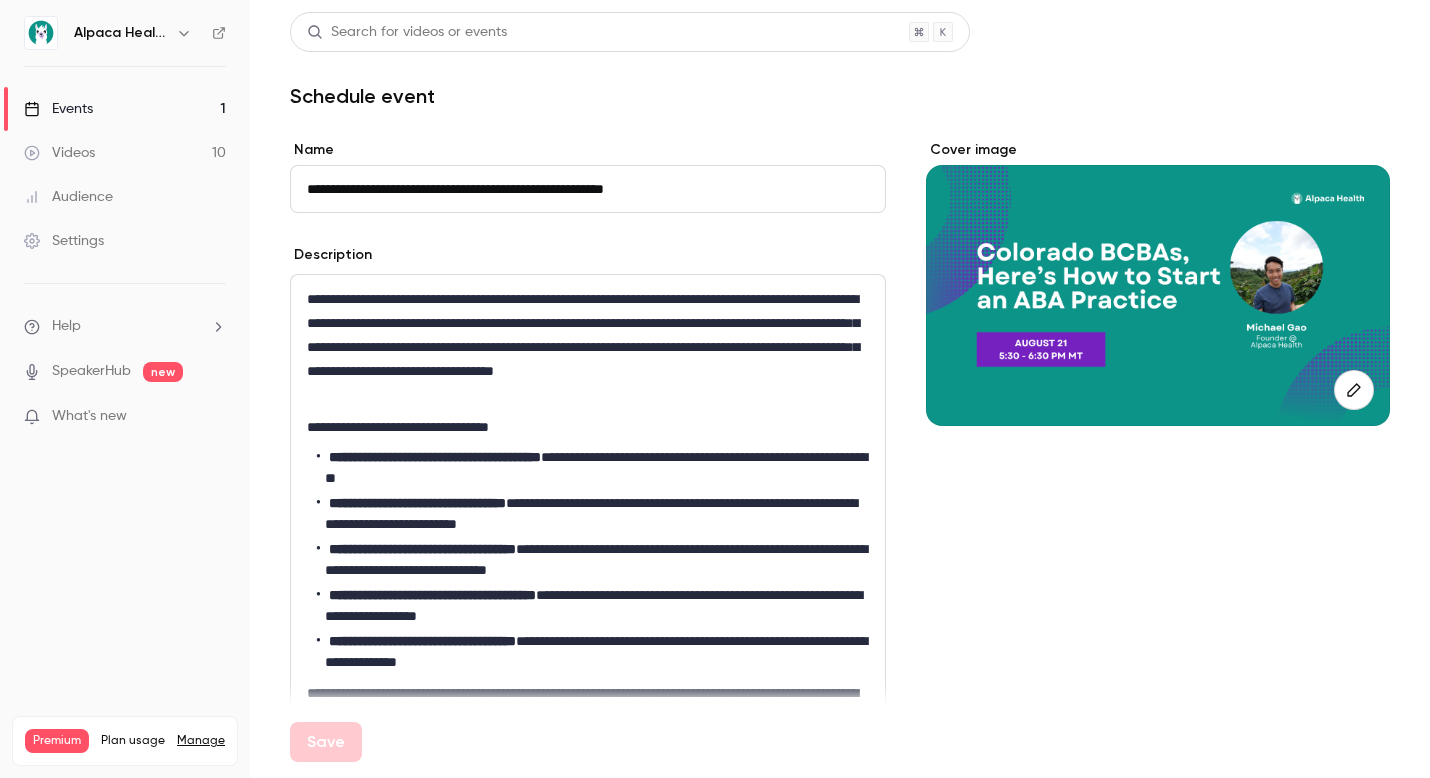 click on "**********" at bounding box center (588, 189) 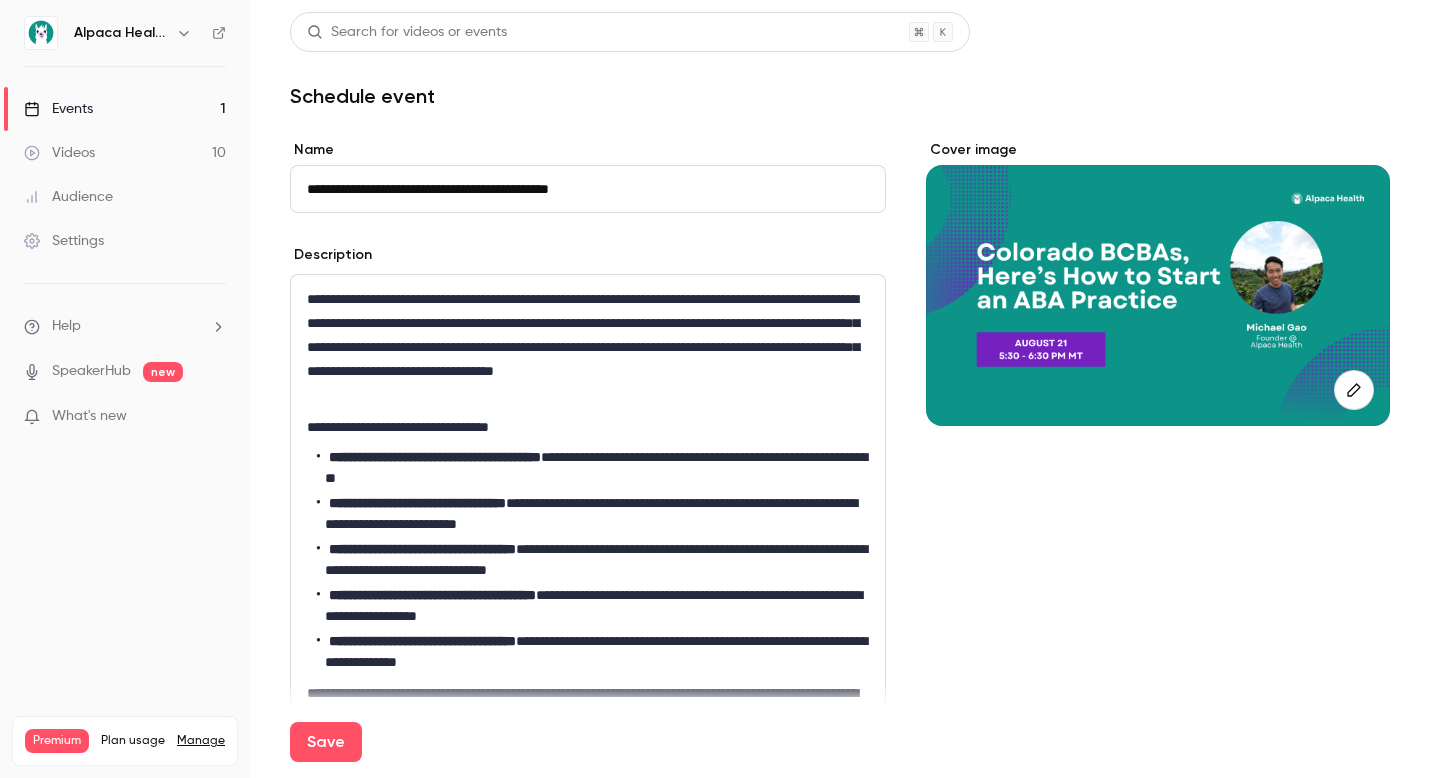 type on "**********" 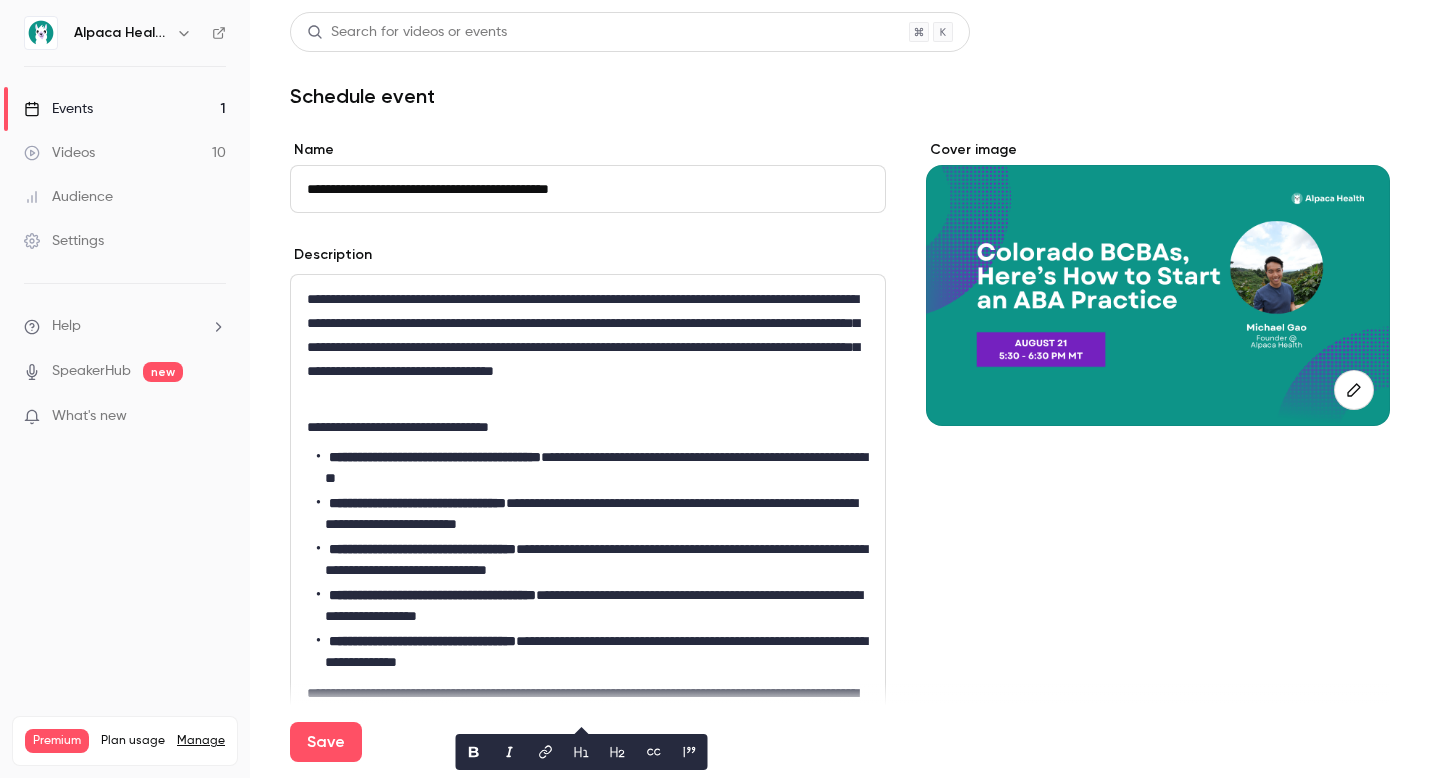 scroll, scrollTop: 0, scrollLeft: 0, axis: both 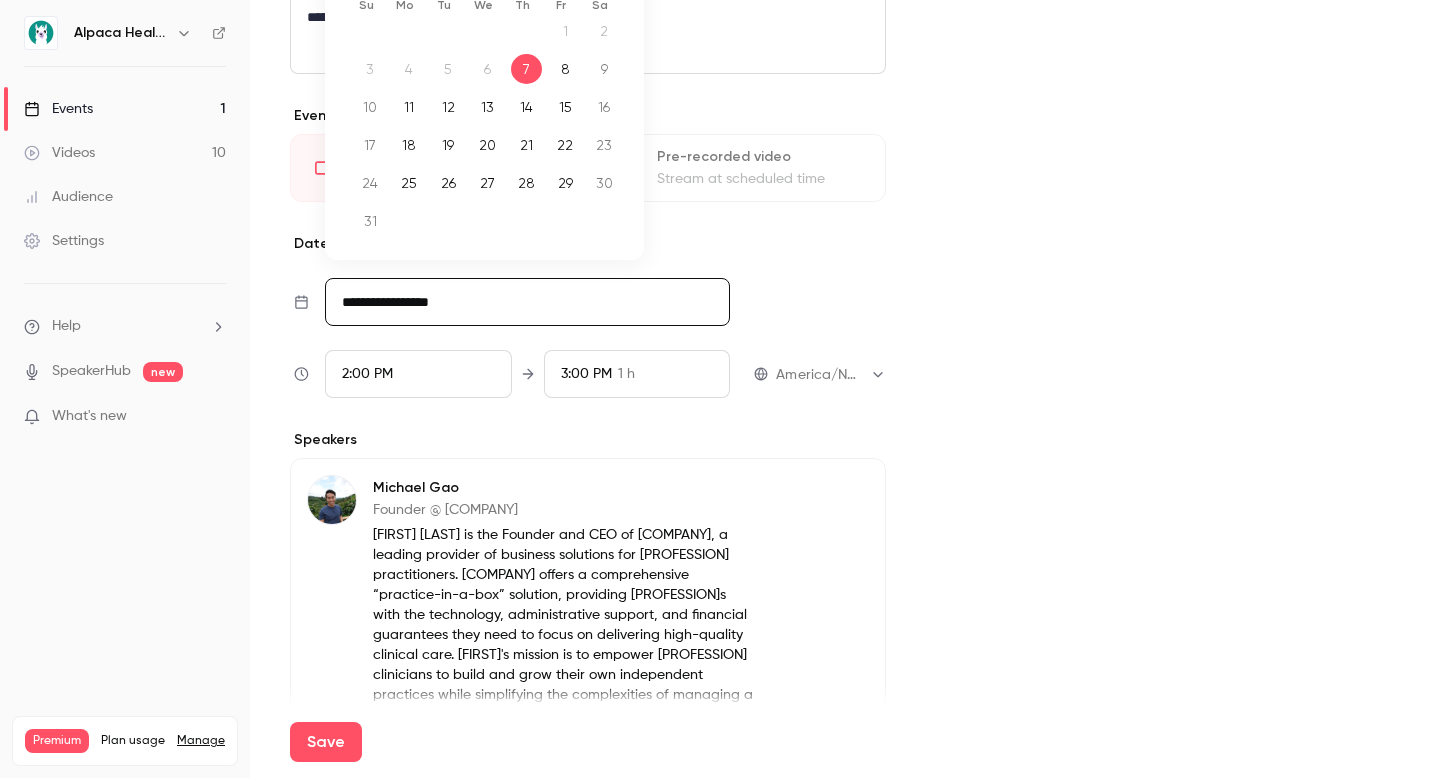click on "**********" at bounding box center [527, 302] 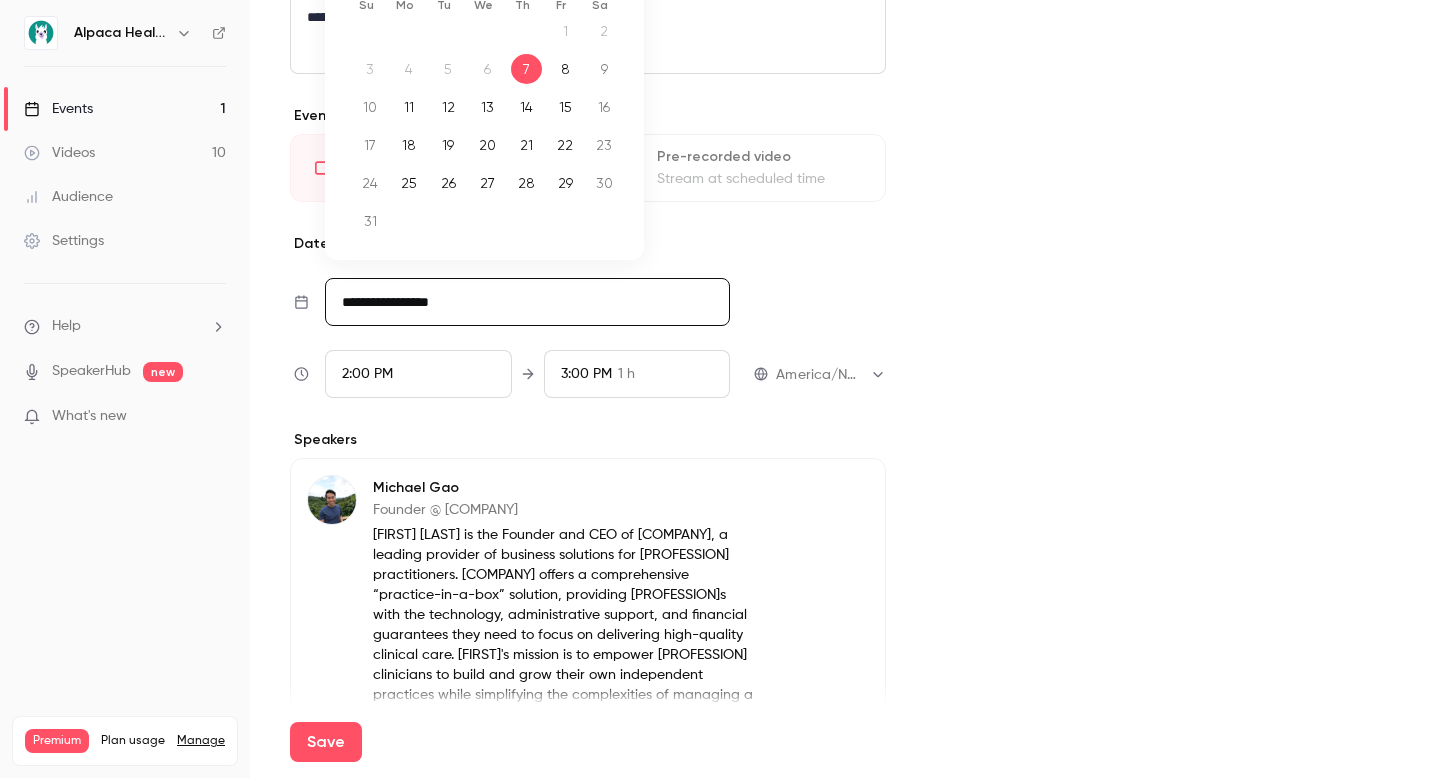 scroll, scrollTop: 671, scrollLeft: 0, axis: vertical 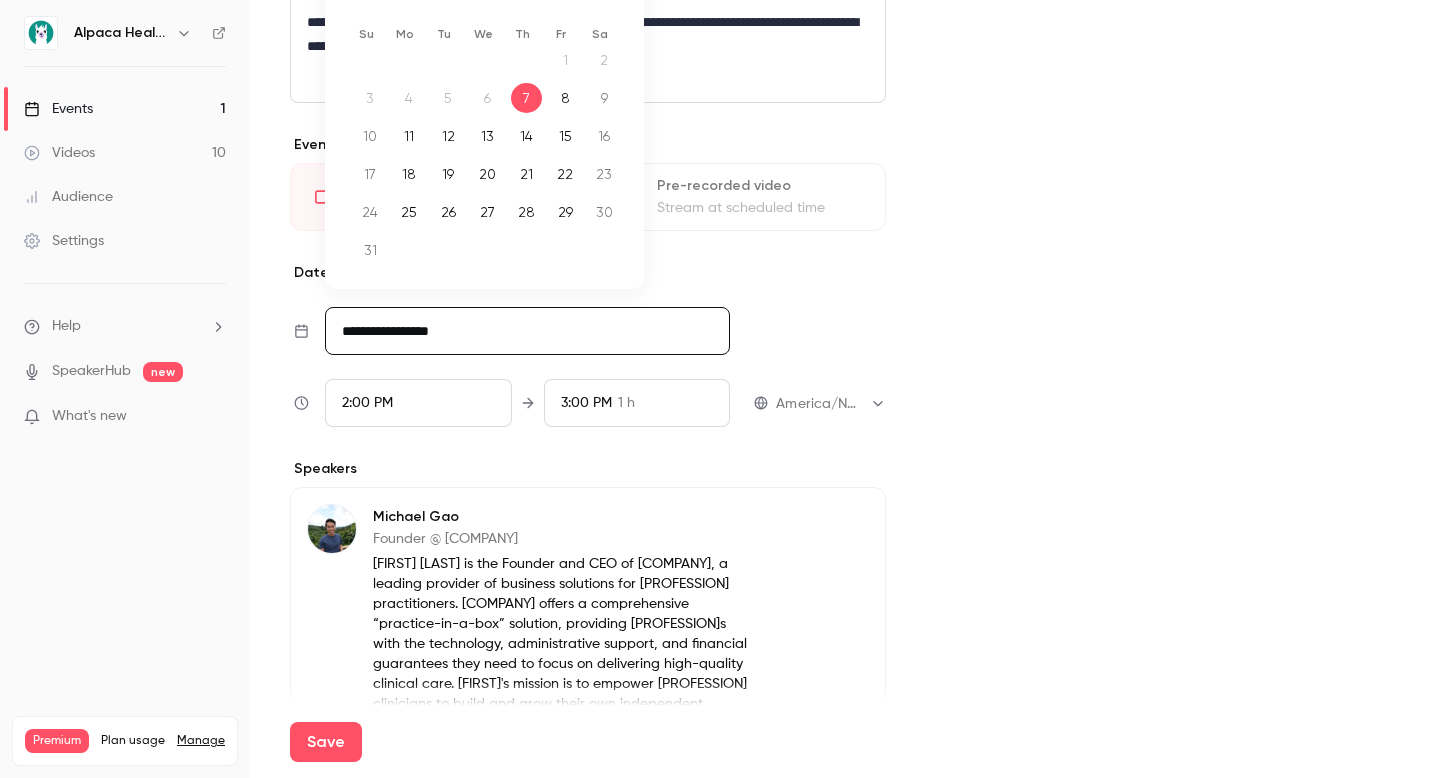 click on "28" at bounding box center (526, 212) 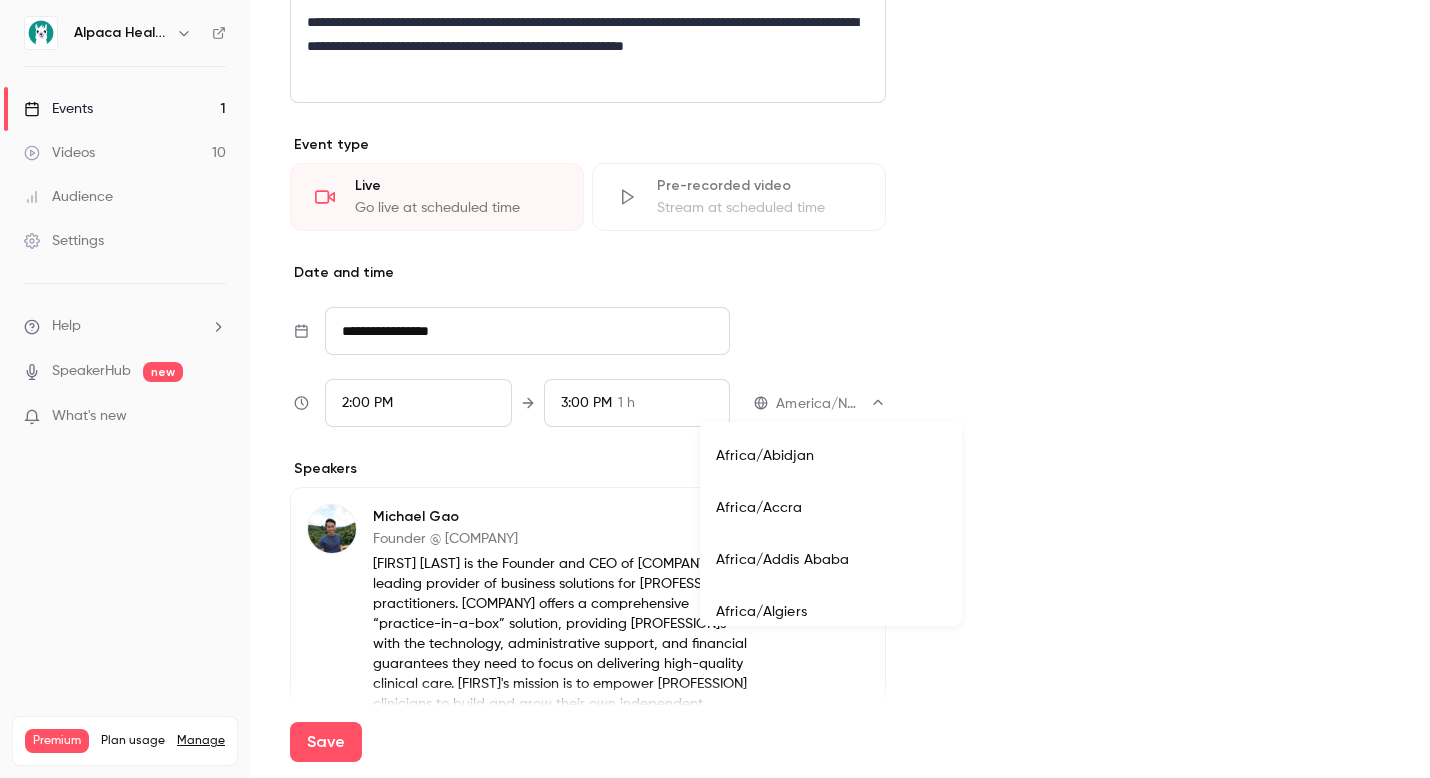 click on "**********" at bounding box center (715, 389) 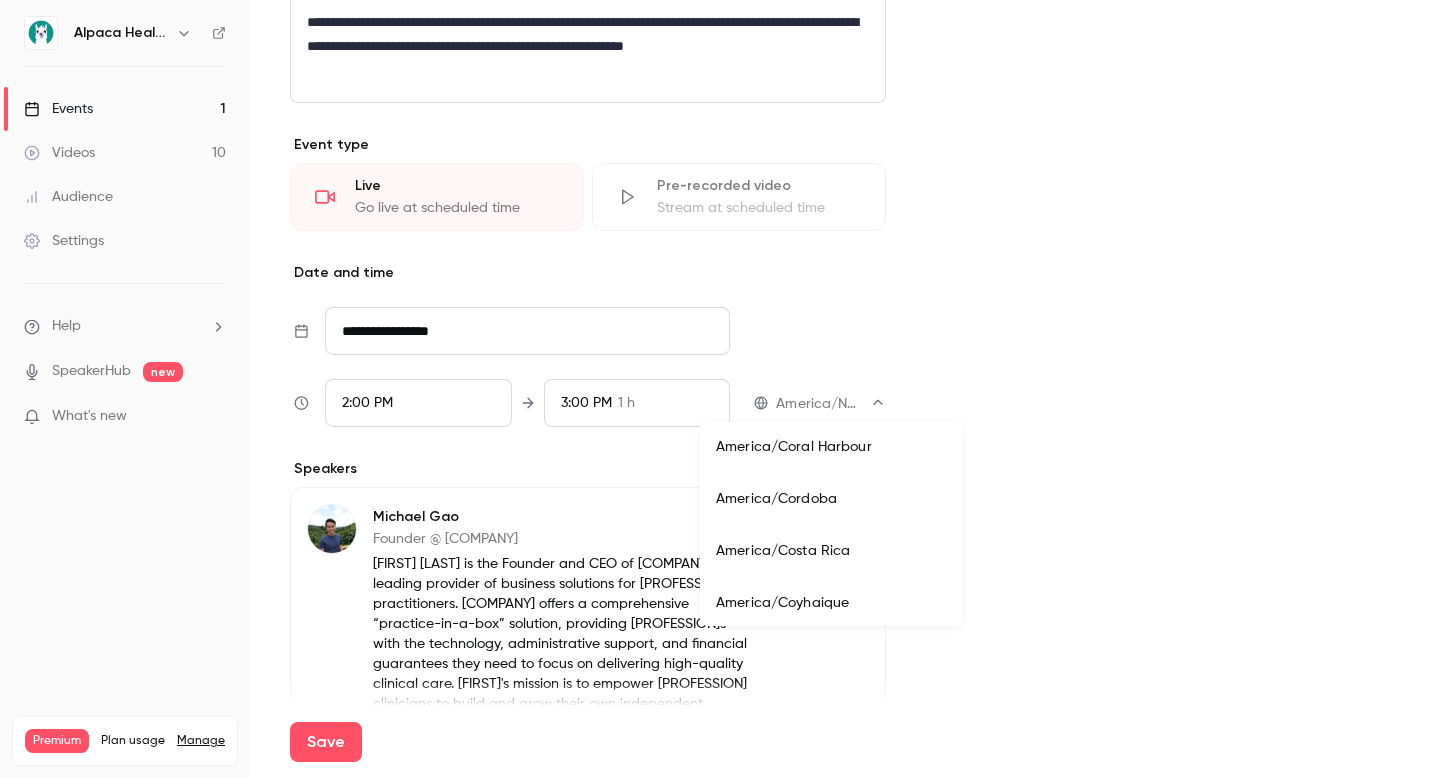 scroll, scrollTop: 4323, scrollLeft: 0, axis: vertical 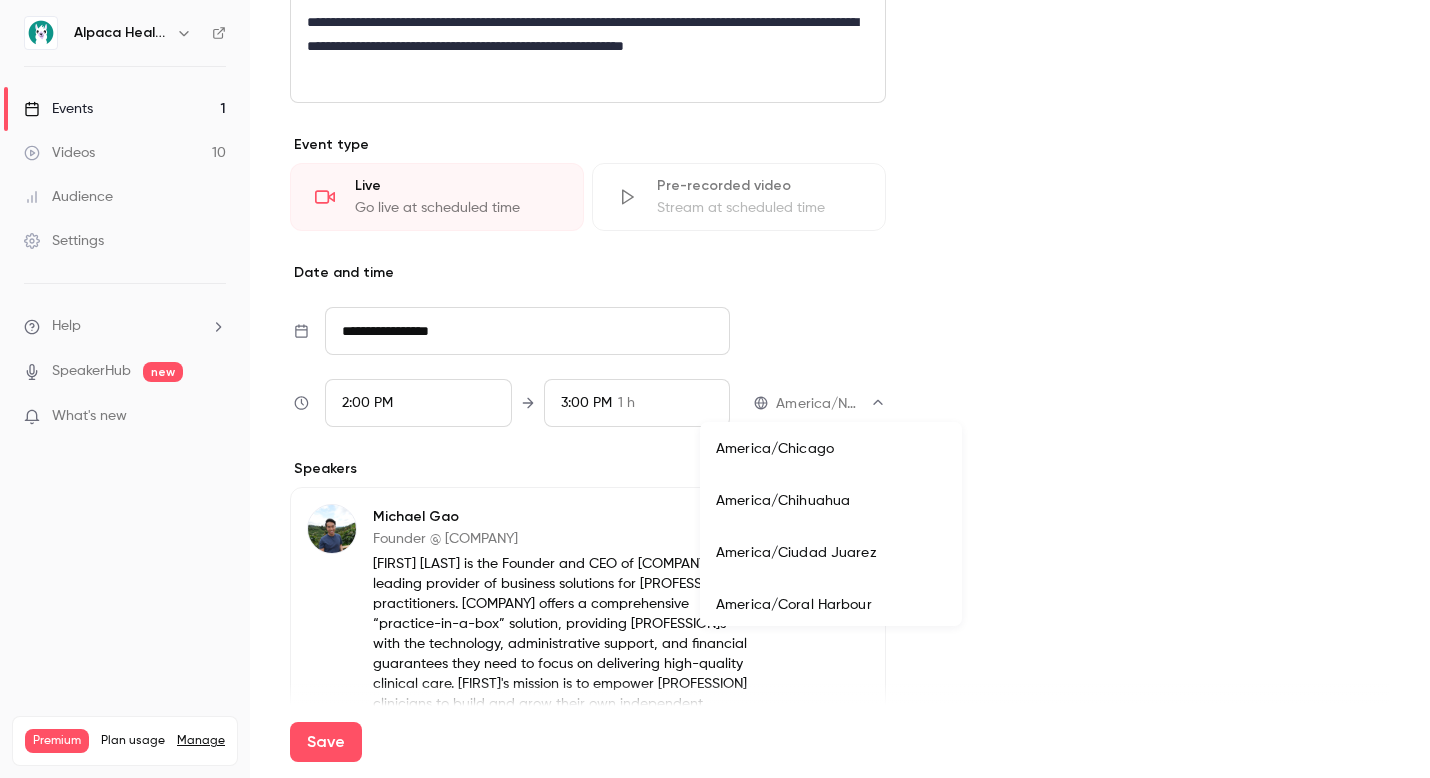 click on "America/Chicago" at bounding box center (831, 449) 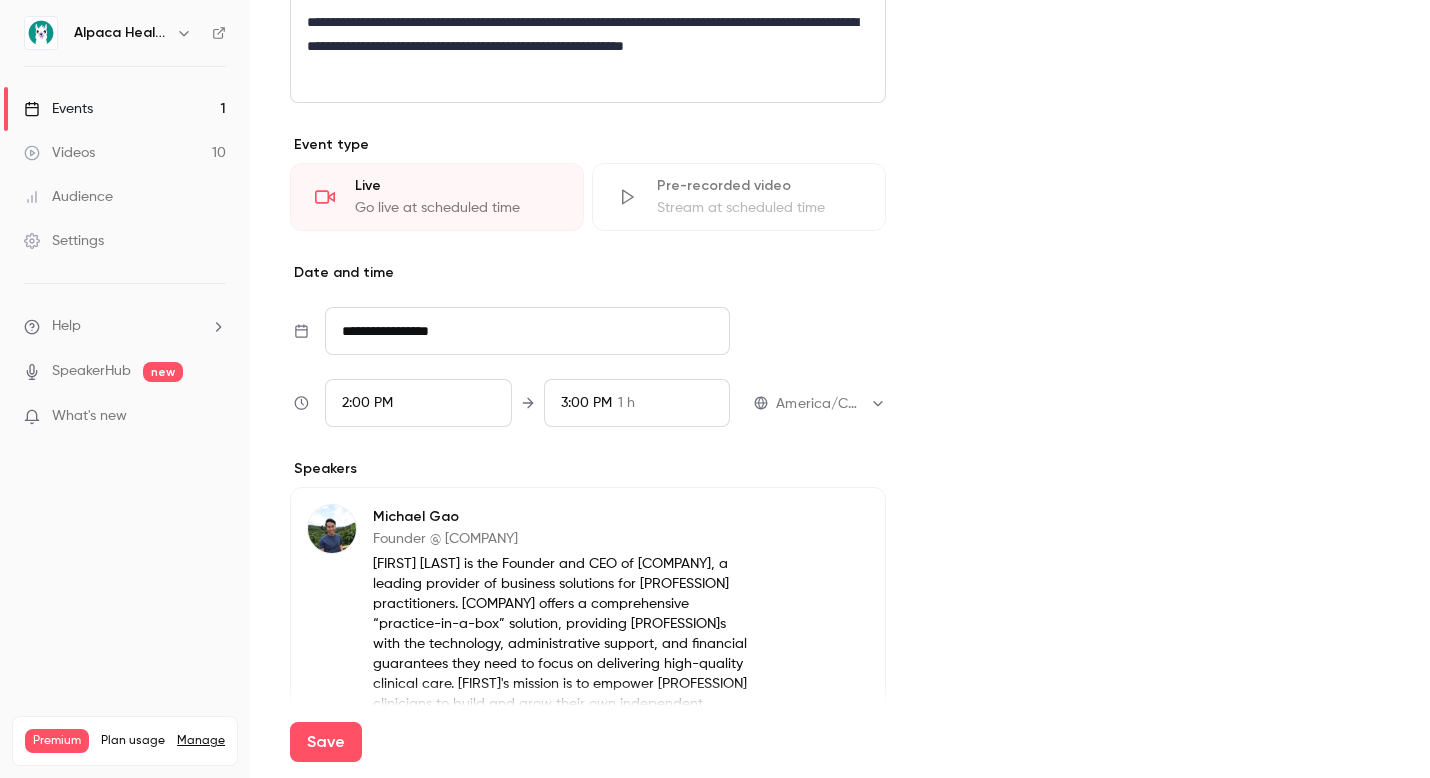 click on "2:00 PM" at bounding box center [418, 403] 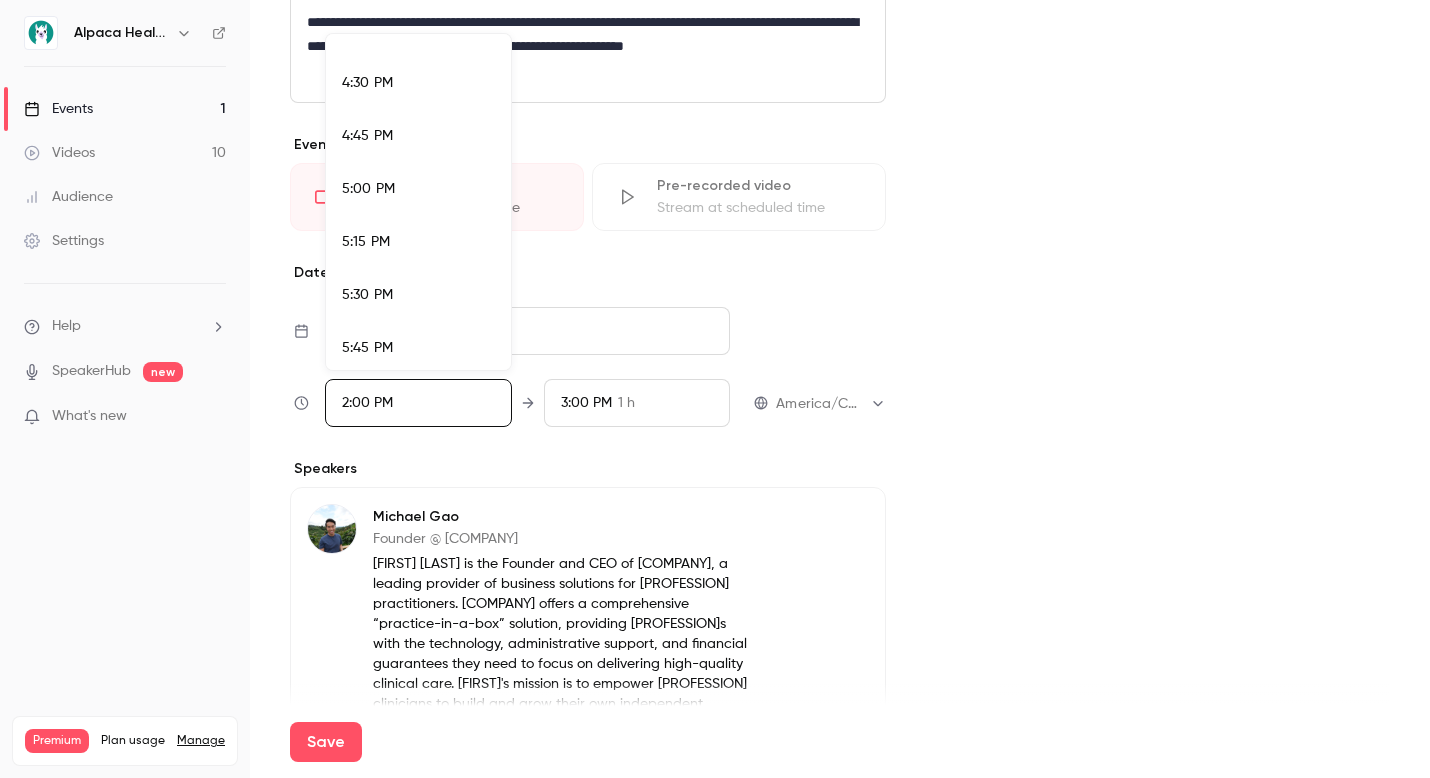 scroll, scrollTop: 3489, scrollLeft: 0, axis: vertical 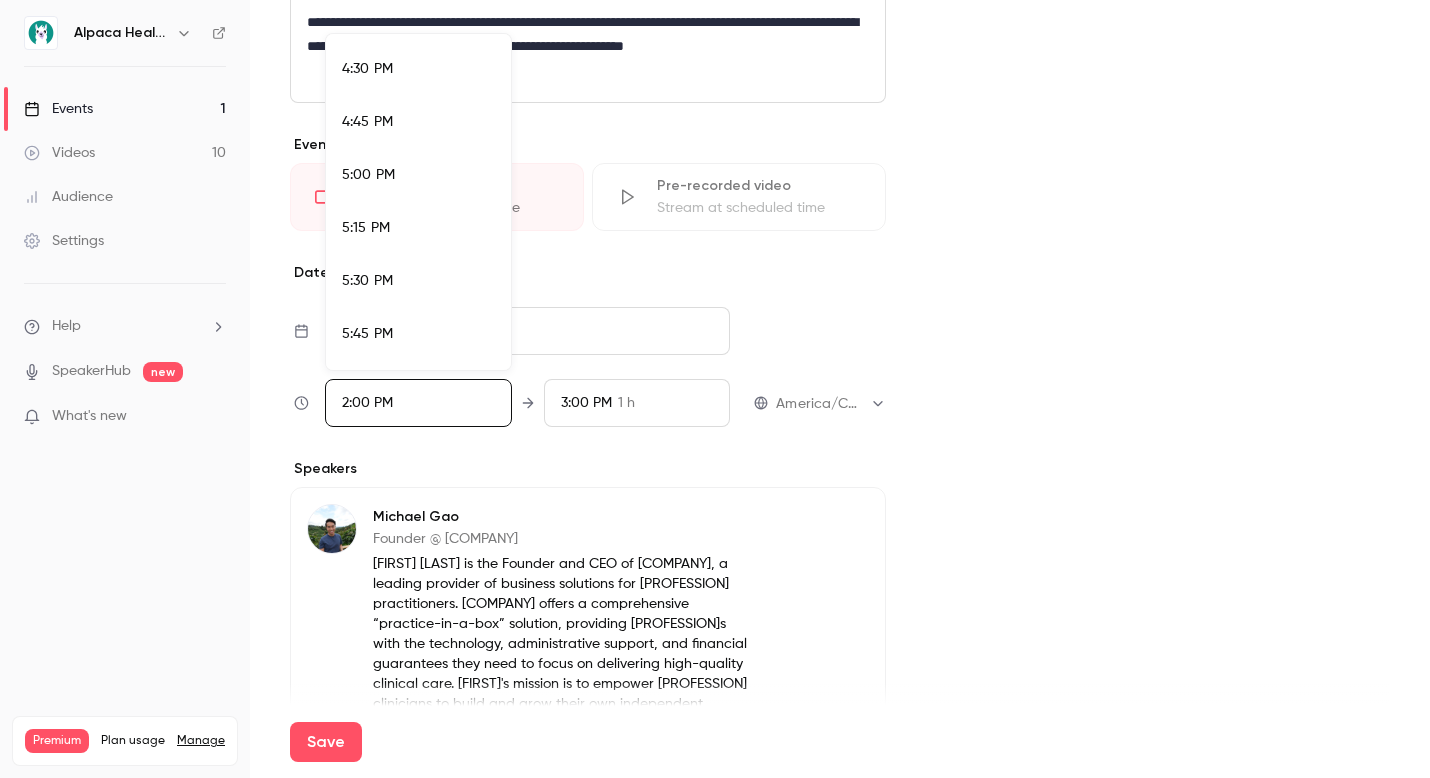 click on "5:30 PM" at bounding box center (418, 281) 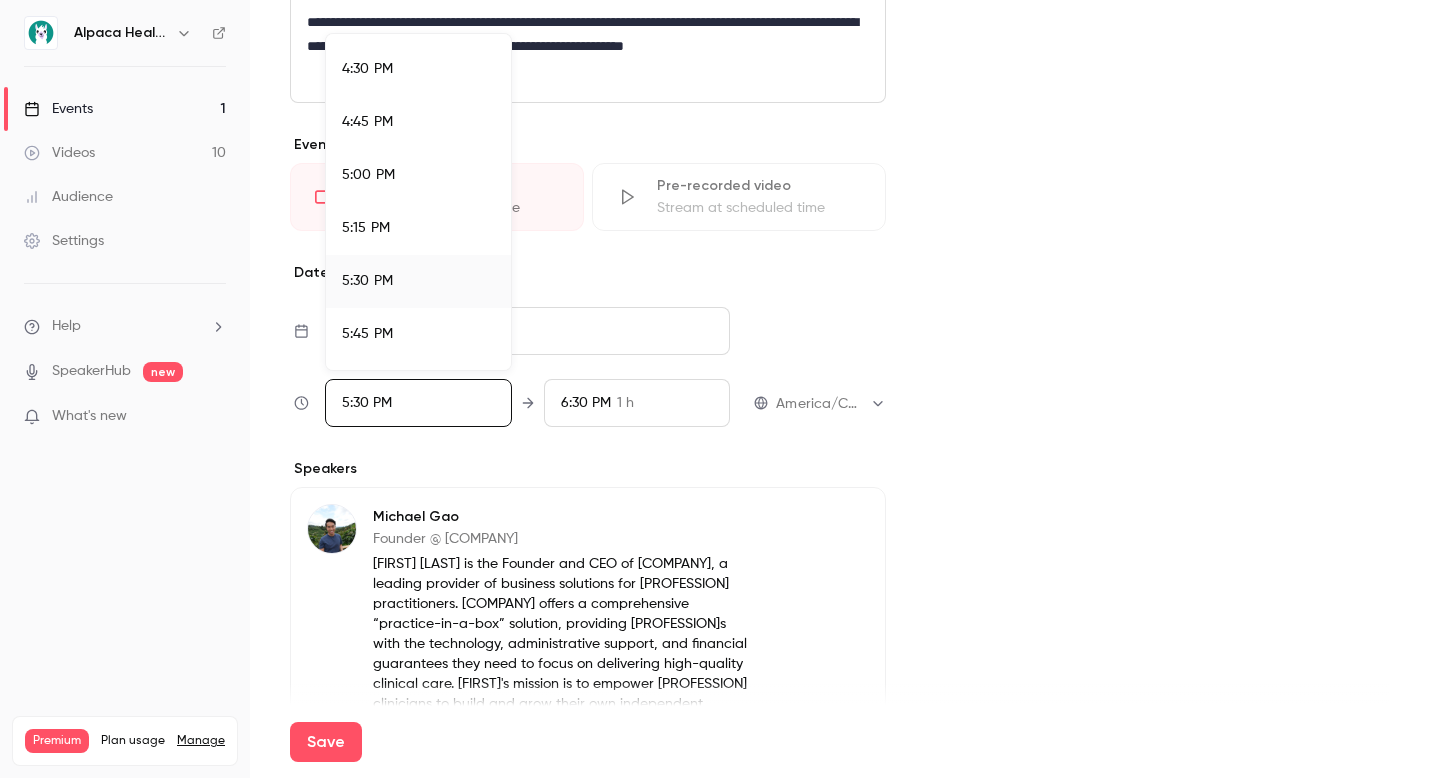 click at bounding box center (715, 389) 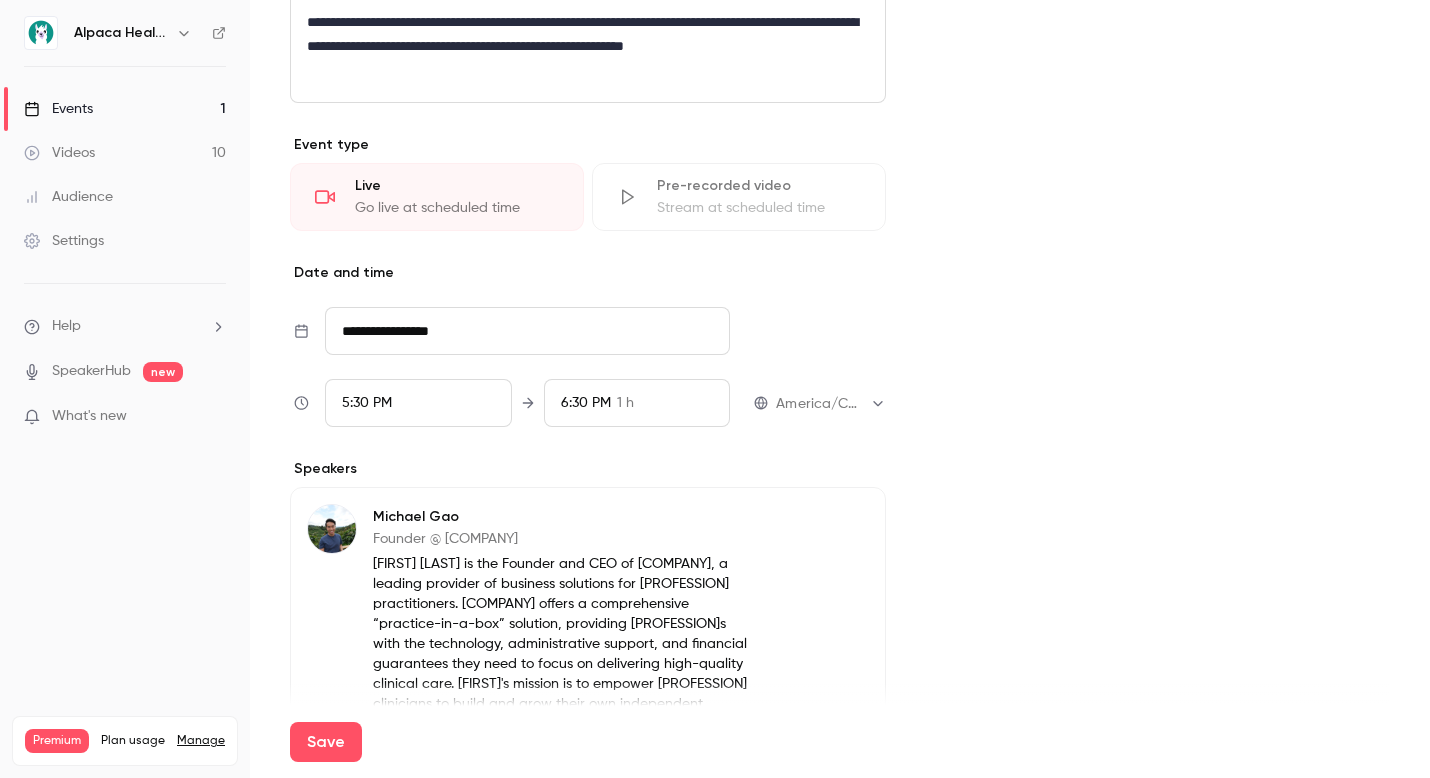scroll, scrollTop: 894, scrollLeft: 0, axis: vertical 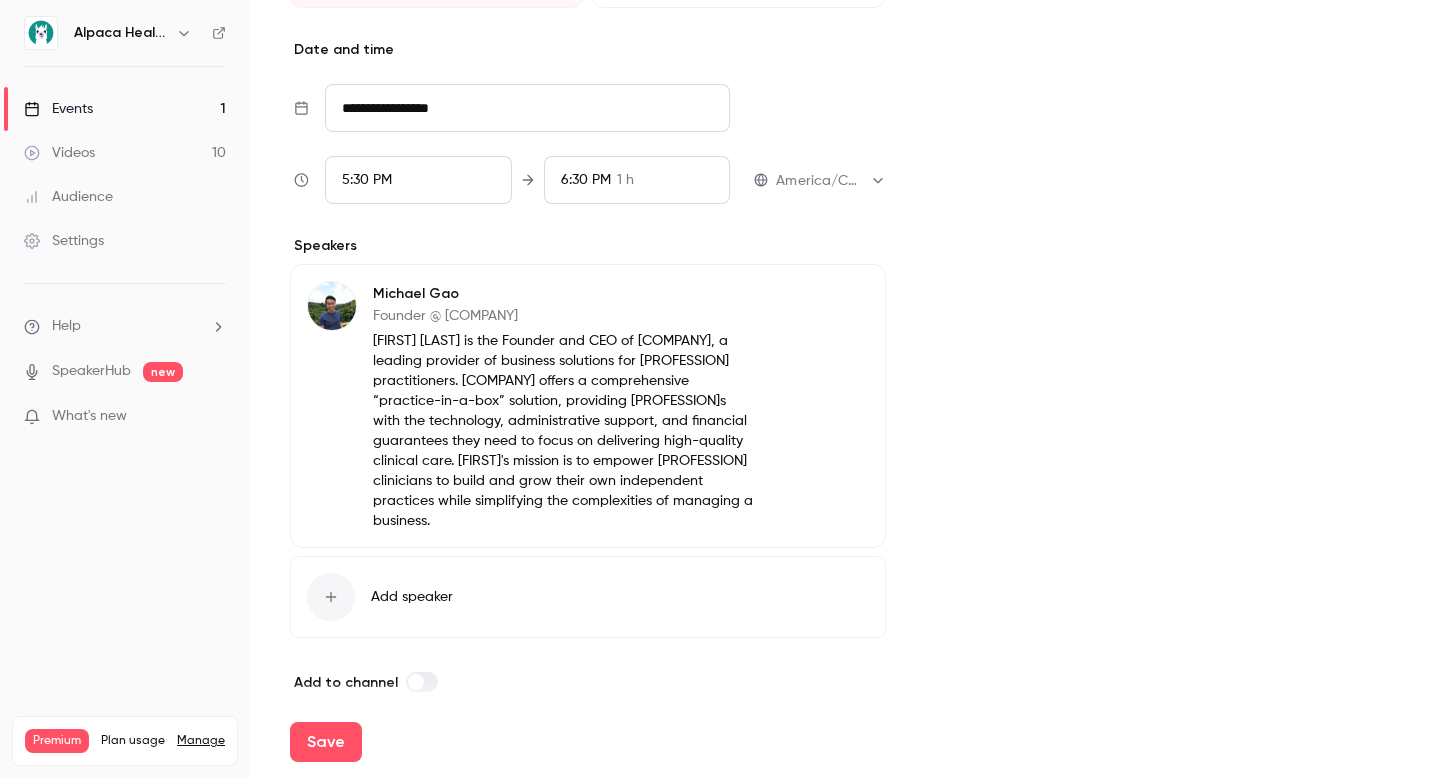 click on "5:30 PM" at bounding box center [418, 180] 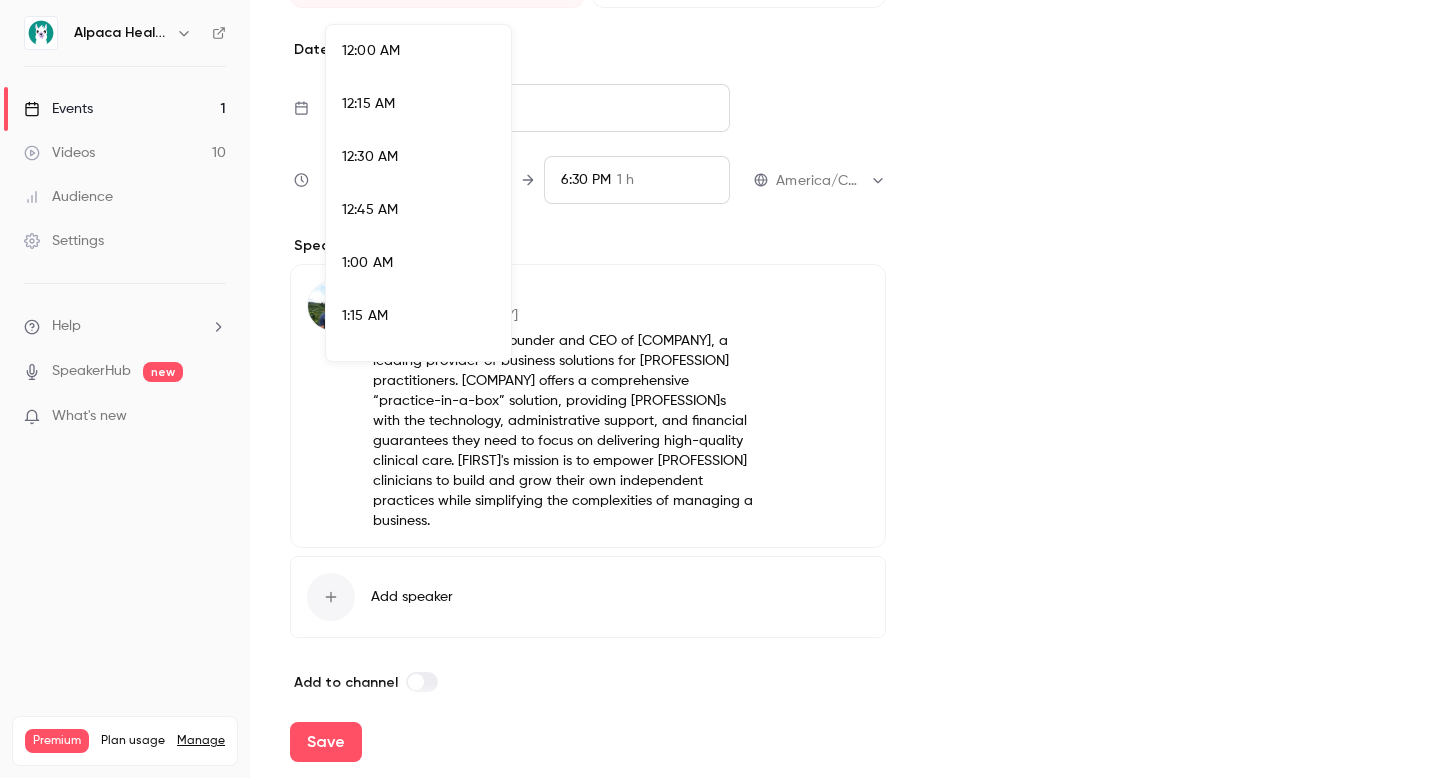 scroll, scrollTop: 3568, scrollLeft: 0, axis: vertical 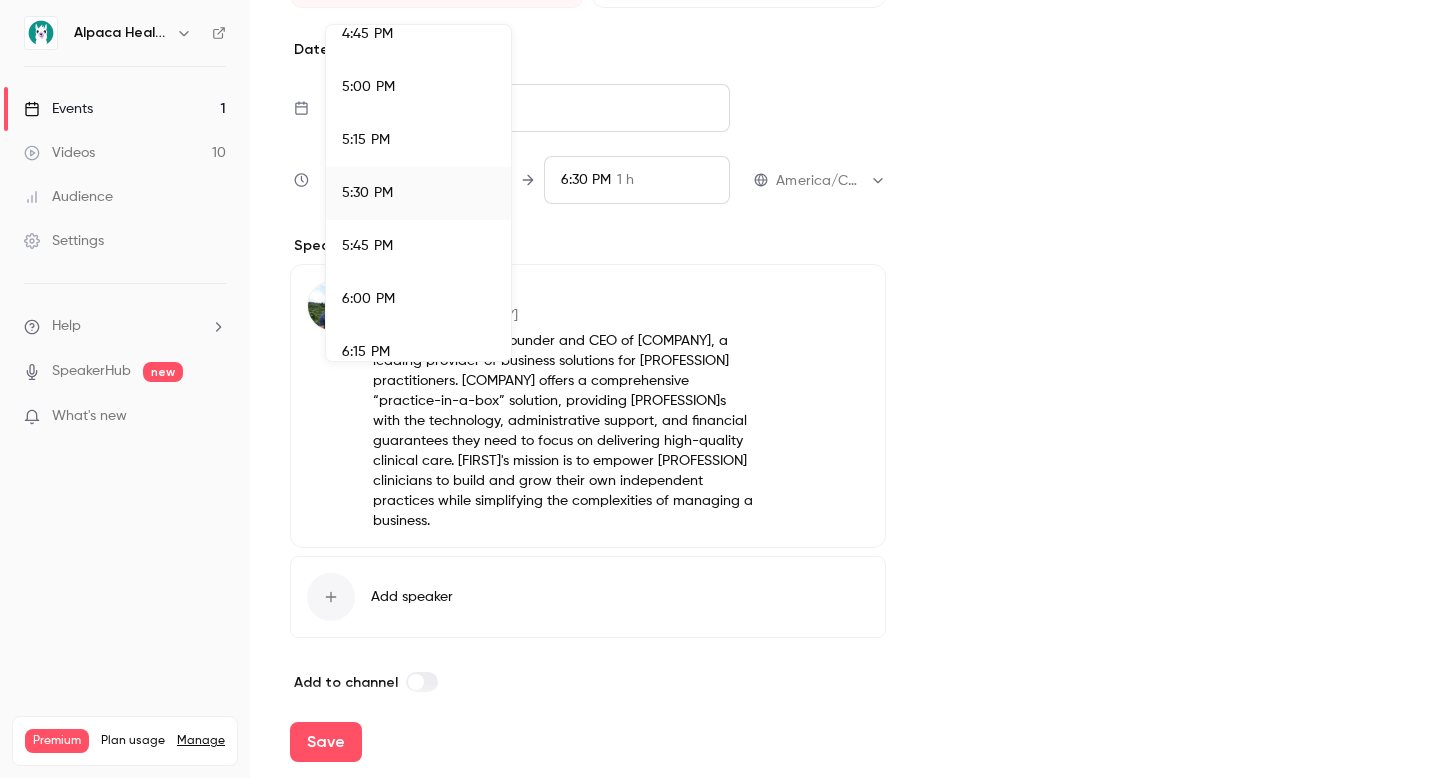 click on "6:00 PM" at bounding box center [418, 299] 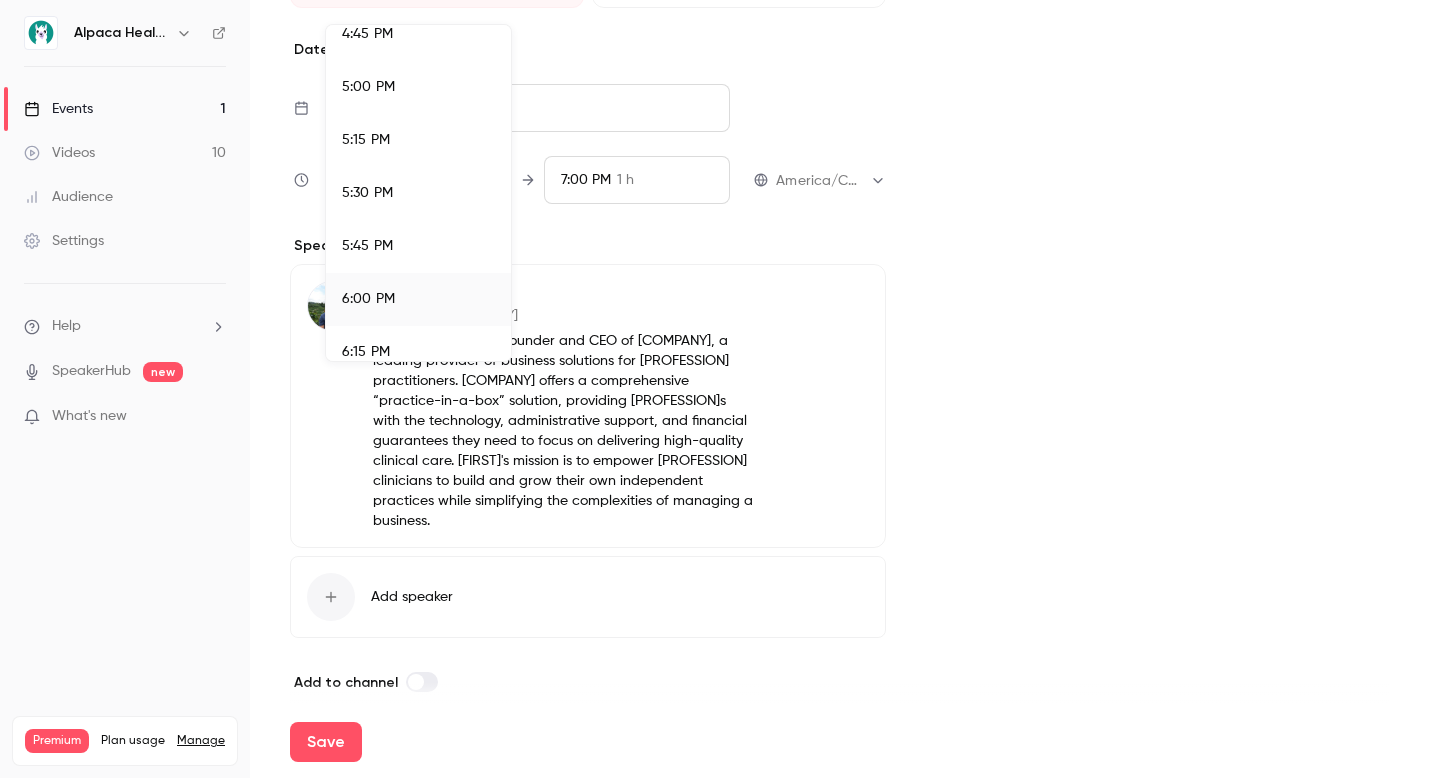click at bounding box center [715, 389] 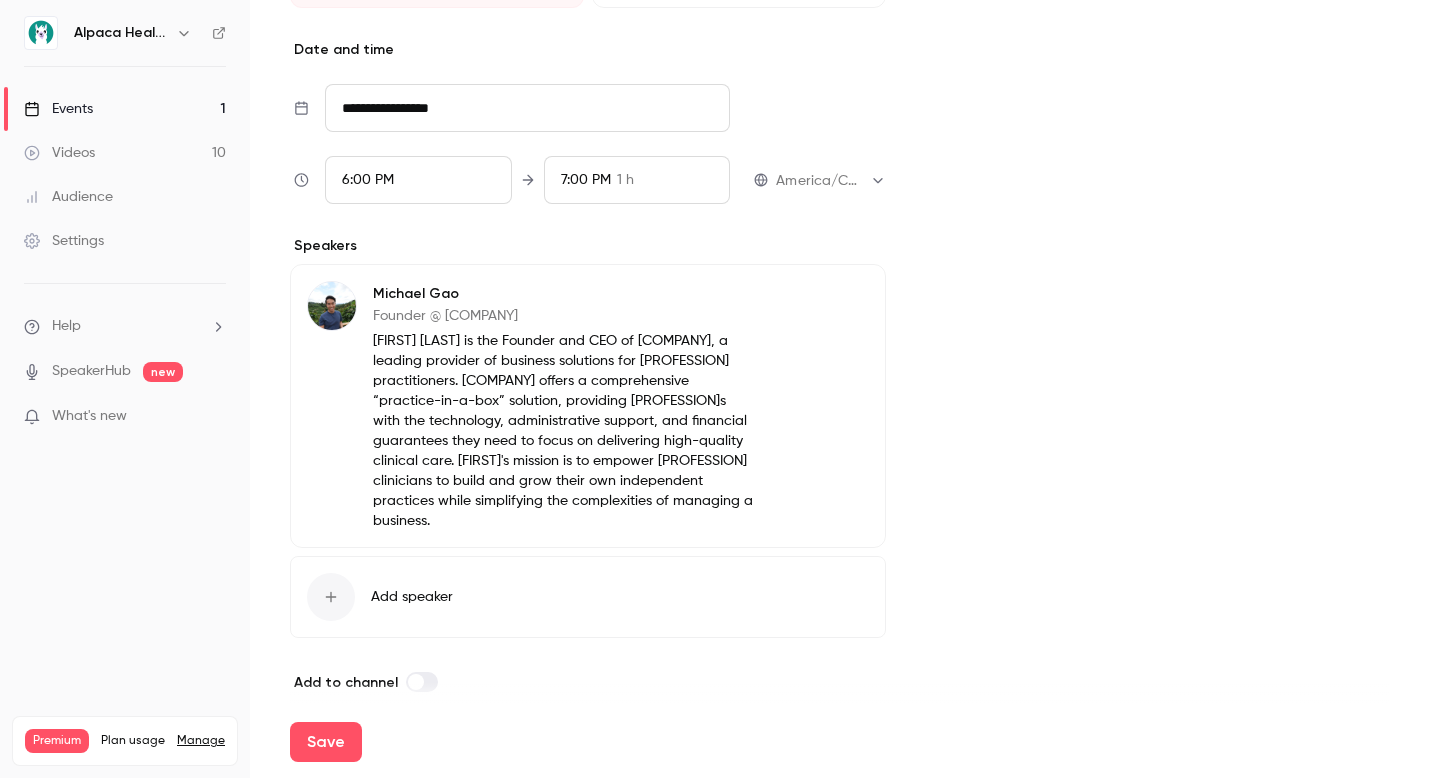 click at bounding box center (416, 682) 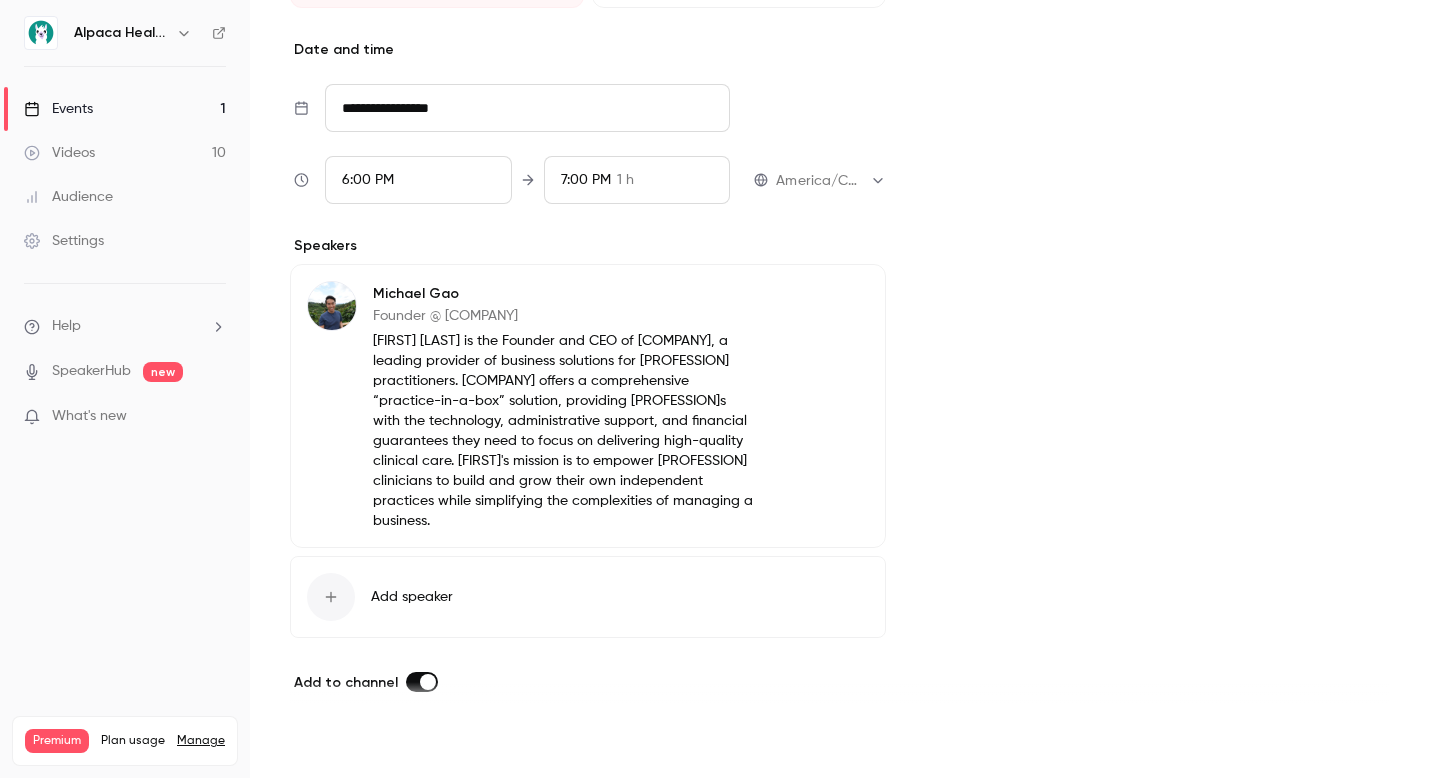 click on "Save" at bounding box center (326, 742) 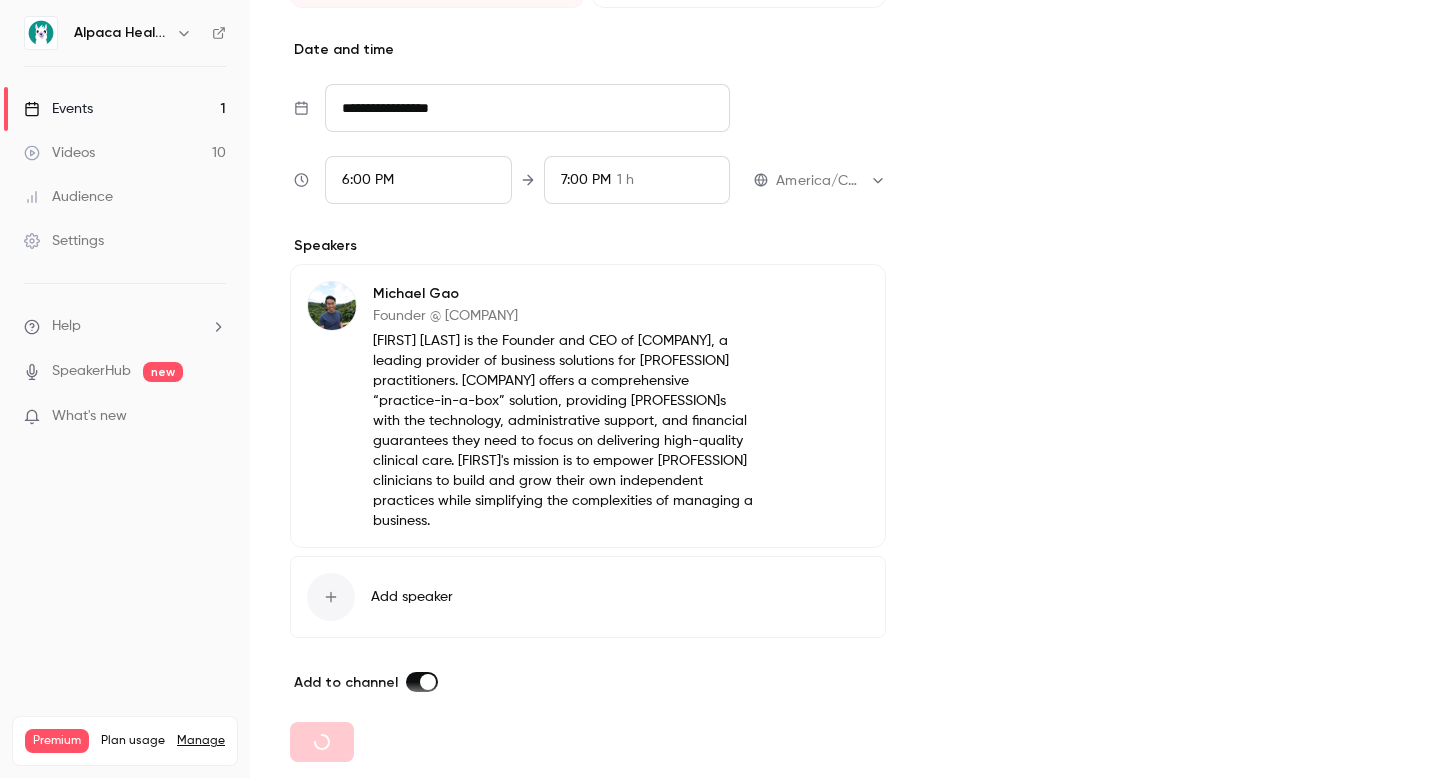 type on "**********" 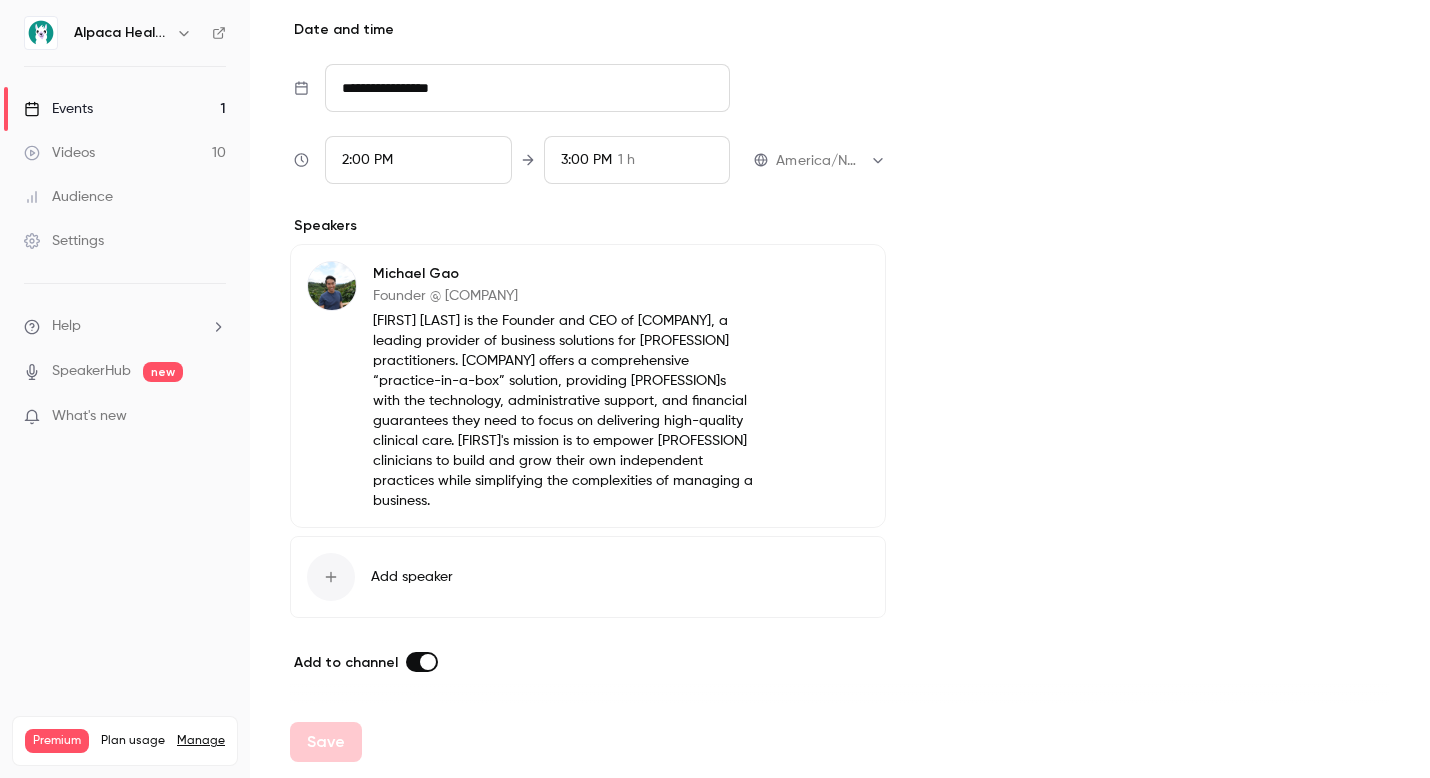 scroll, scrollTop: 0, scrollLeft: 0, axis: both 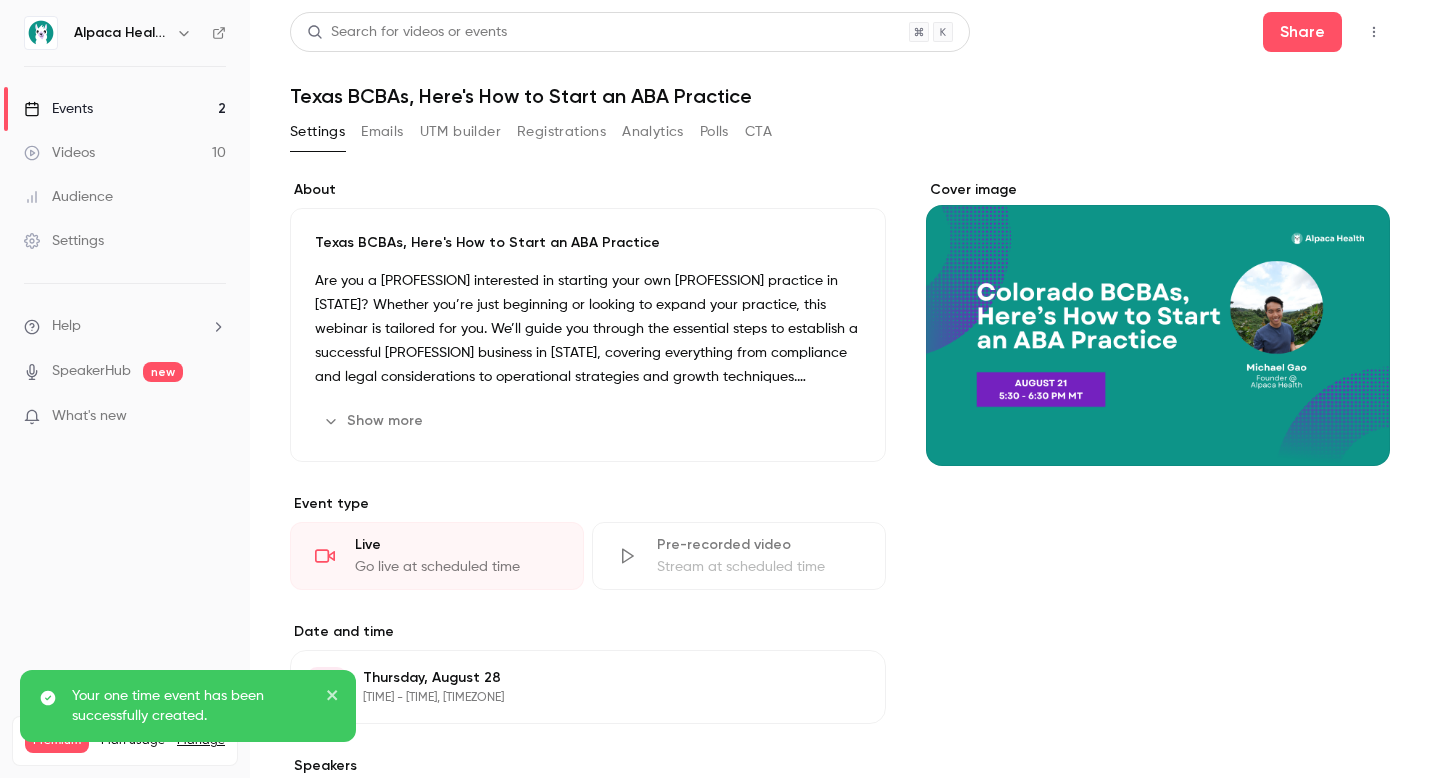 click on "Events 2" at bounding box center (125, 109) 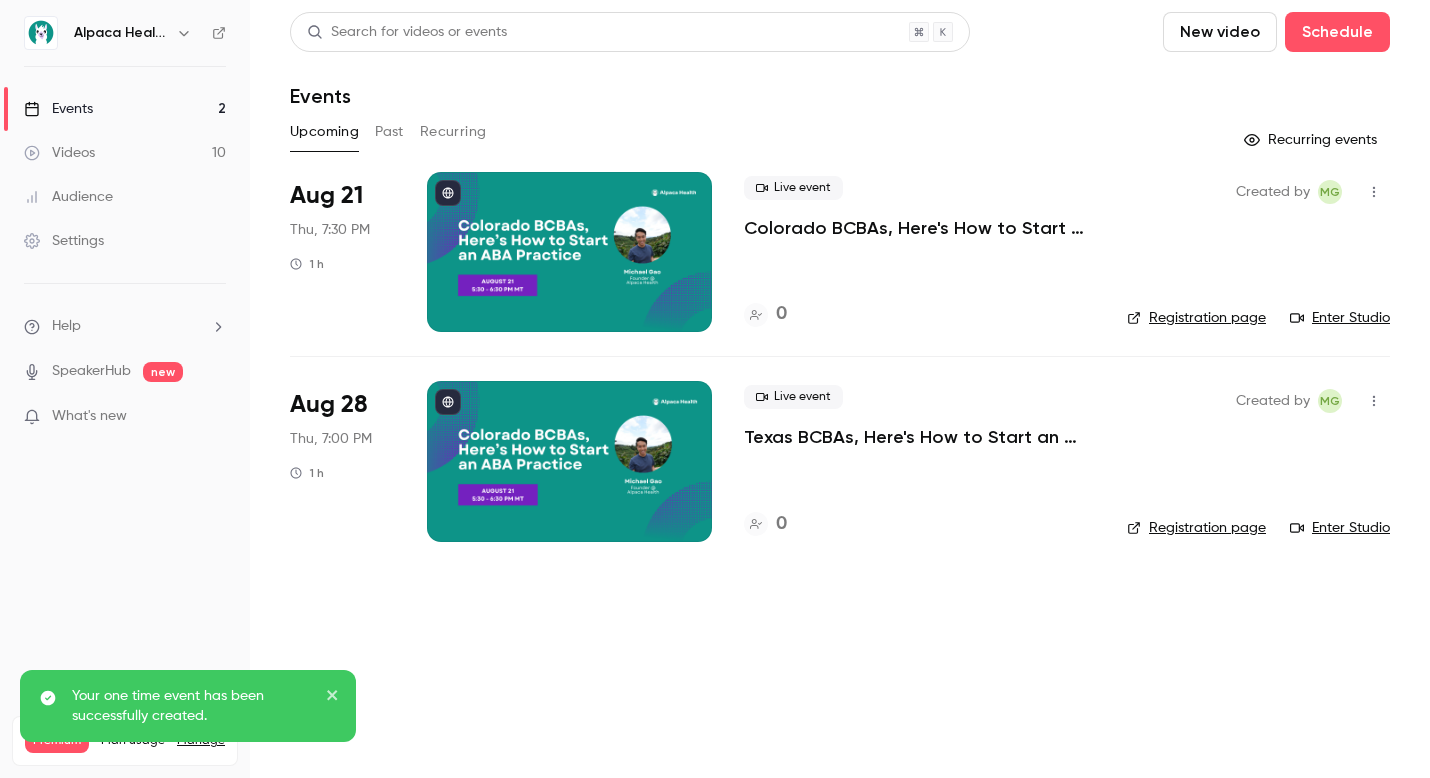 click on "Live event Texas BCBAs, Here's How to Start an ABA Practice 0" at bounding box center (919, 461) 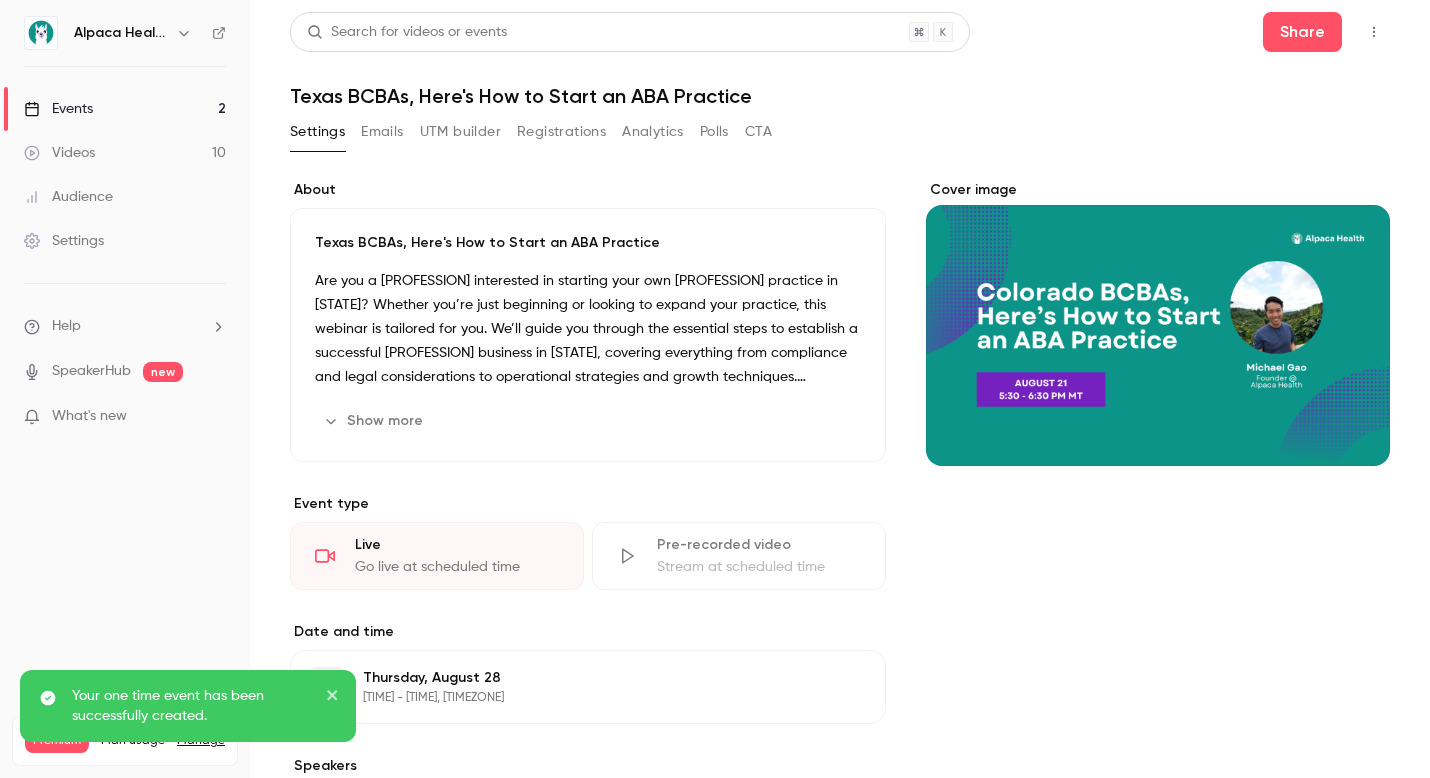 click at bounding box center [1158, 323] 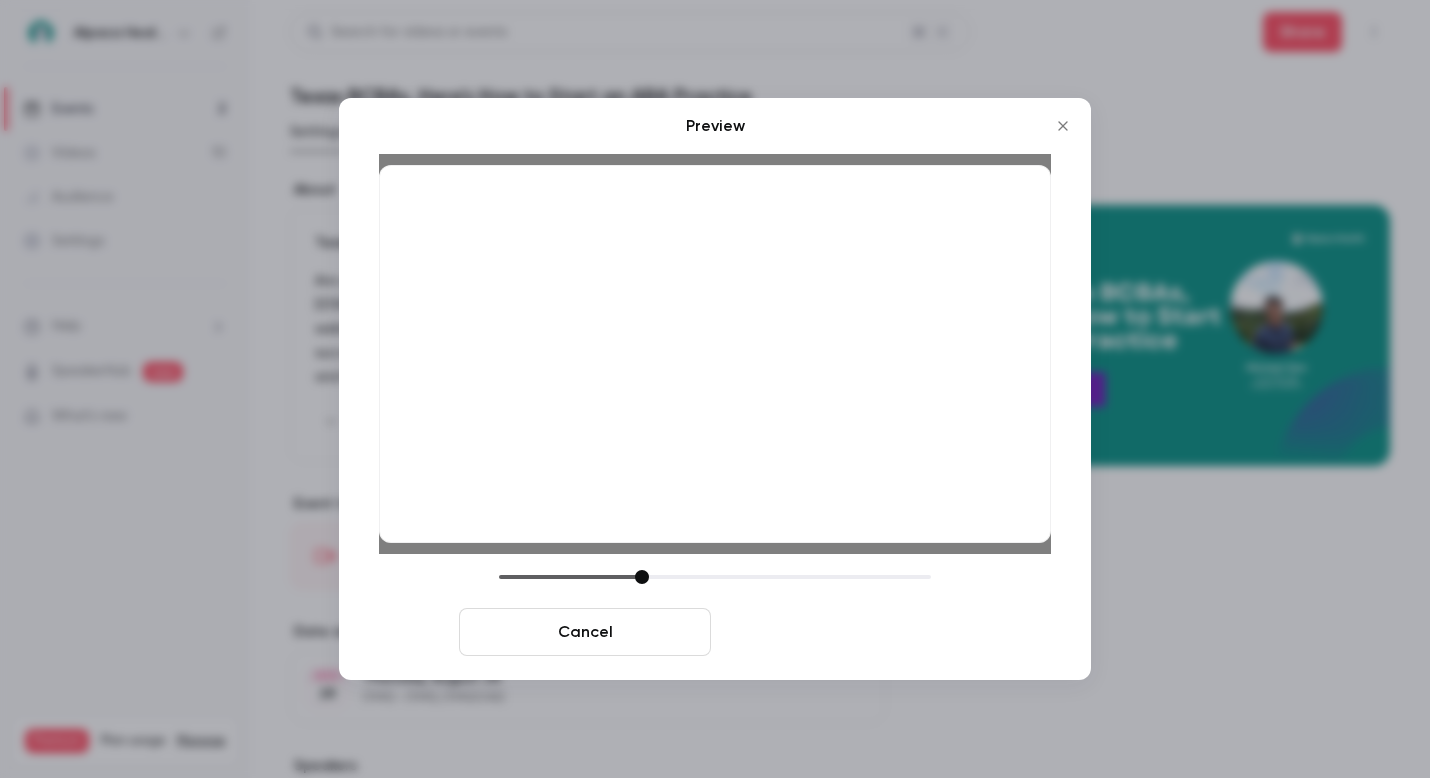 click on "Save cover" at bounding box center [845, 632] 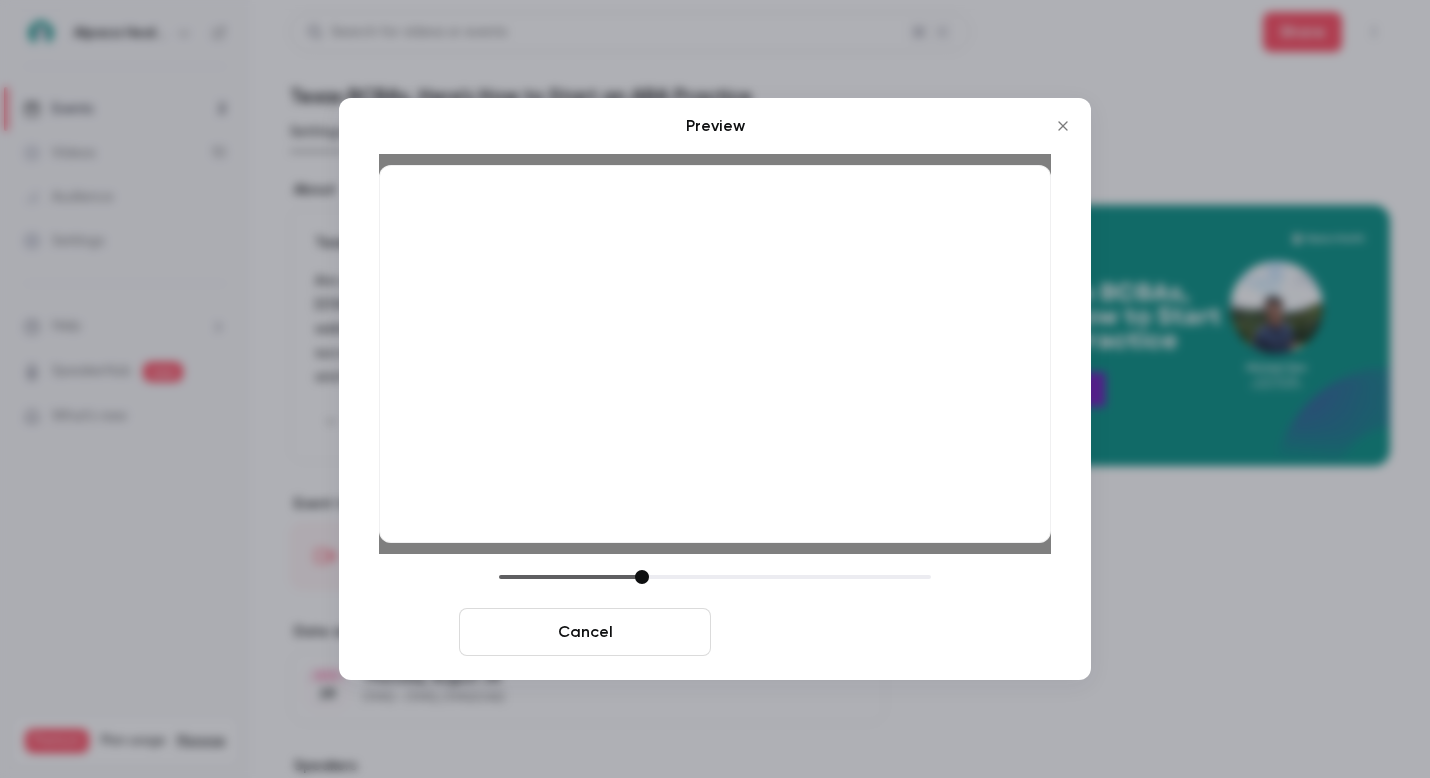 click on "Save cover" at bounding box center (845, 632) 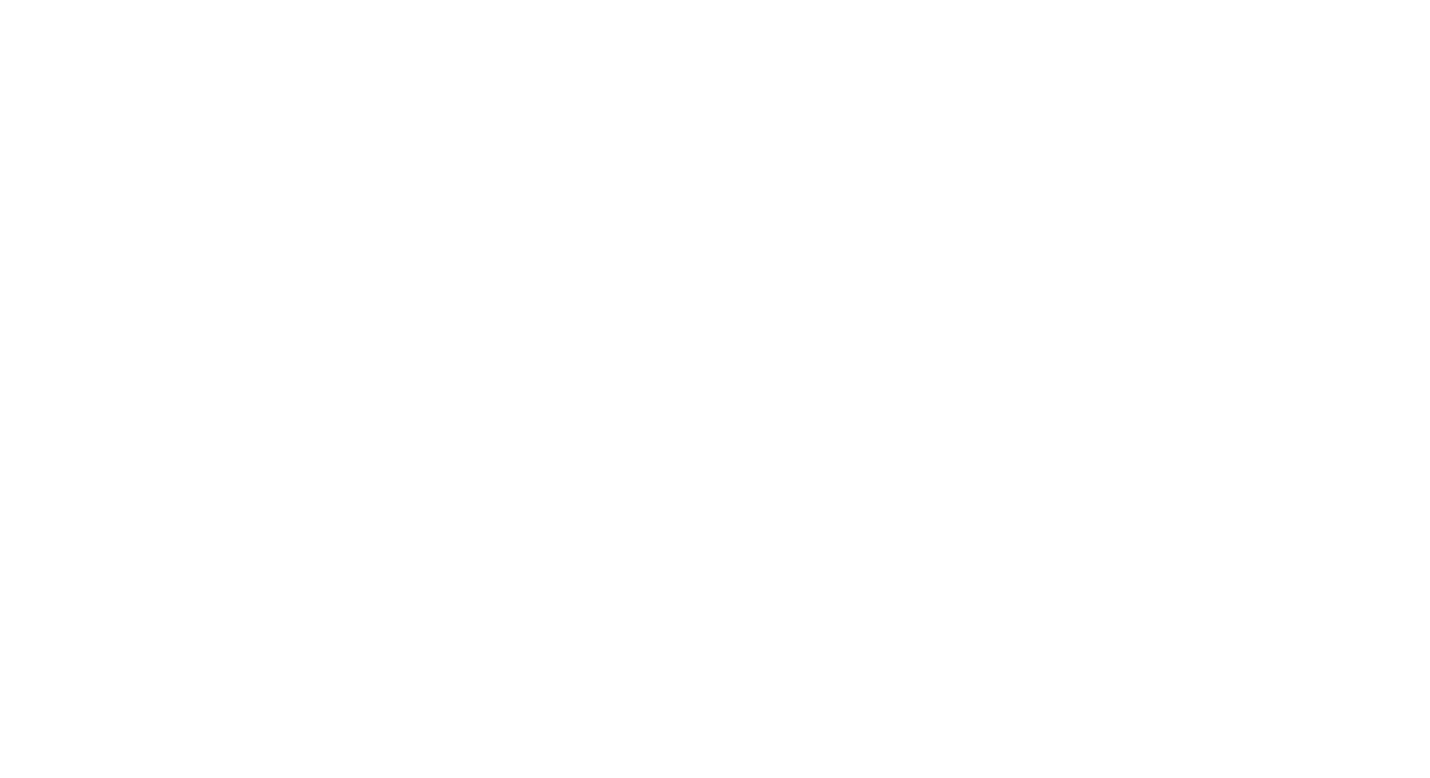 scroll, scrollTop: 0, scrollLeft: 0, axis: both 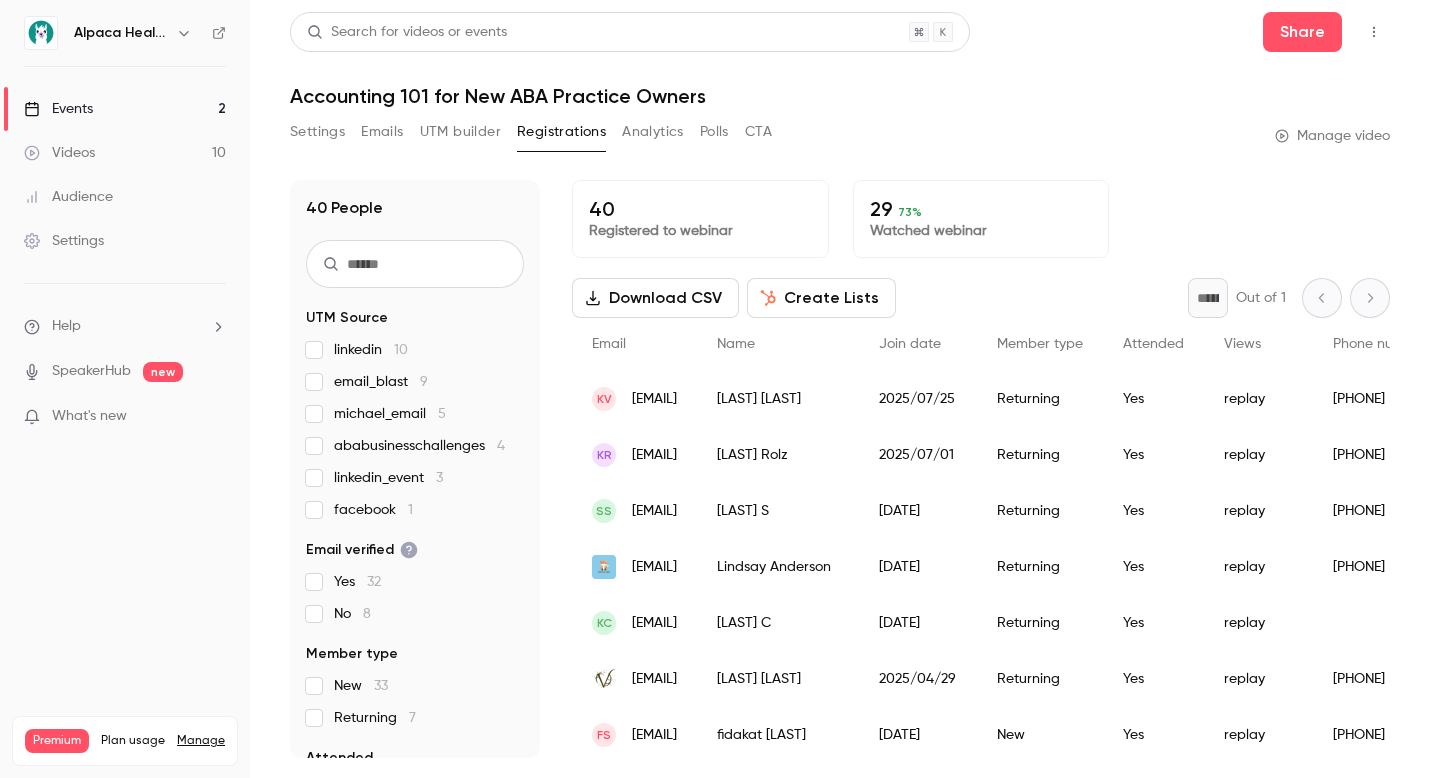 click on "Events 2" at bounding box center [125, 109] 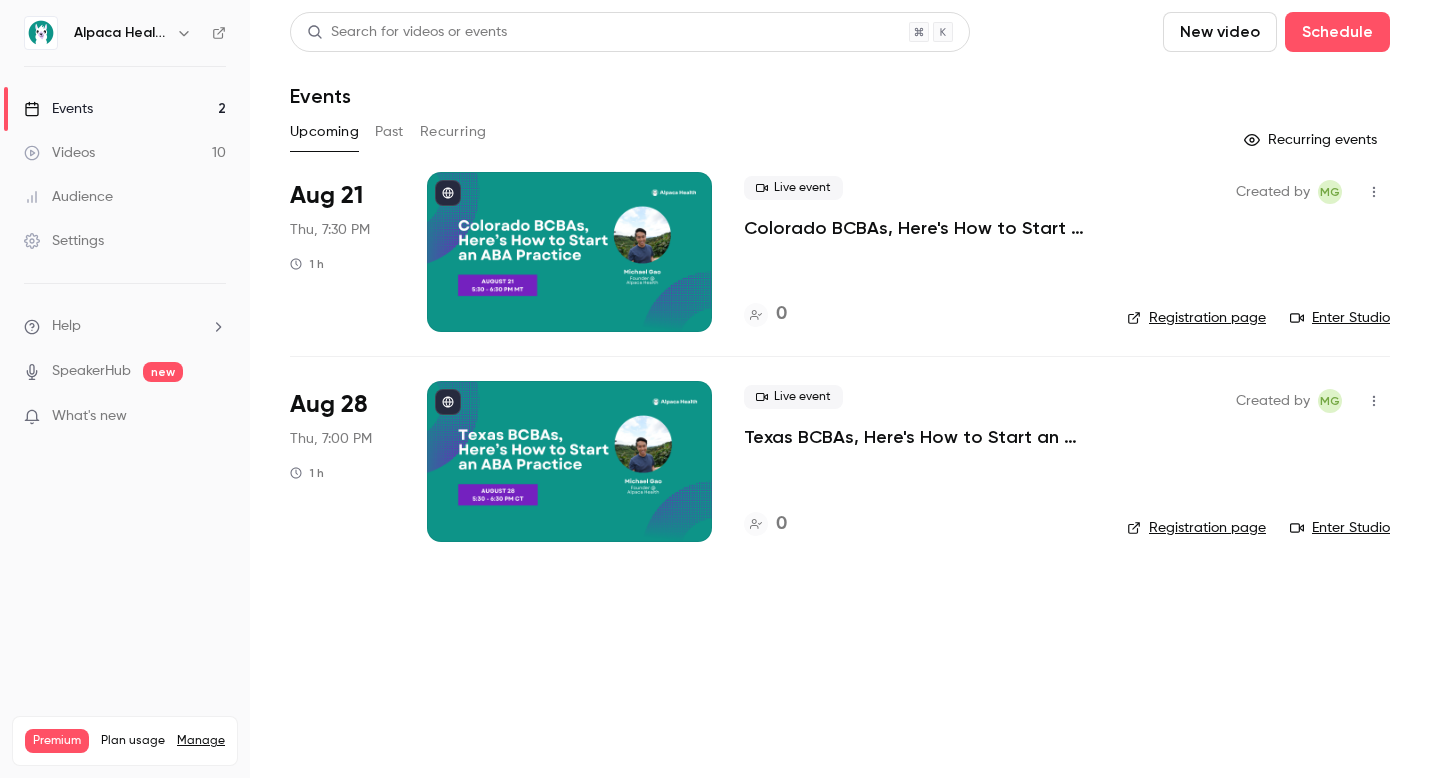 click on "Texas BCBAs, Here's How to Start an ABA Practice" at bounding box center [919, 437] 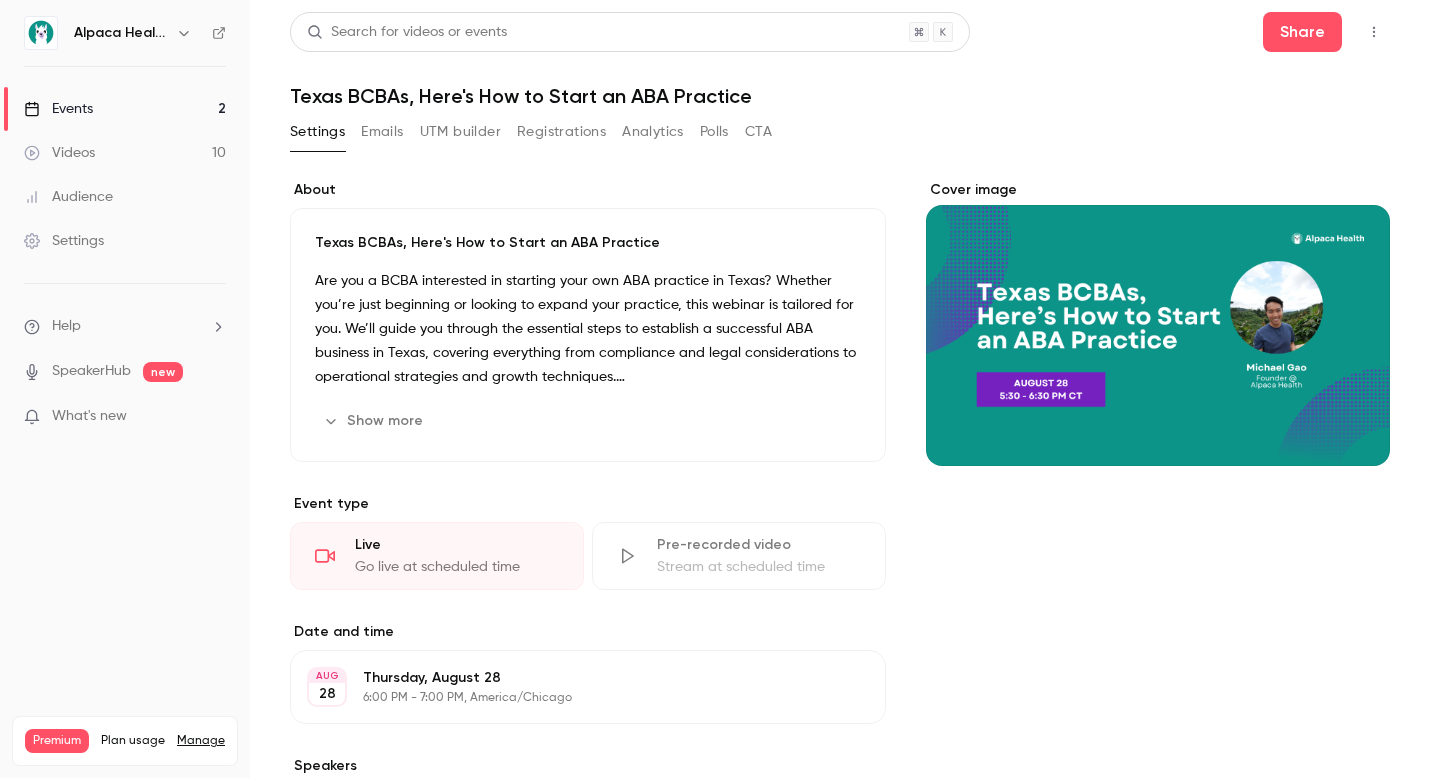 click on "Registrations" at bounding box center [561, 132] 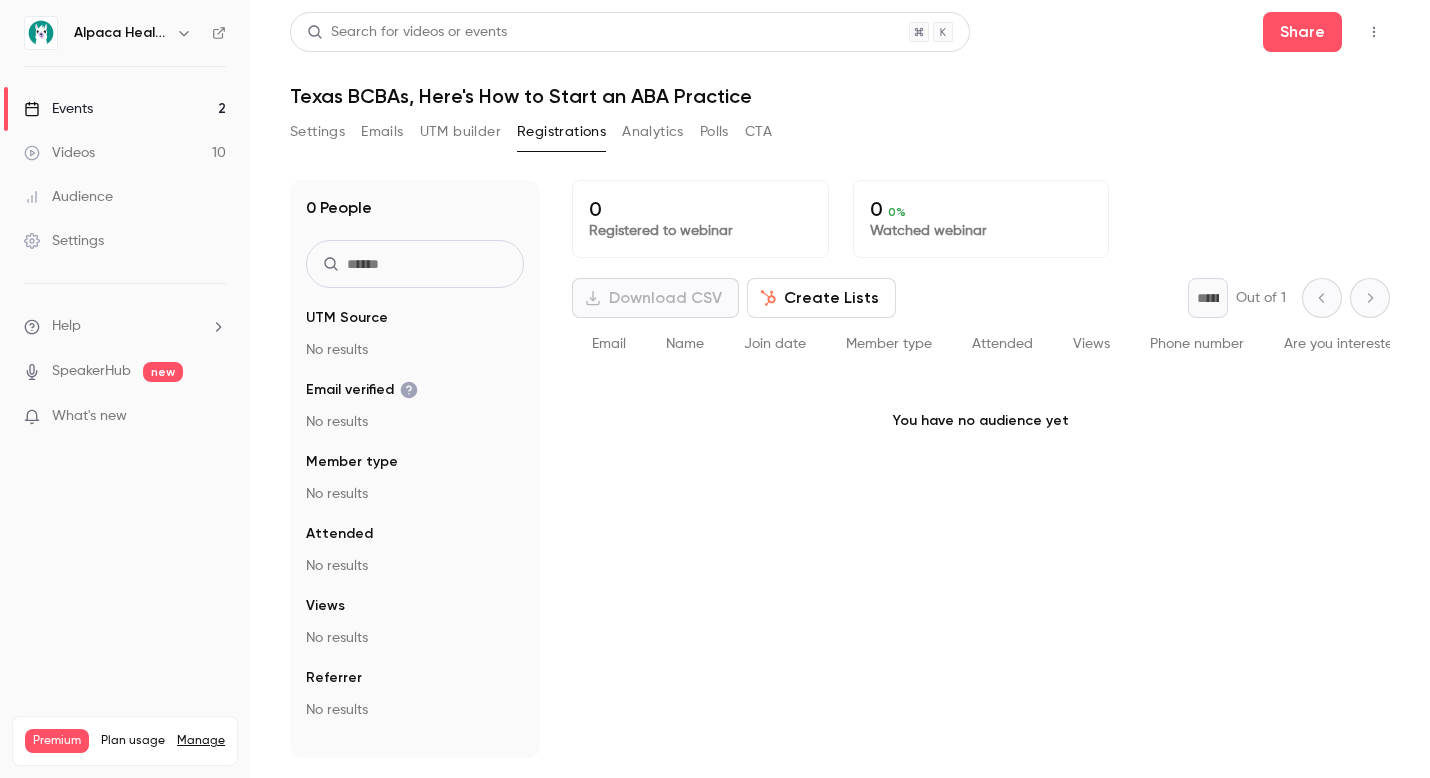 click on "Settings Emails UTM builder Registrations Analytics Polls CTA" at bounding box center (531, 136) 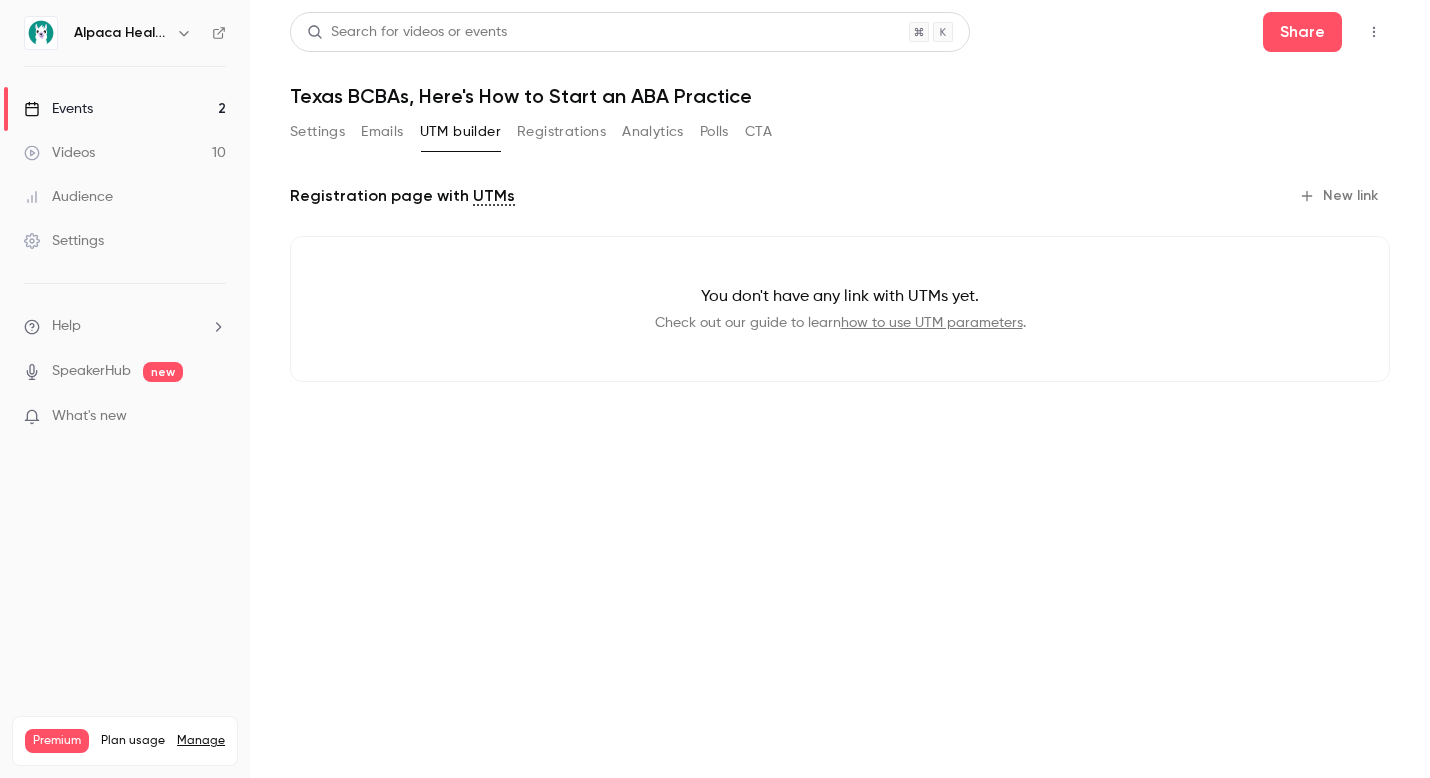 click 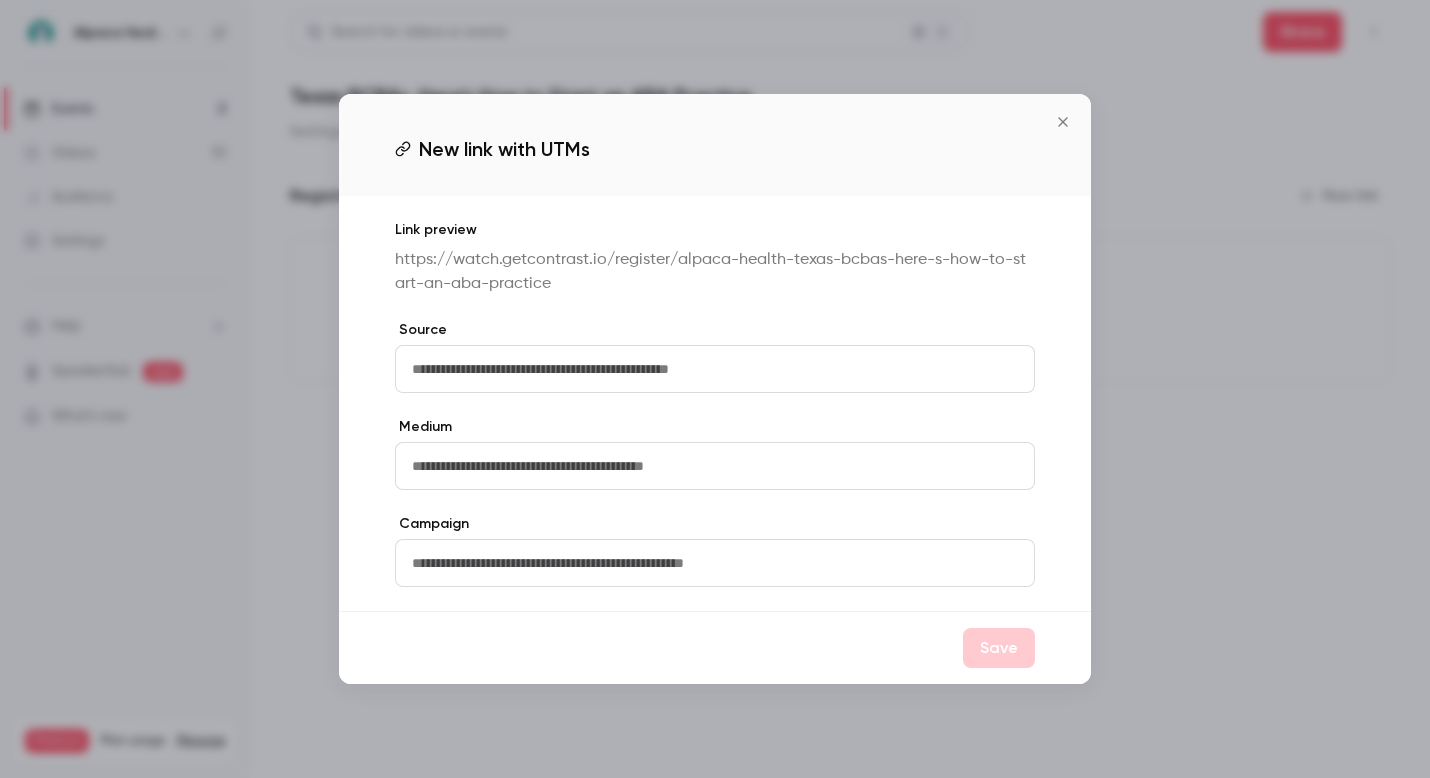 click at bounding box center (715, 369) 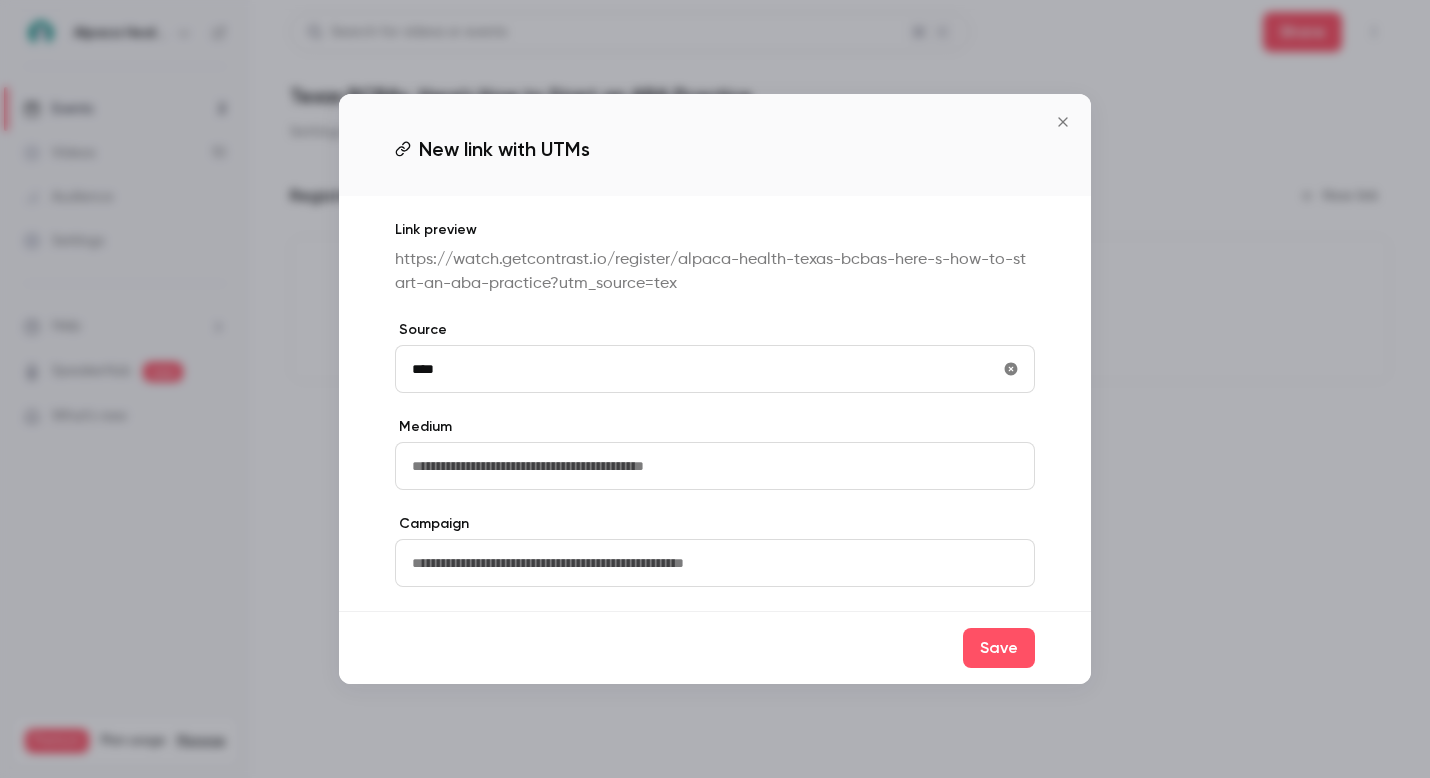 type on "*****" 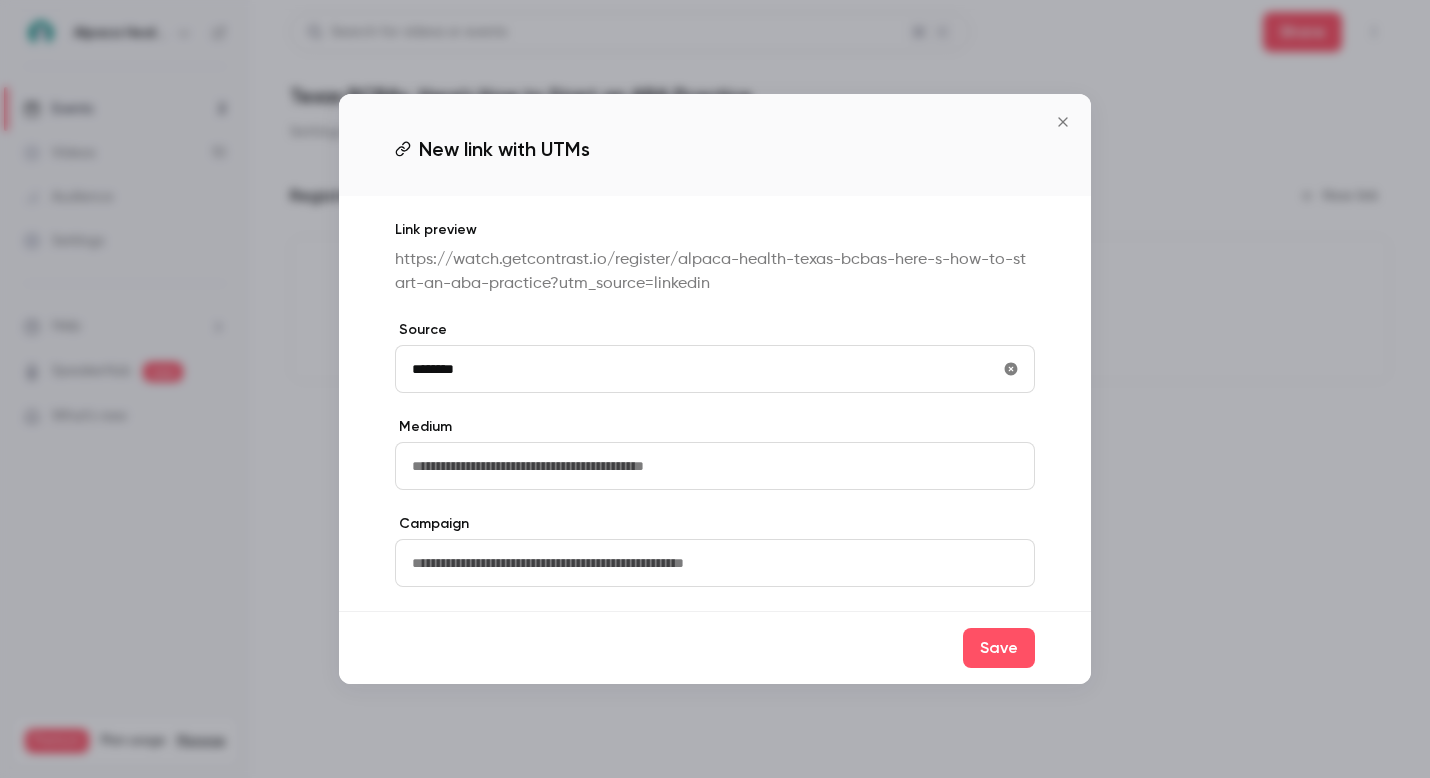 type on "********" 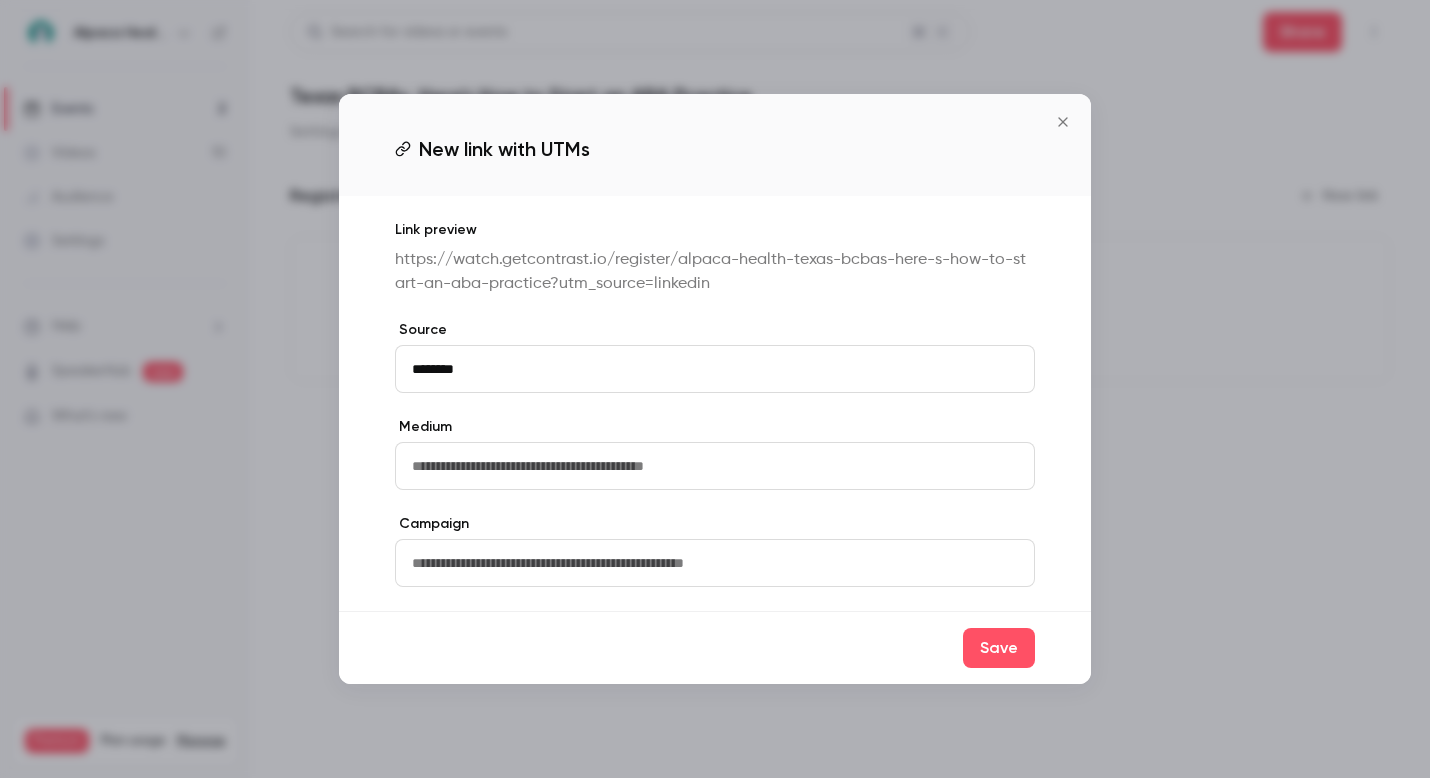 type 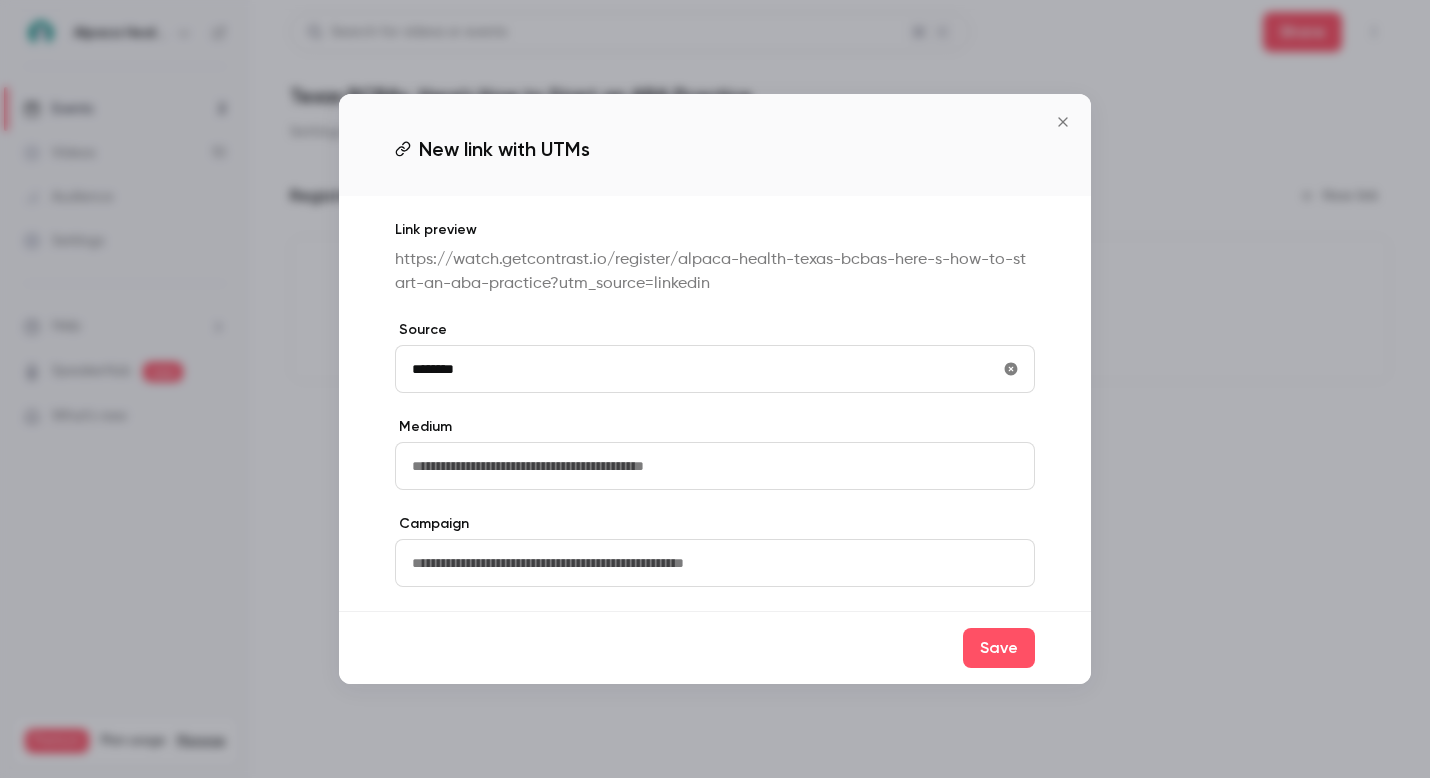click at bounding box center (715, 563) 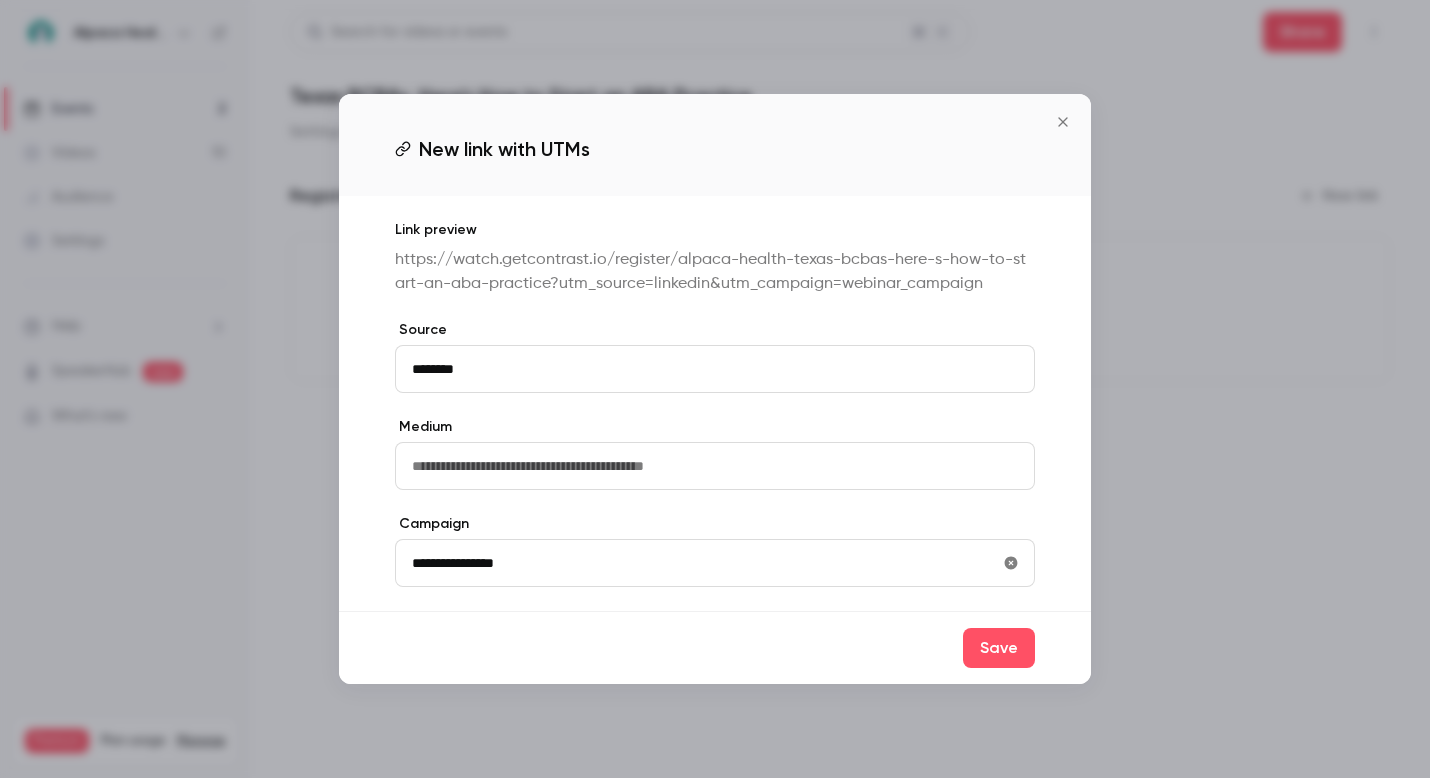type on "**********" 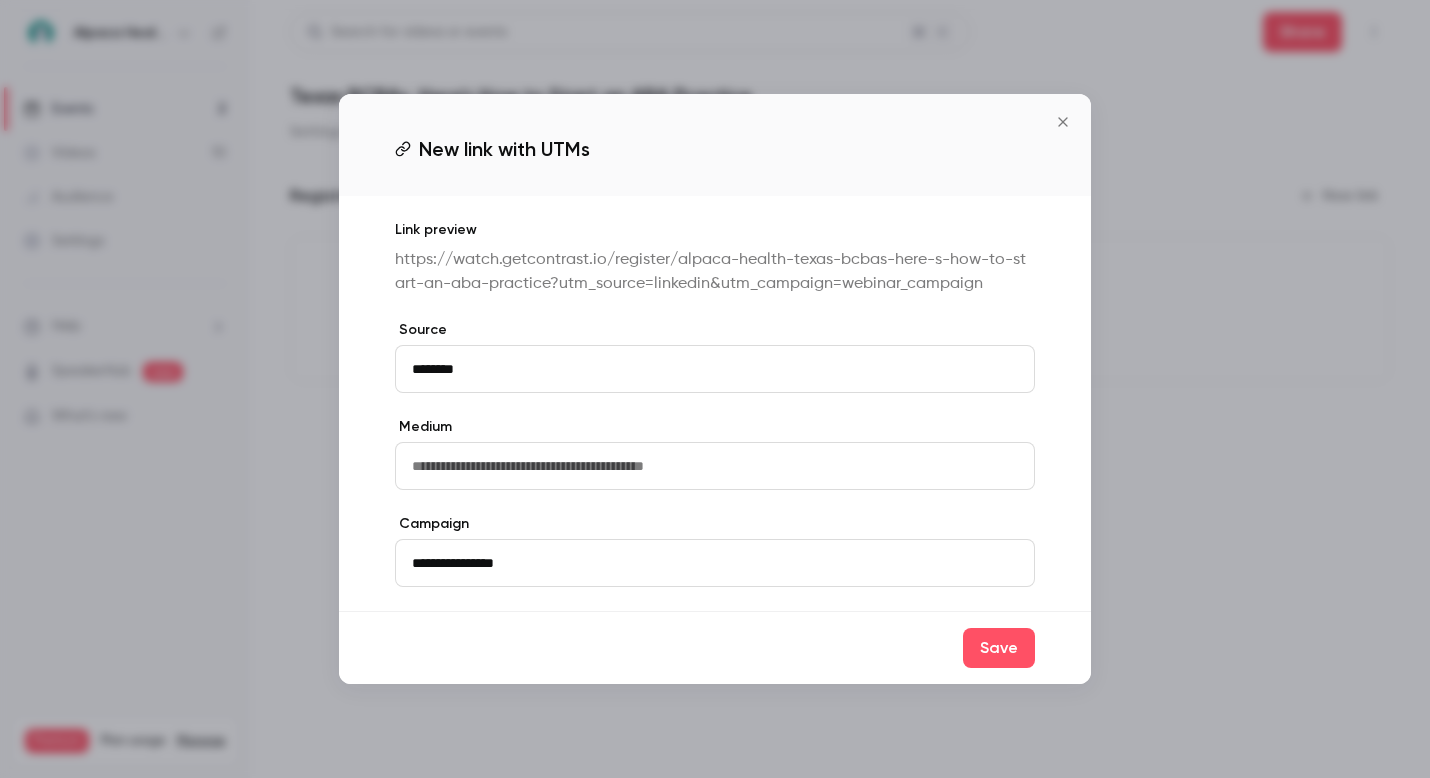 click at bounding box center (715, 466) 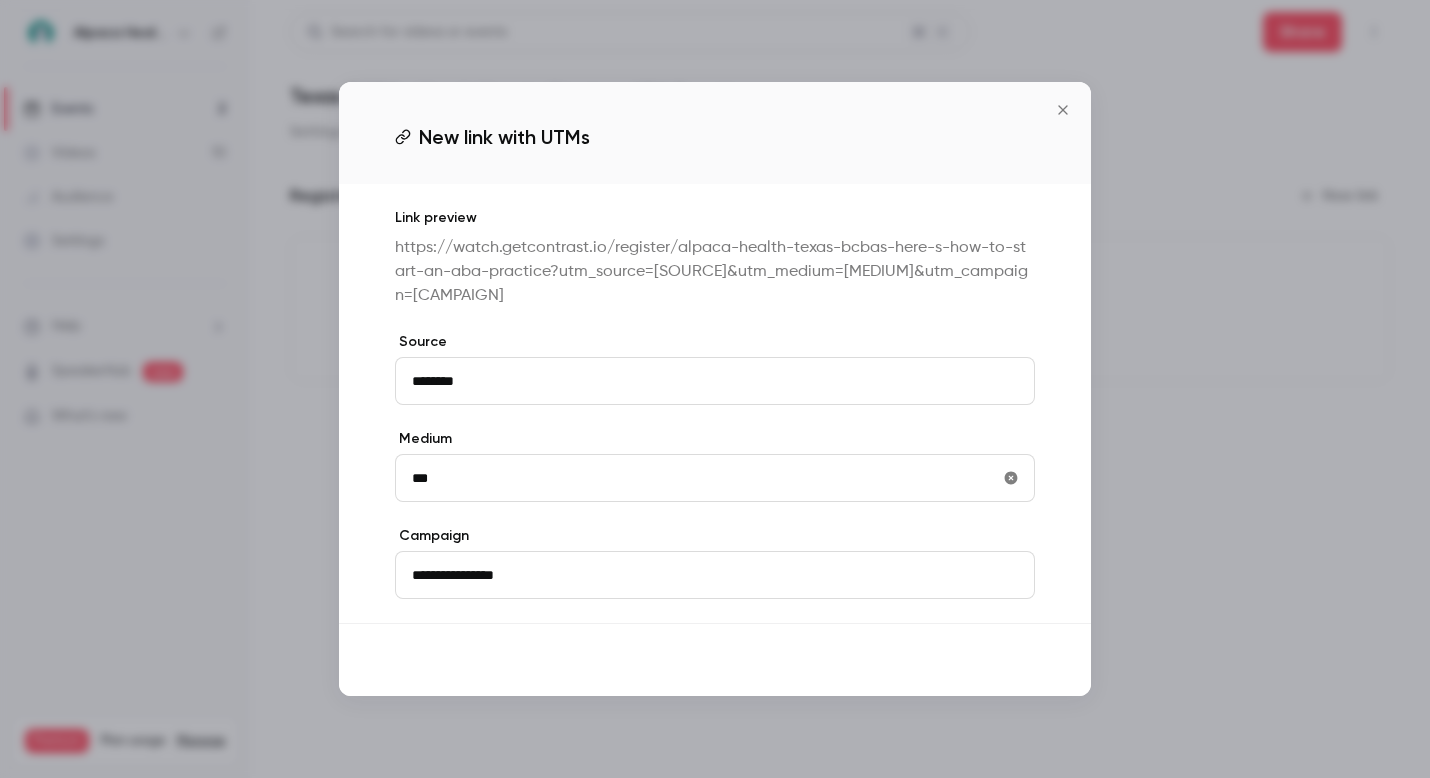 type on "***" 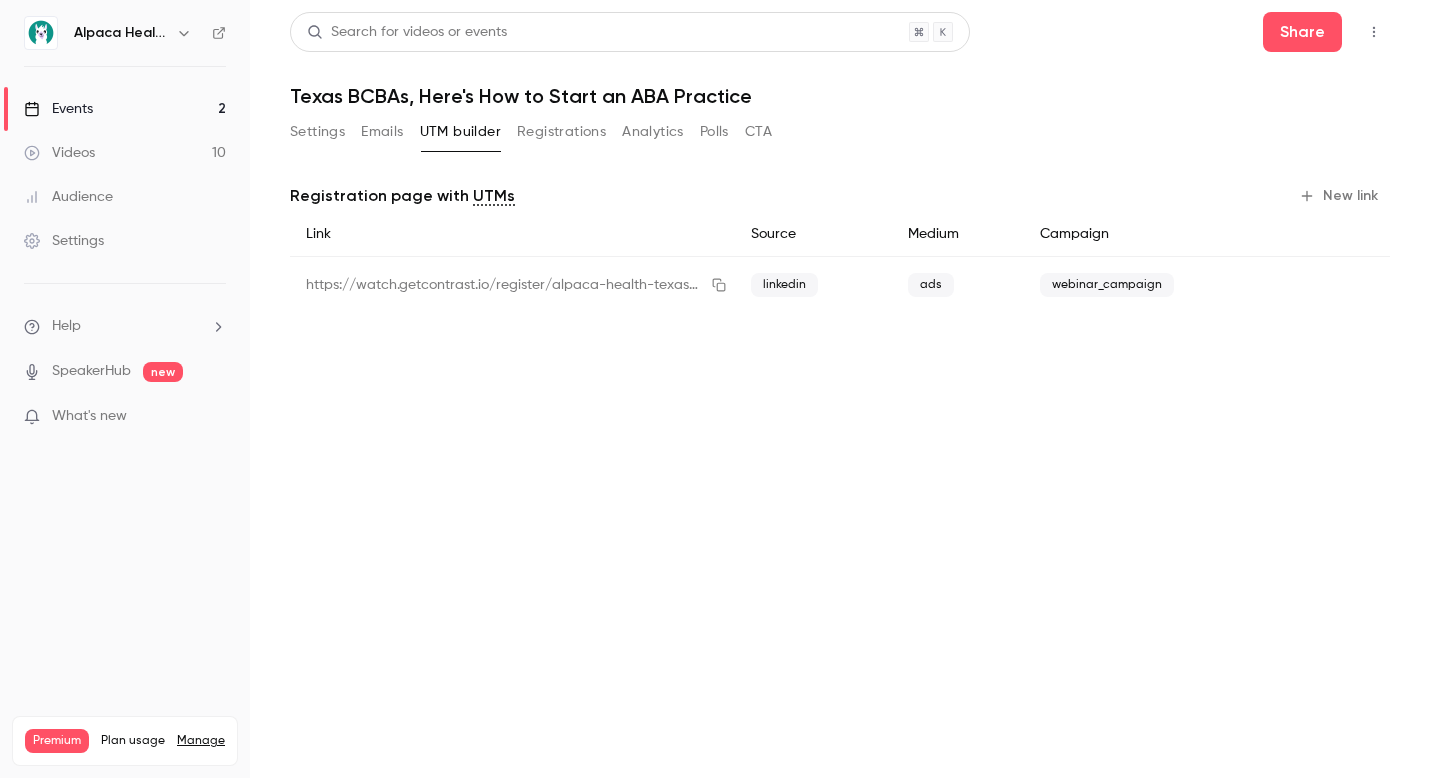 click on "New link" at bounding box center (1340, 196) 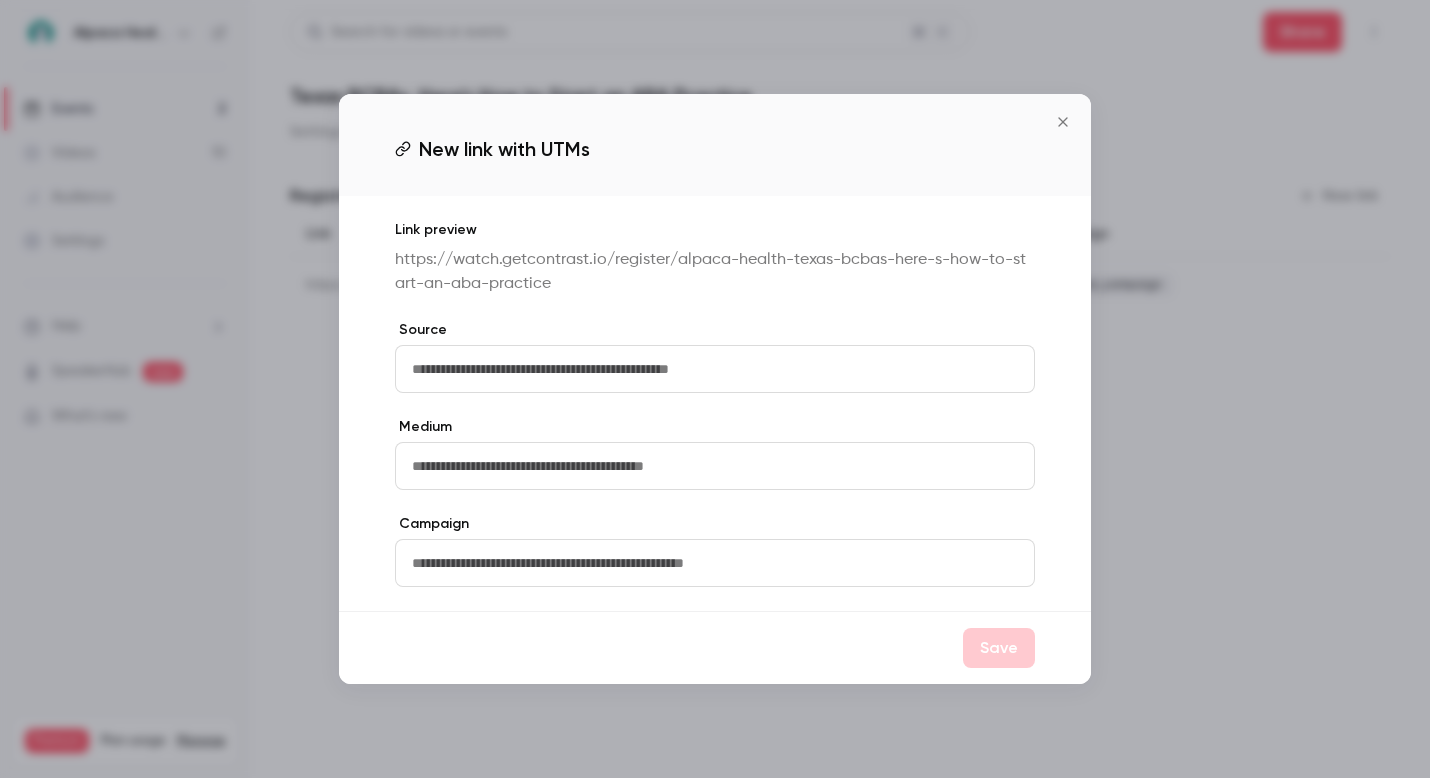 click at bounding box center (715, 369) 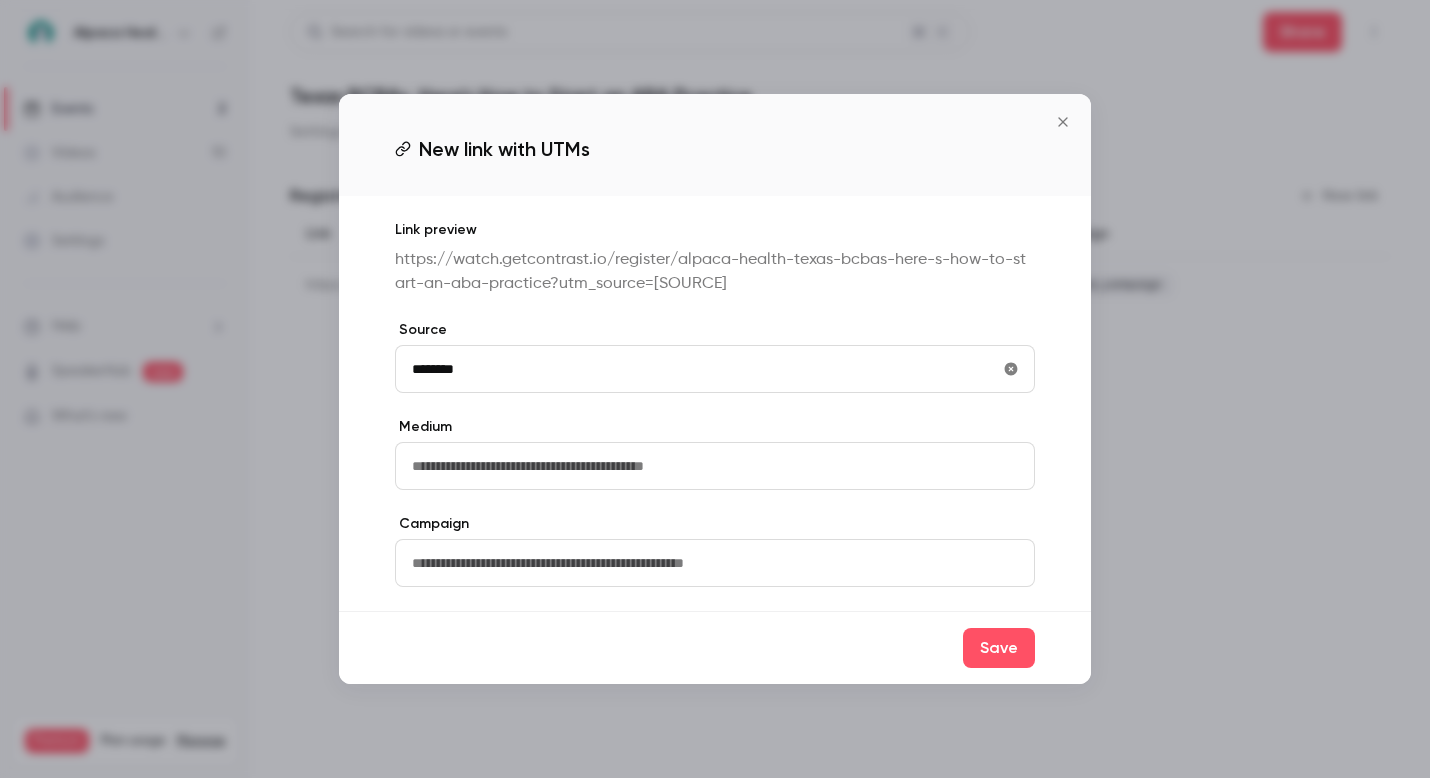 type on "********" 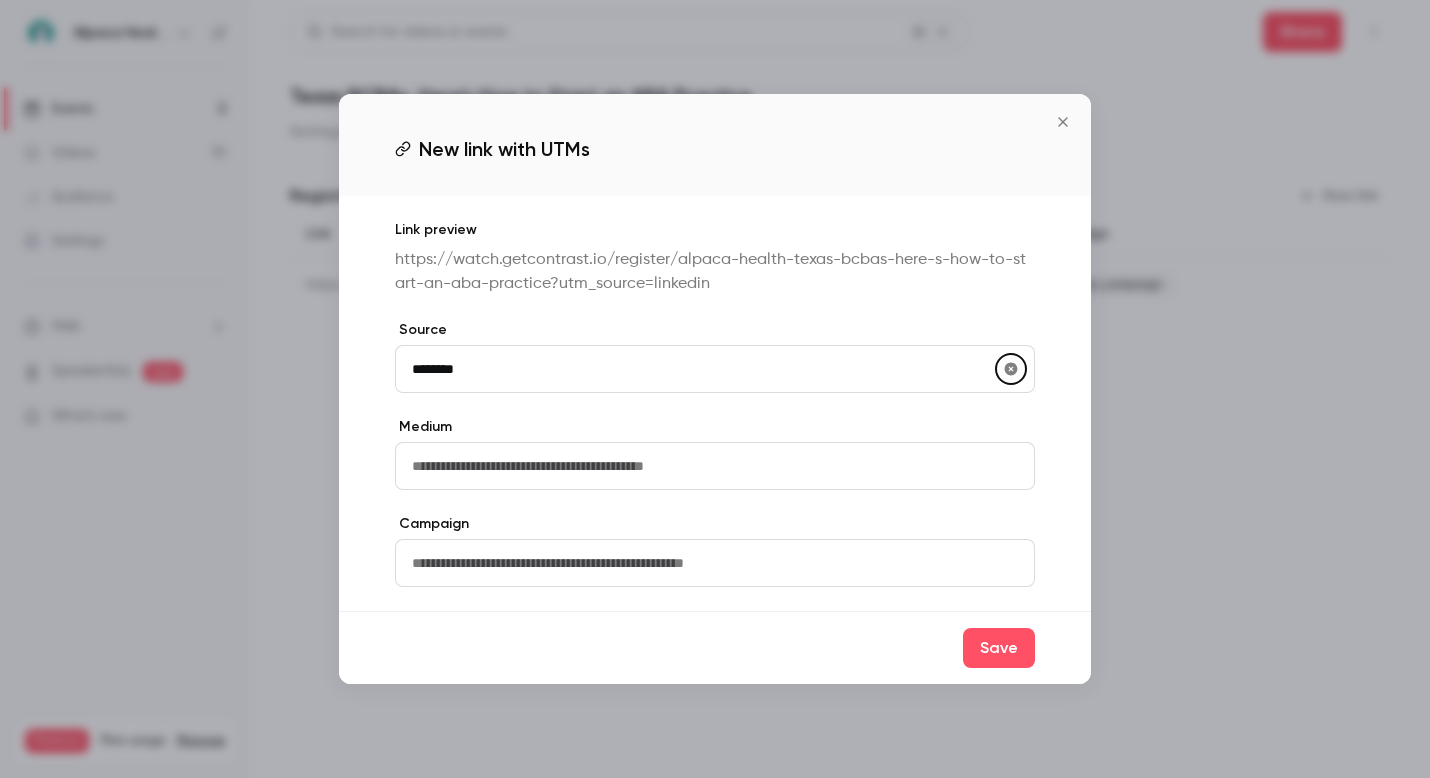 type 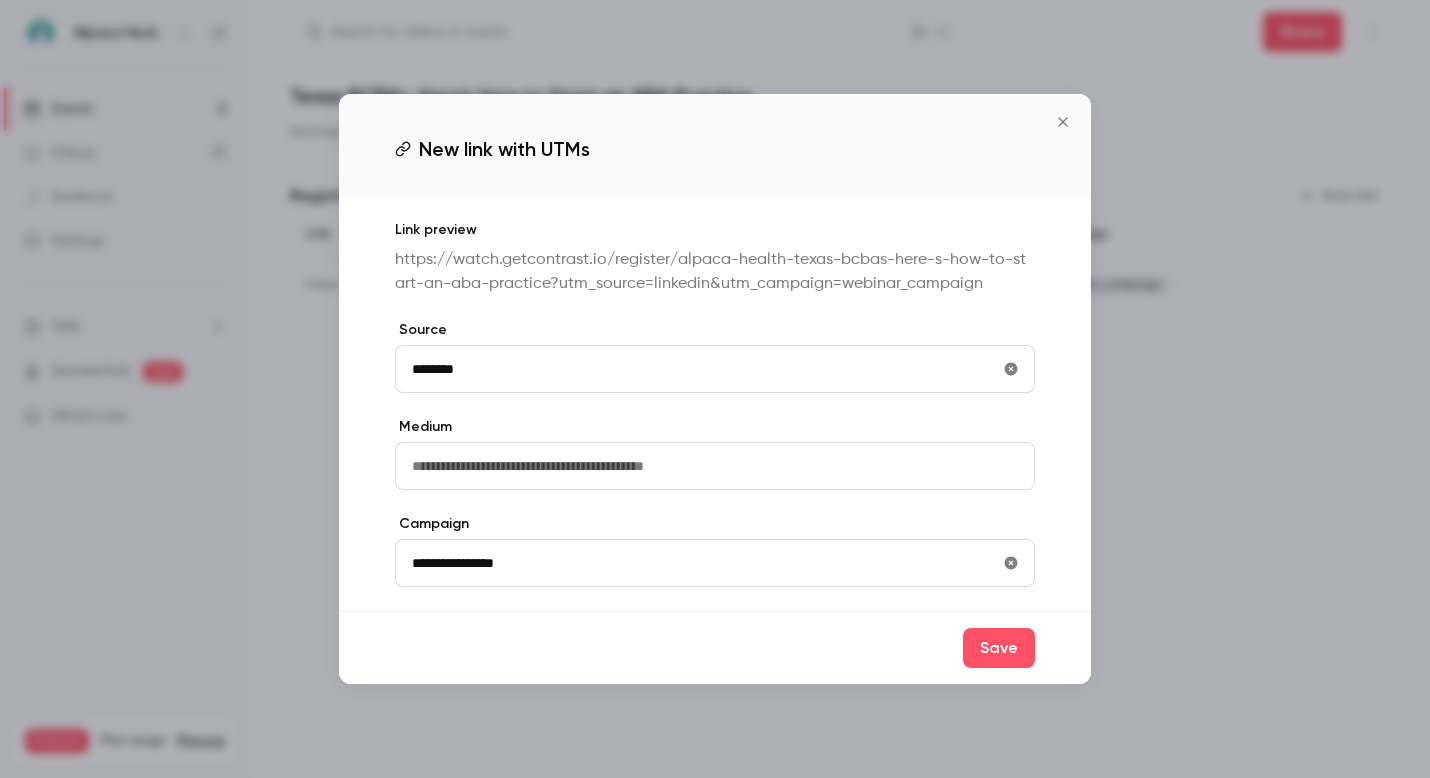 type on "**********" 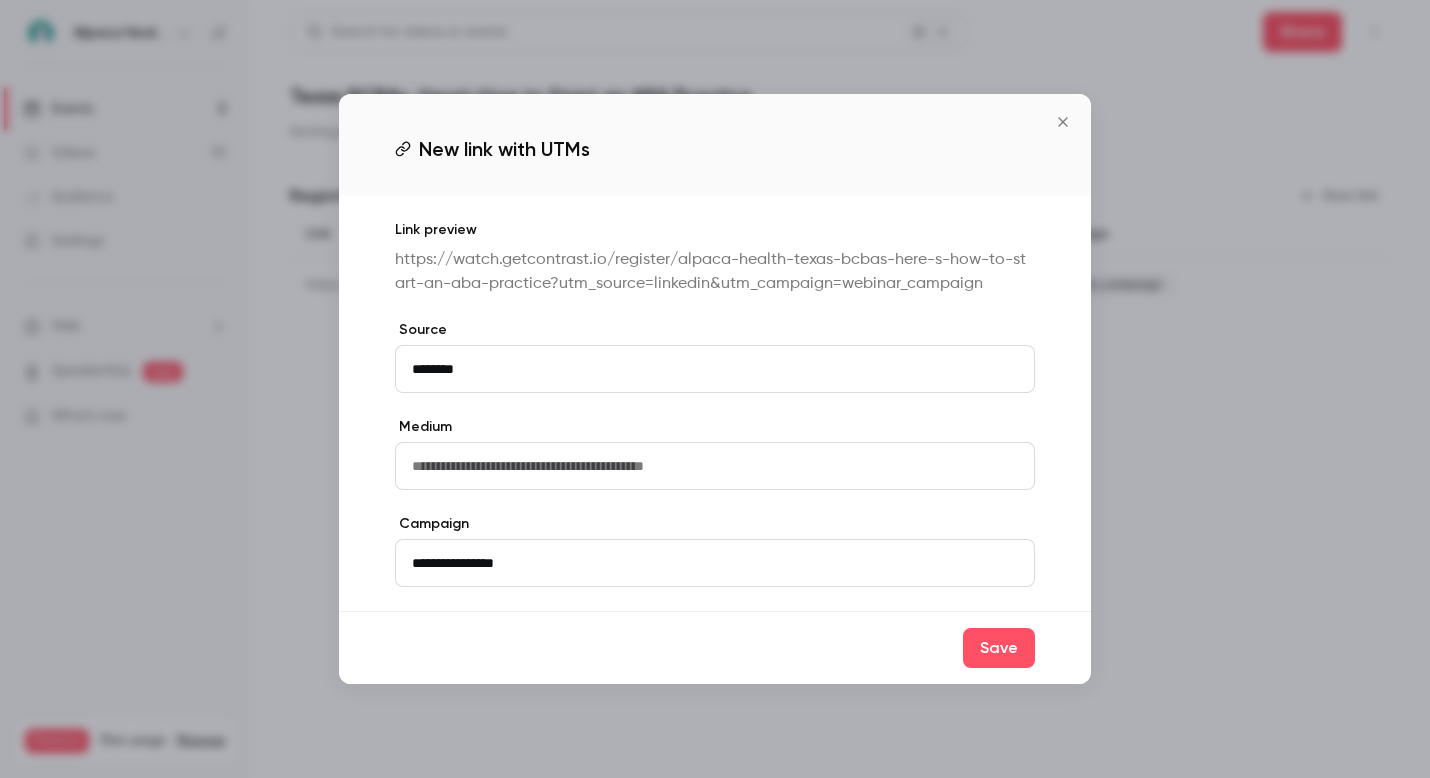 click at bounding box center [715, 466] 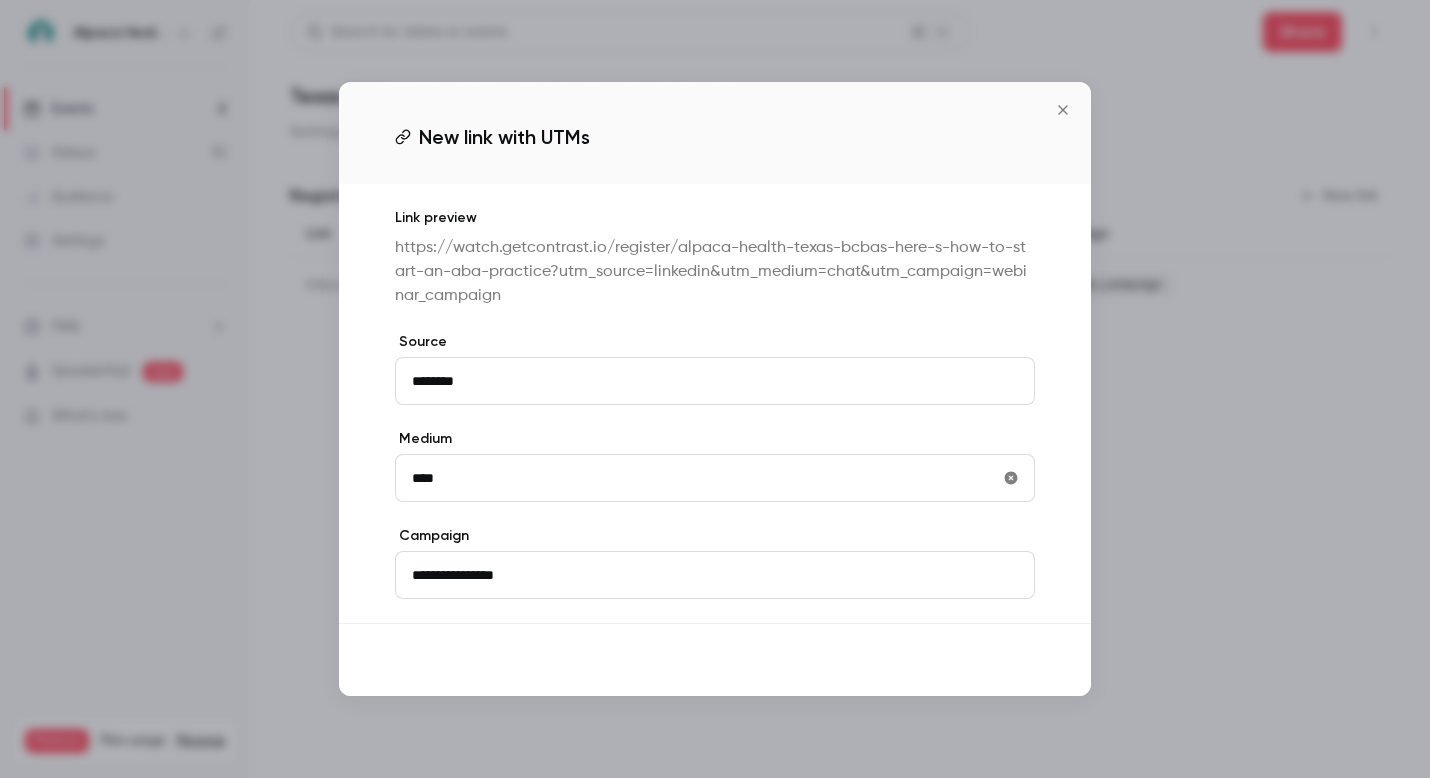 type on "****" 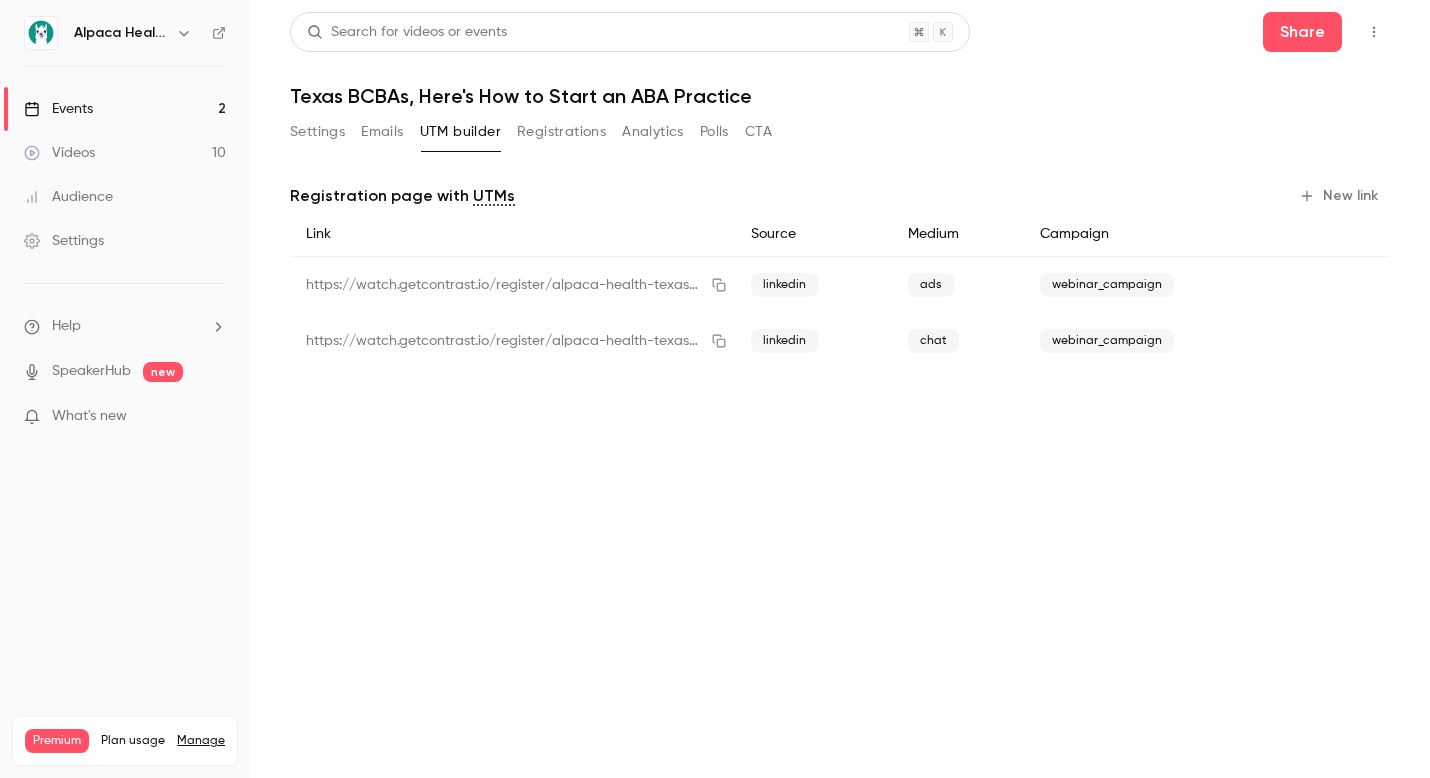 click on "Events 2" at bounding box center (125, 109) 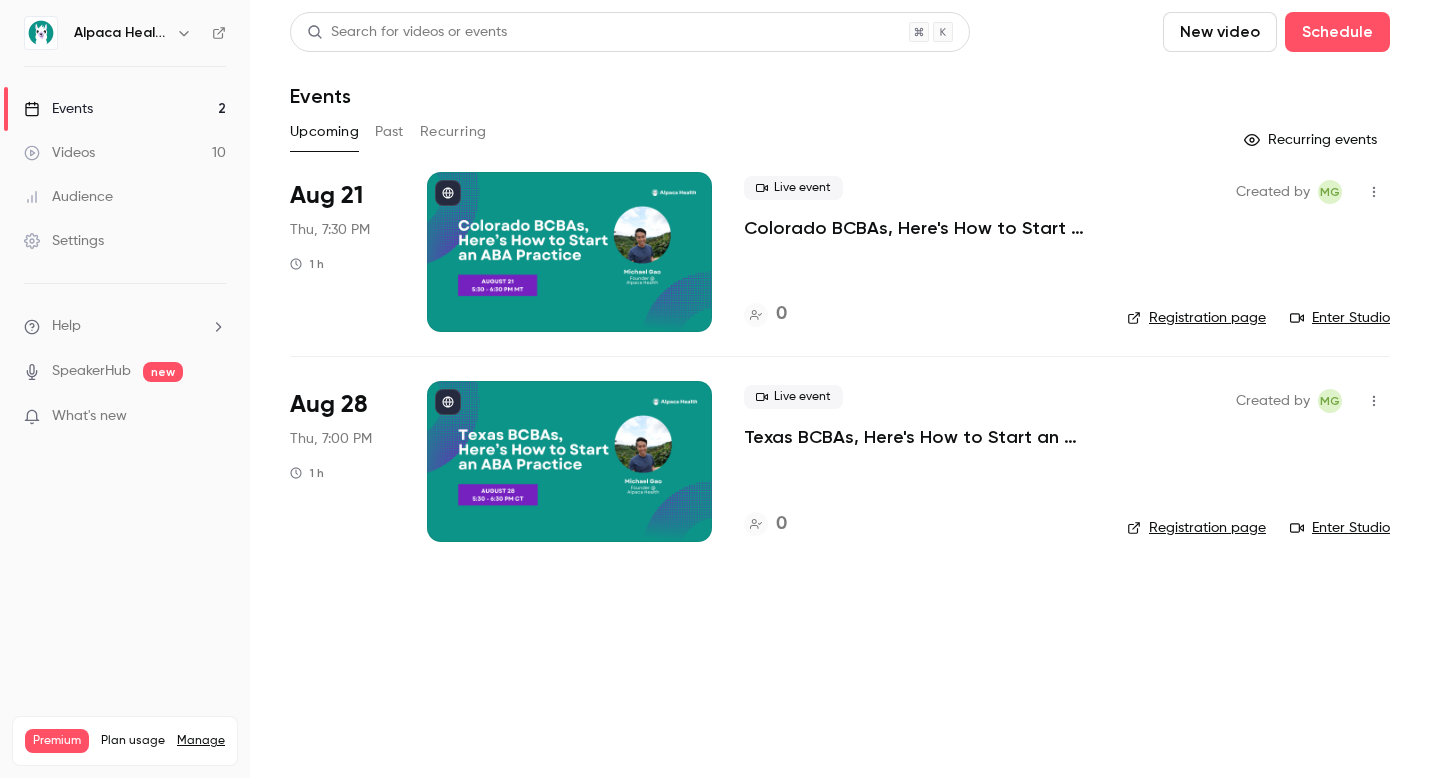 click on "Colorado BCBAs, Here's How to Start an ABA Practice" at bounding box center (919, 228) 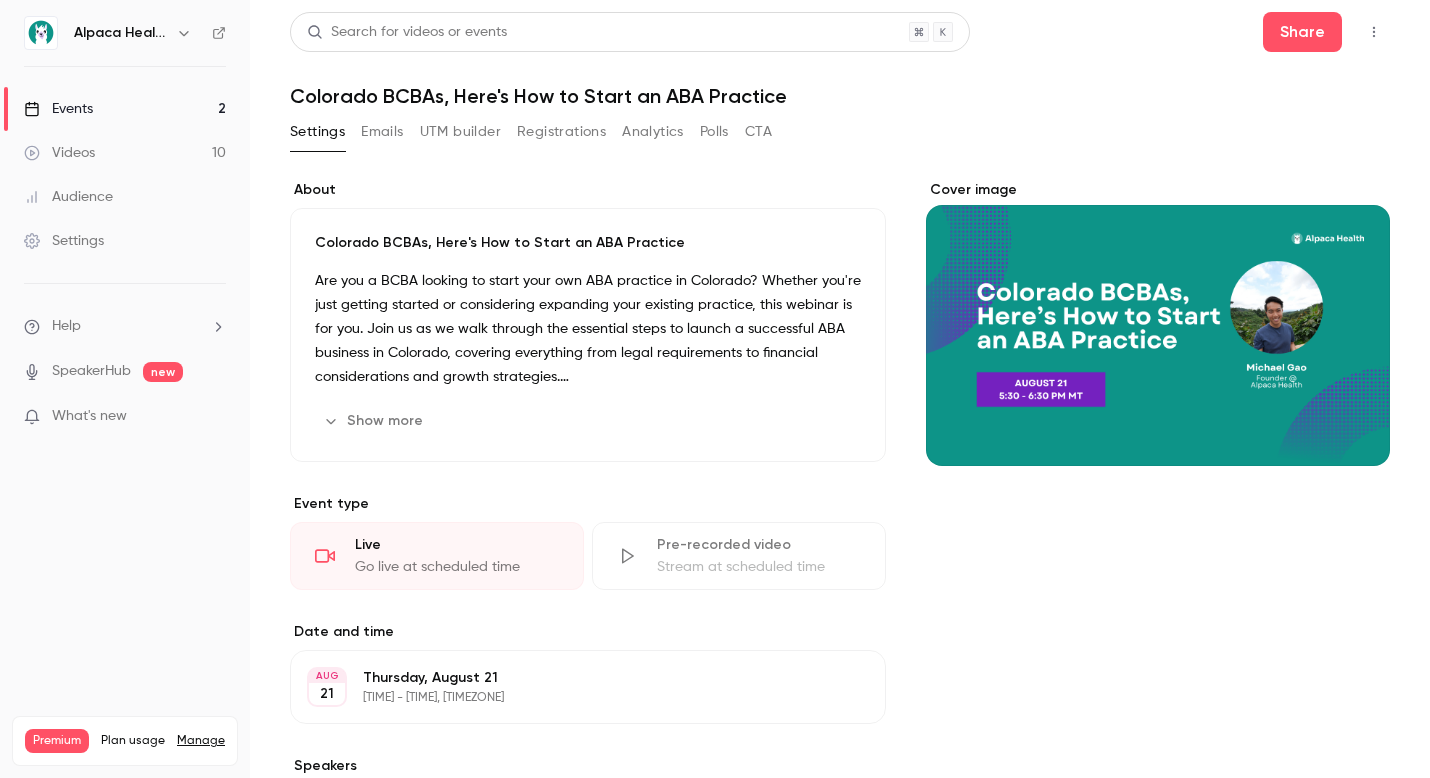click on "Settings Emails UTM builder Registrations Analytics Polls CTA" at bounding box center [531, 132] 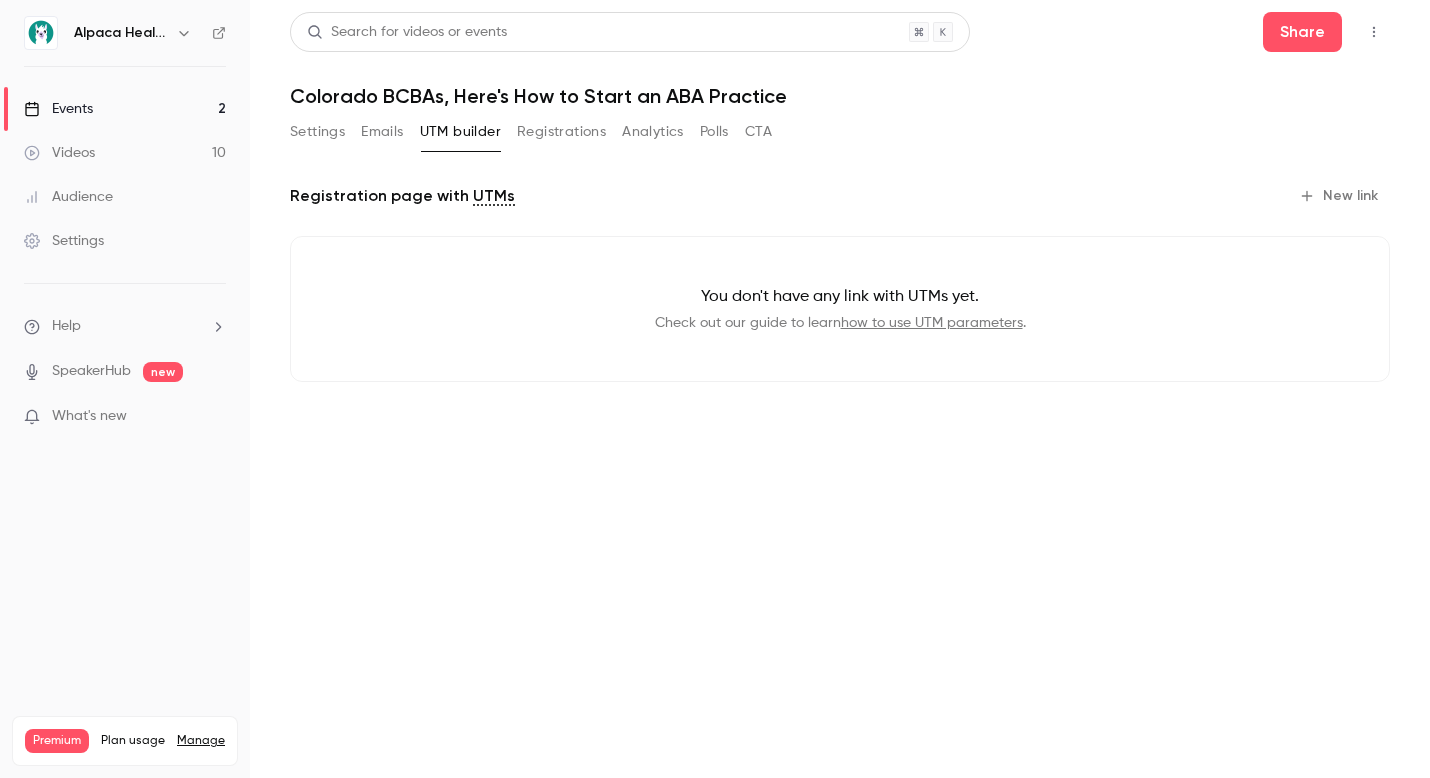 click on "Search for videos or events Share Colorado BCBAs, Here's How to Start an ABA Practice Settings Emails UTM builder Registrations Analytics Polls CTA Registration page with UTMs New link You don't have any link with UTMs yet. Check out our guide to learn  how to use UTM parameters ." at bounding box center (840, 389) 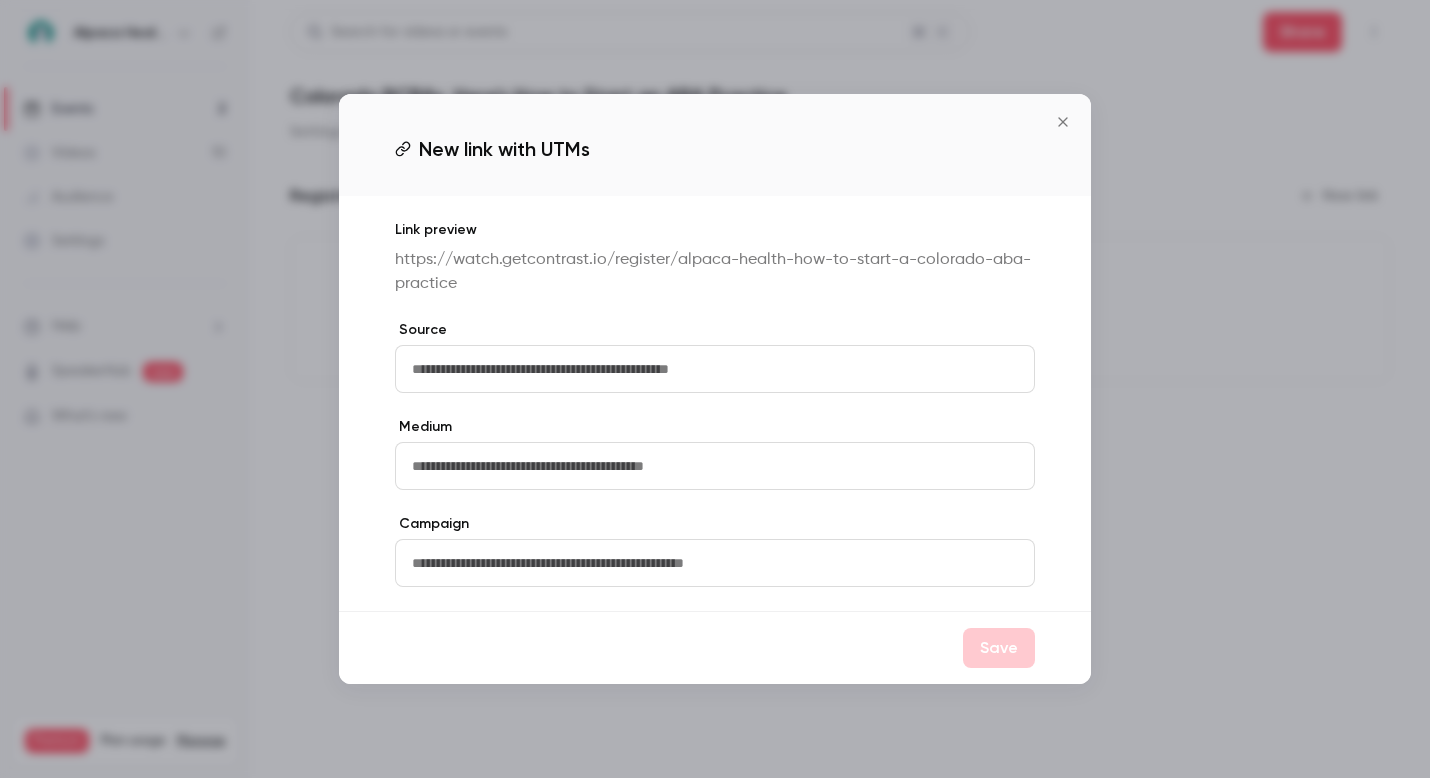 click at bounding box center (715, 369) 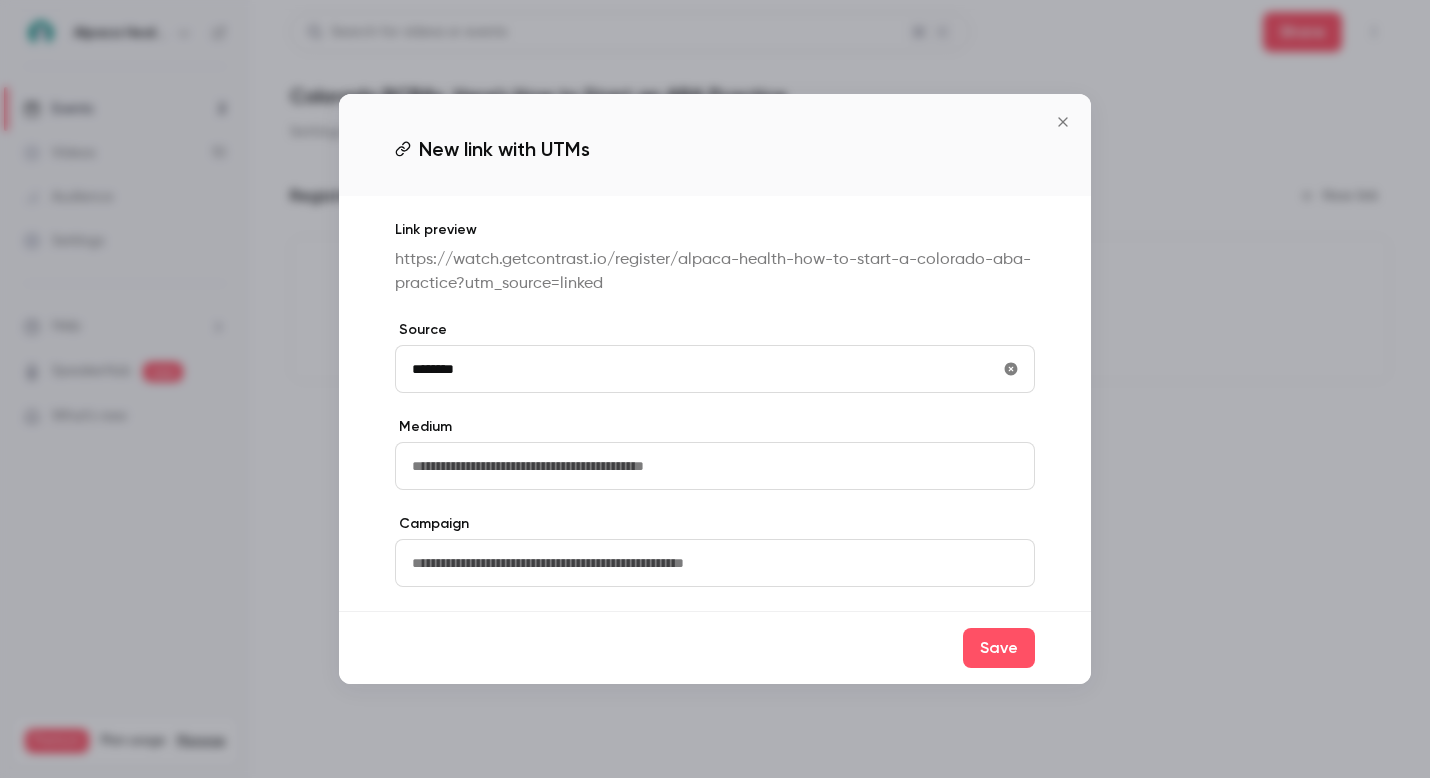 type on "********" 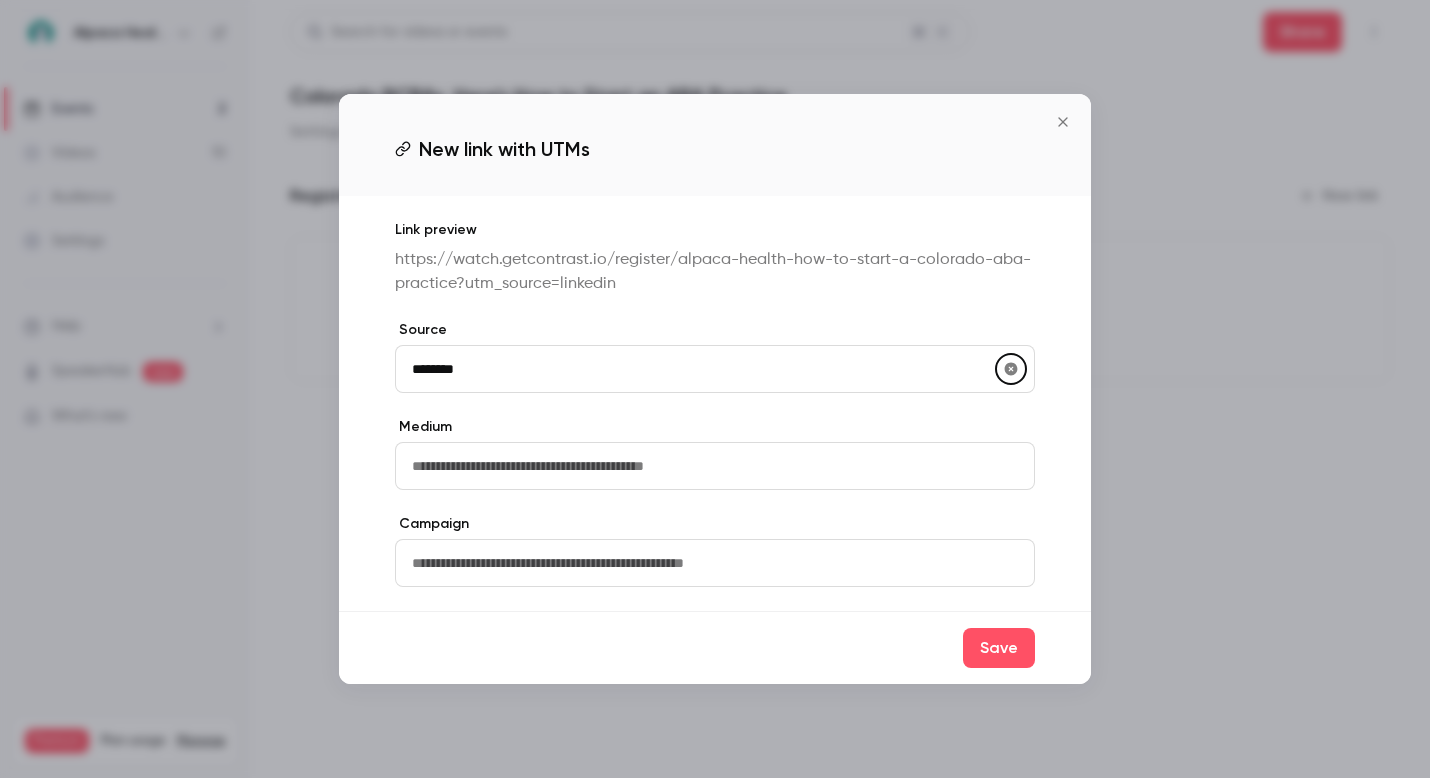type 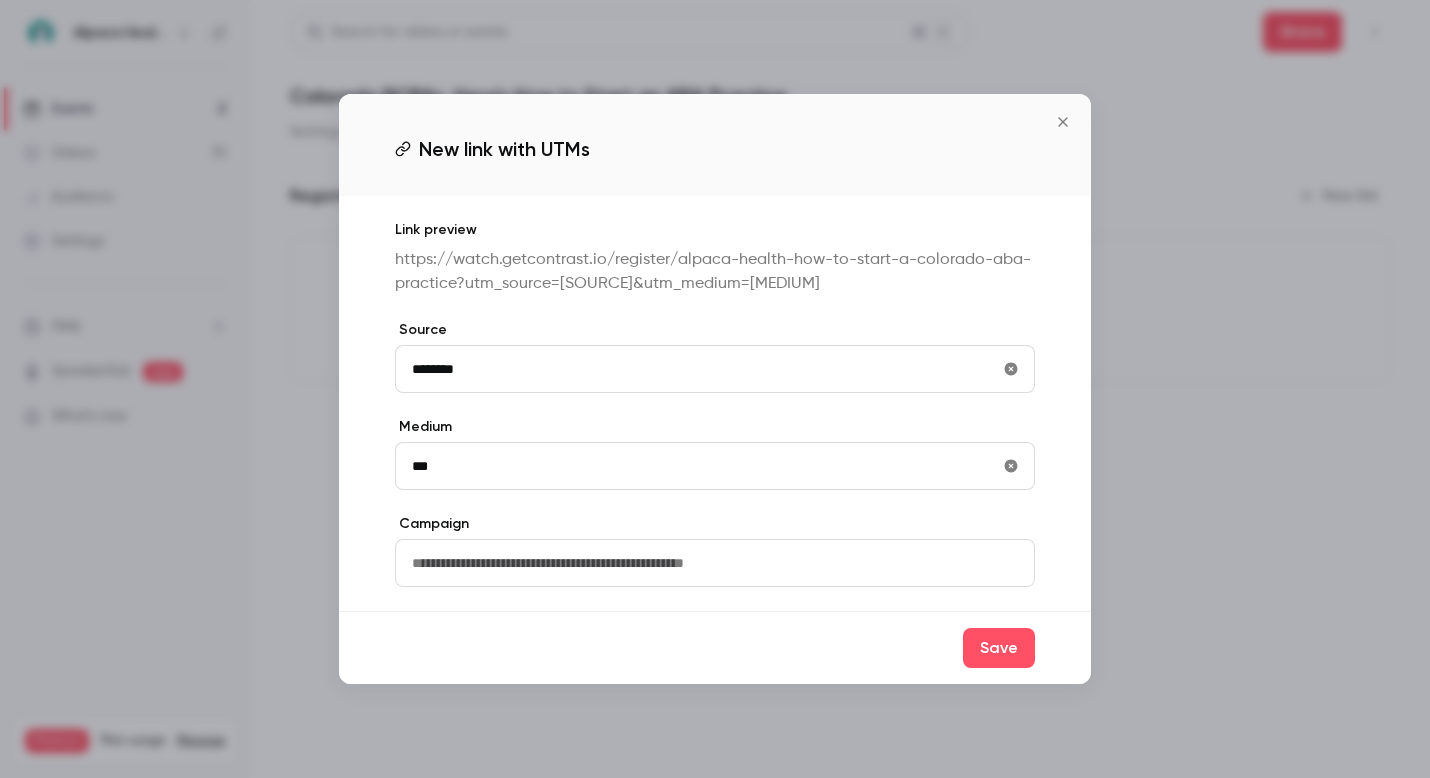 type on "***" 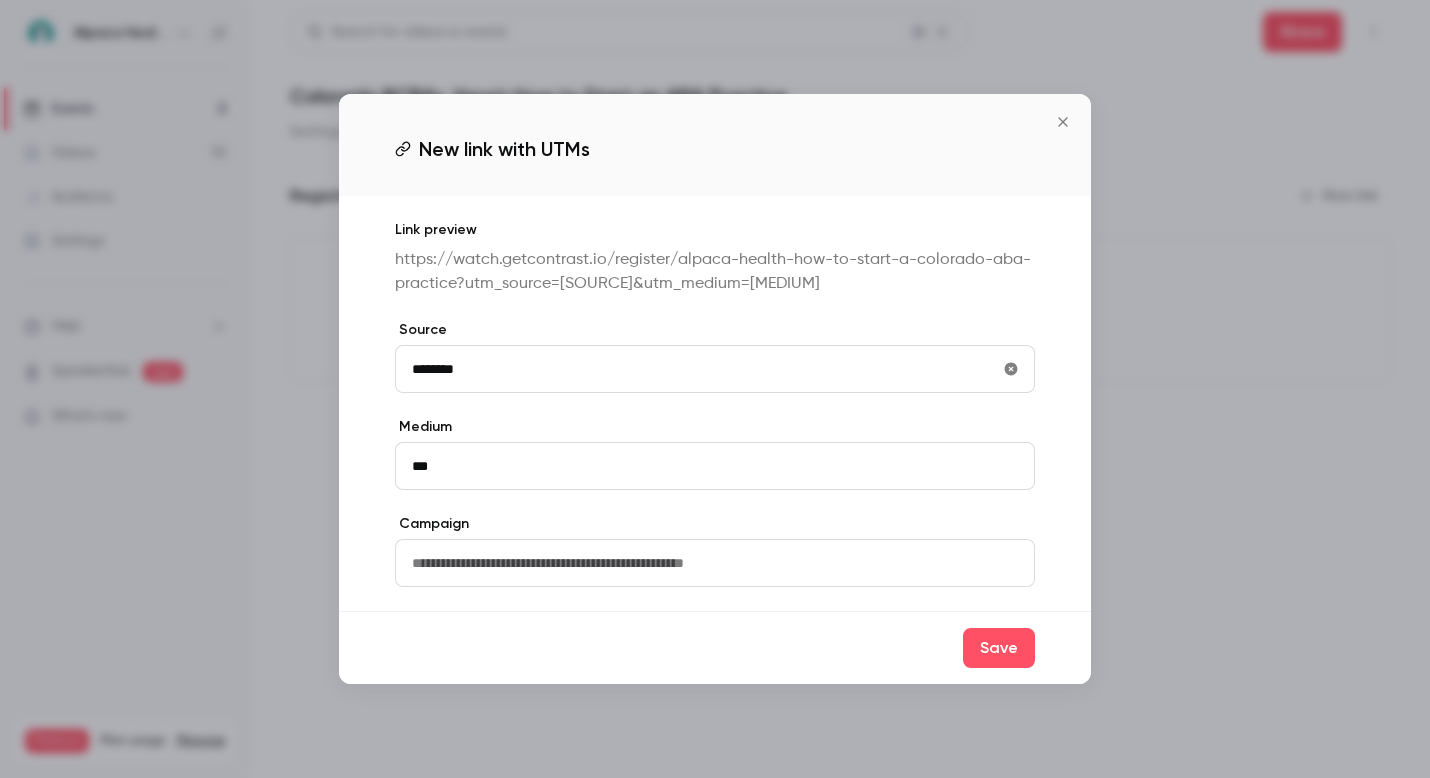 type 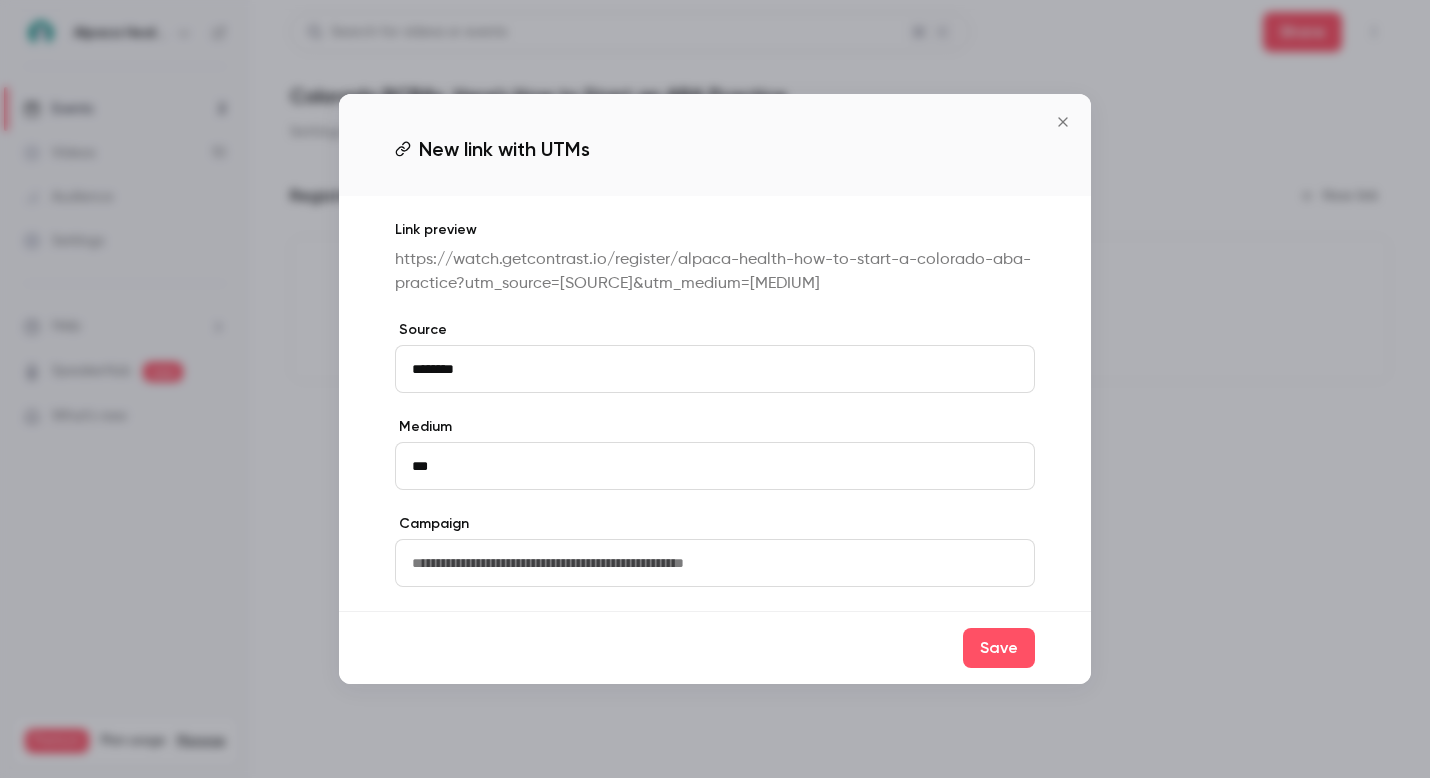 click at bounding box center [715, 563] 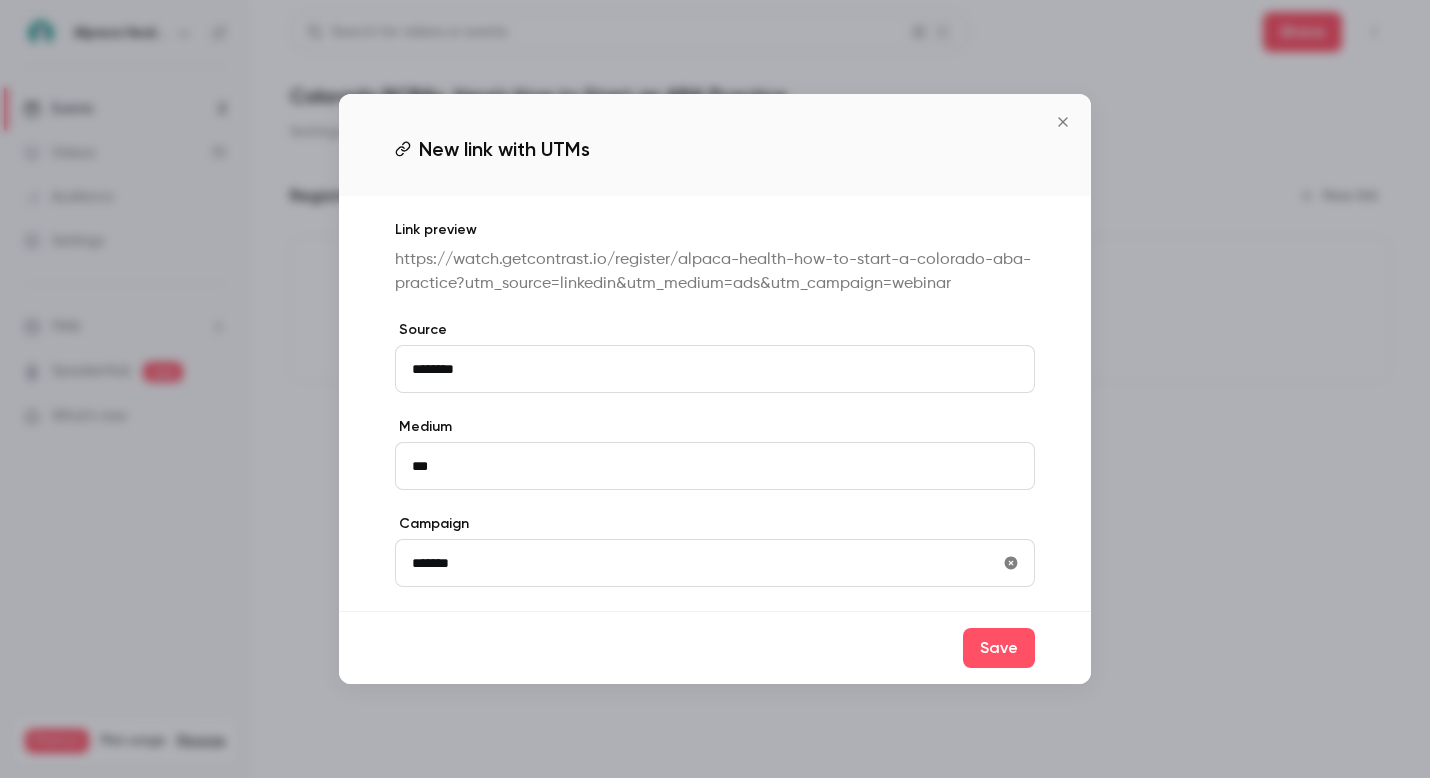 type on "**********" 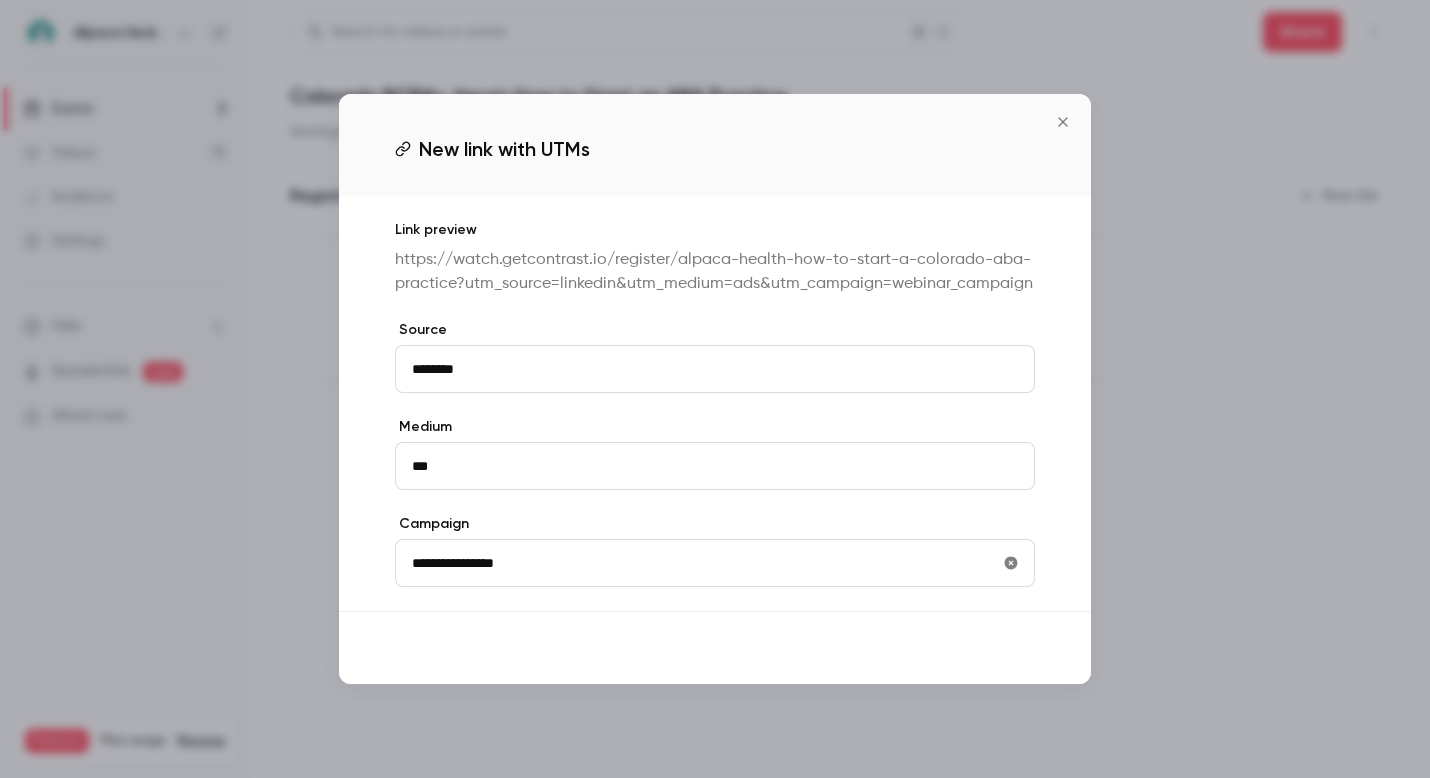 click on "Save" at bounding box center (999, 648) 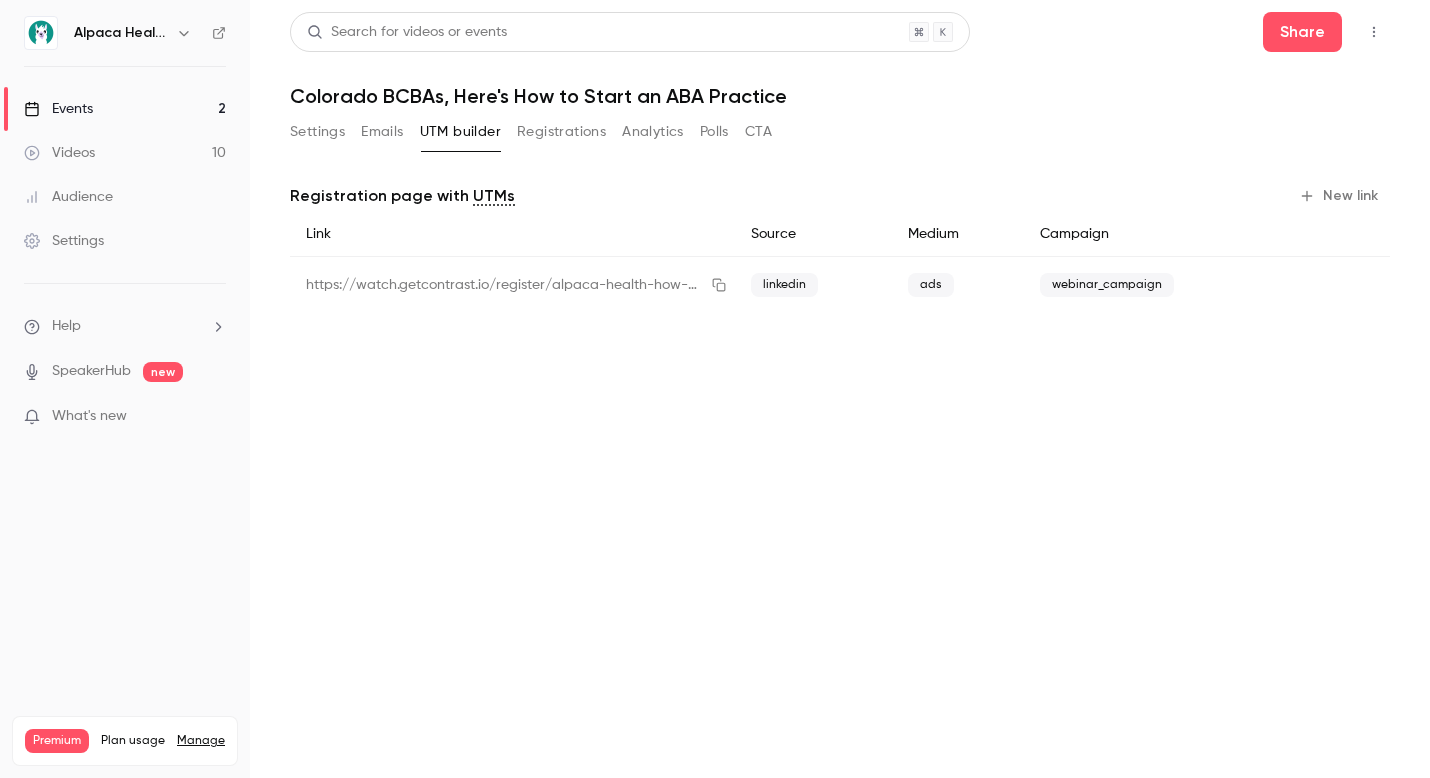 click on "Events 2" at bounding box center [125, 109] 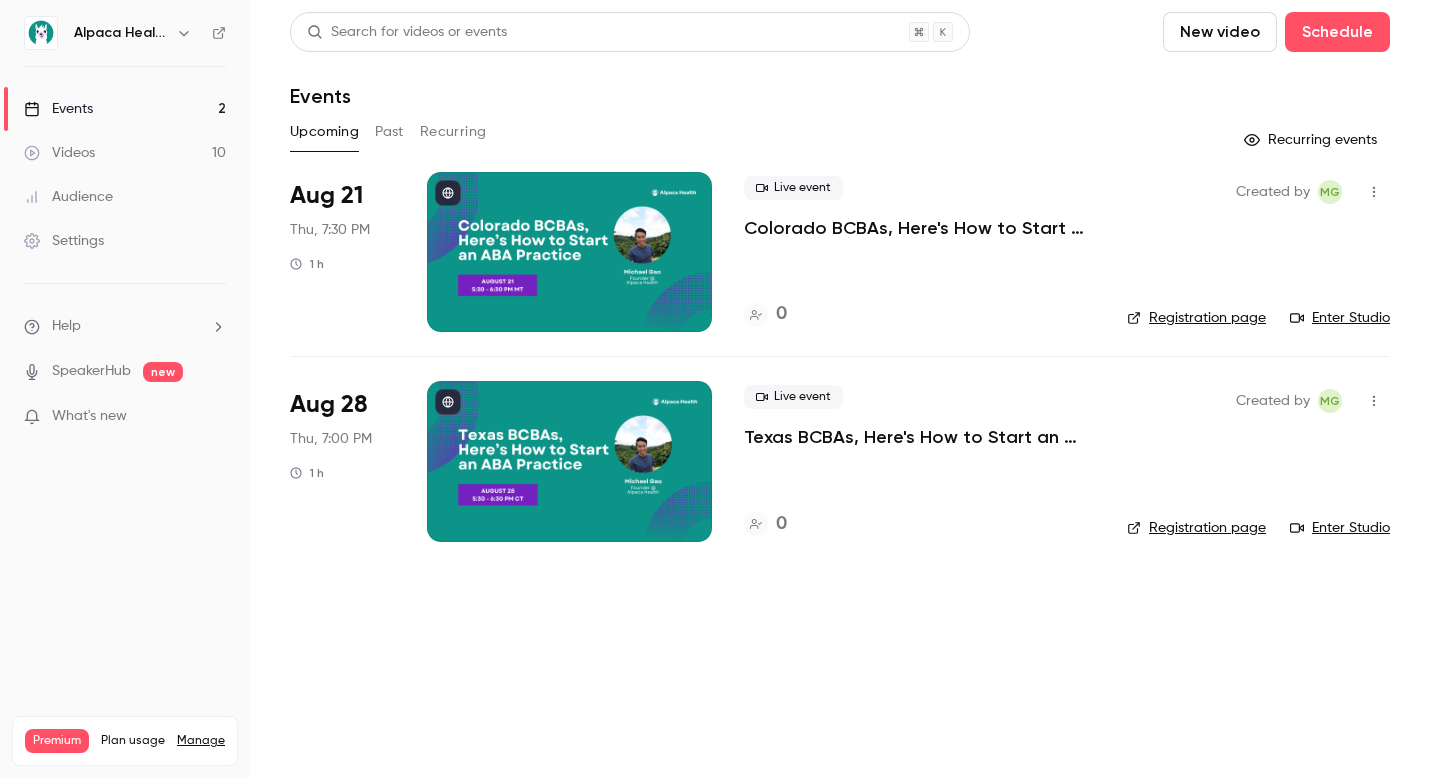 click on "Colorado BCBAs, Here's How to Start an ABA Practice" at bounding box center (919, 228) 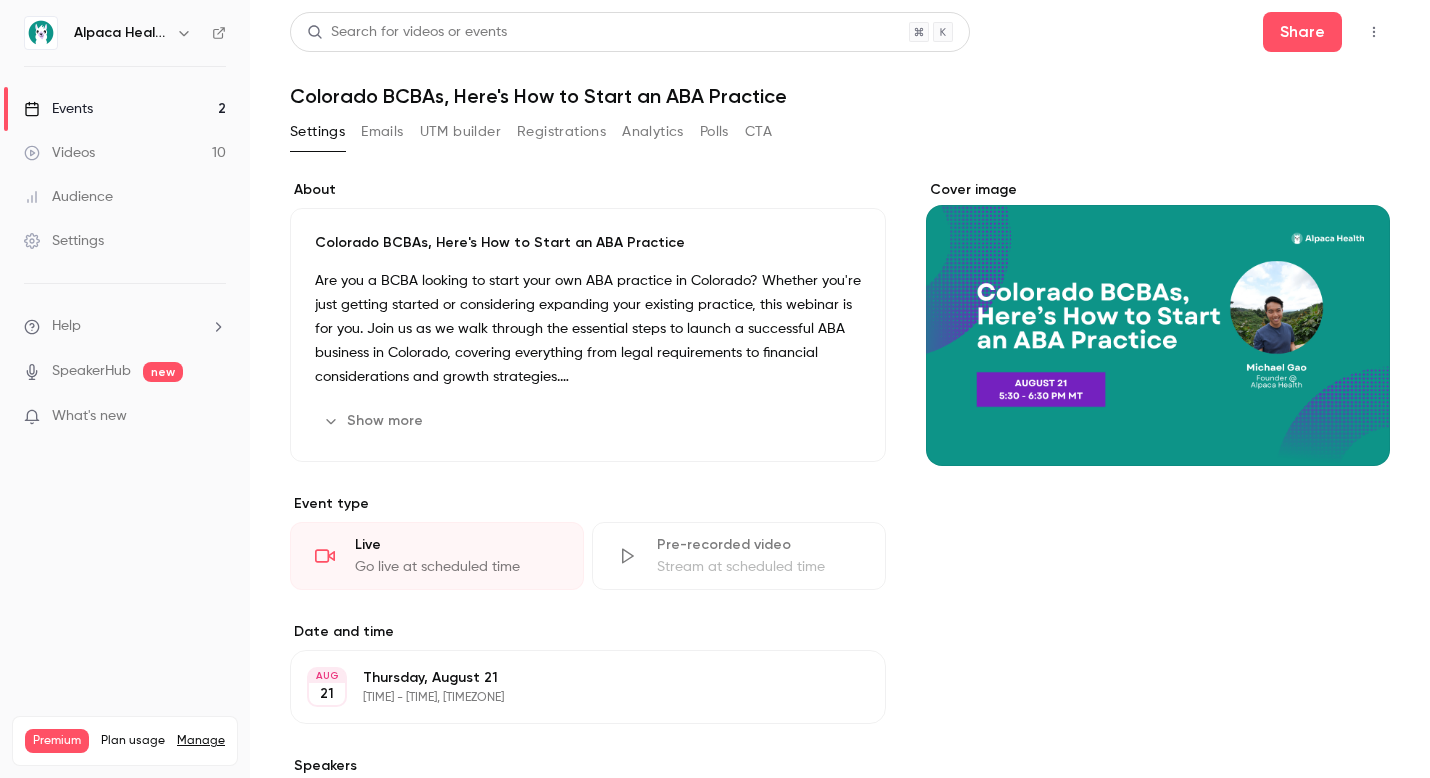 click on "Registrations" at bounding box center [561, 132] 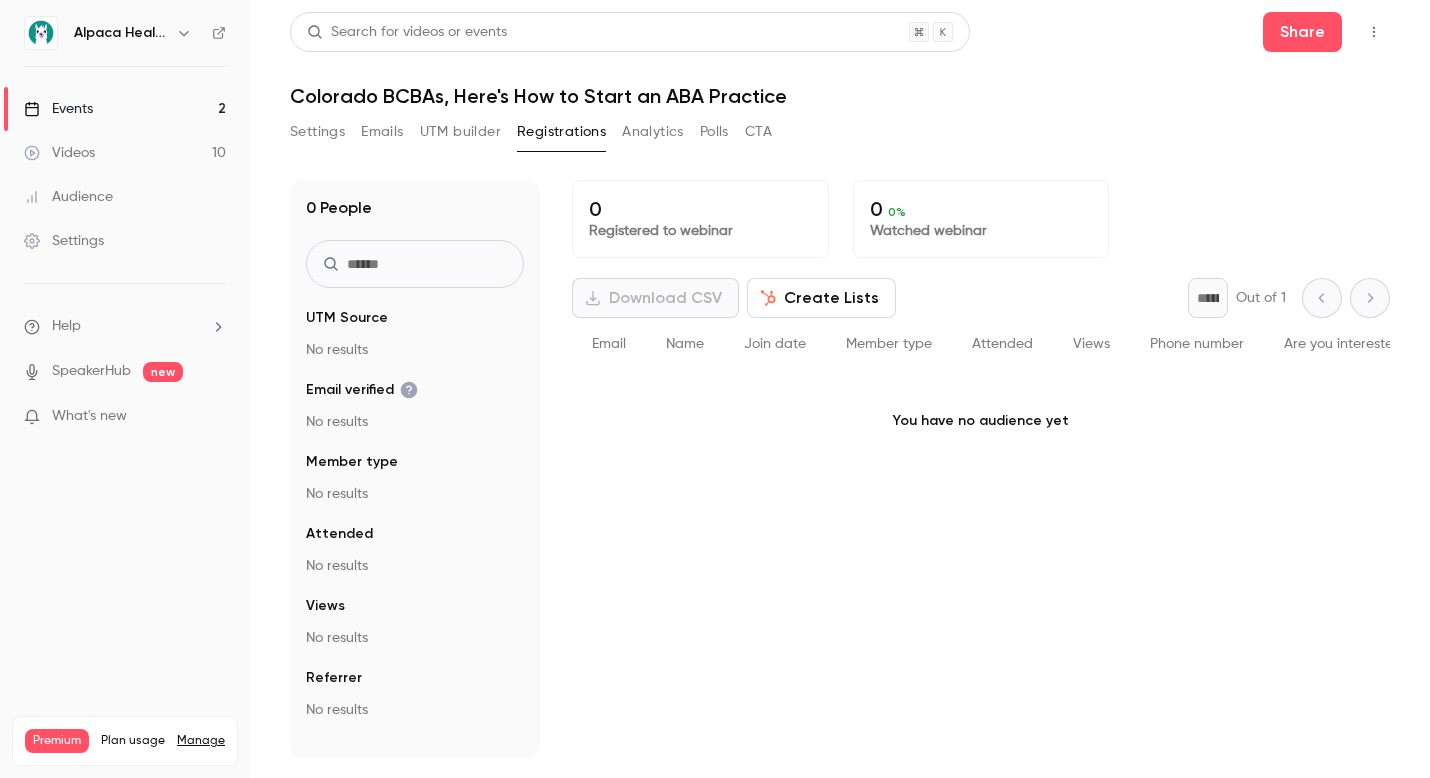 click on "Settings Emails UTM builder Registrations Analytics Polls CTA" at bounding box center (531, 136) 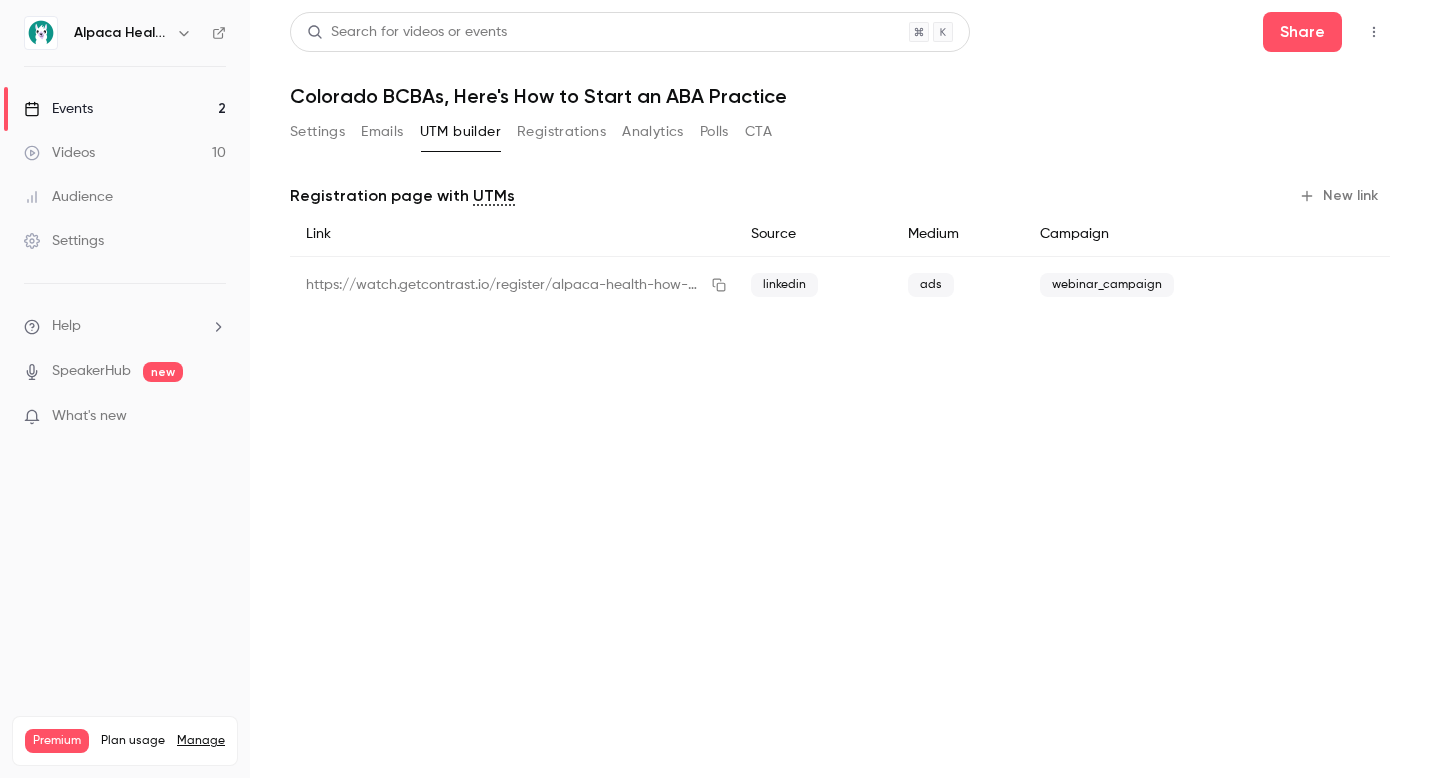 click on "New link" at bounding box center [1340, 196] 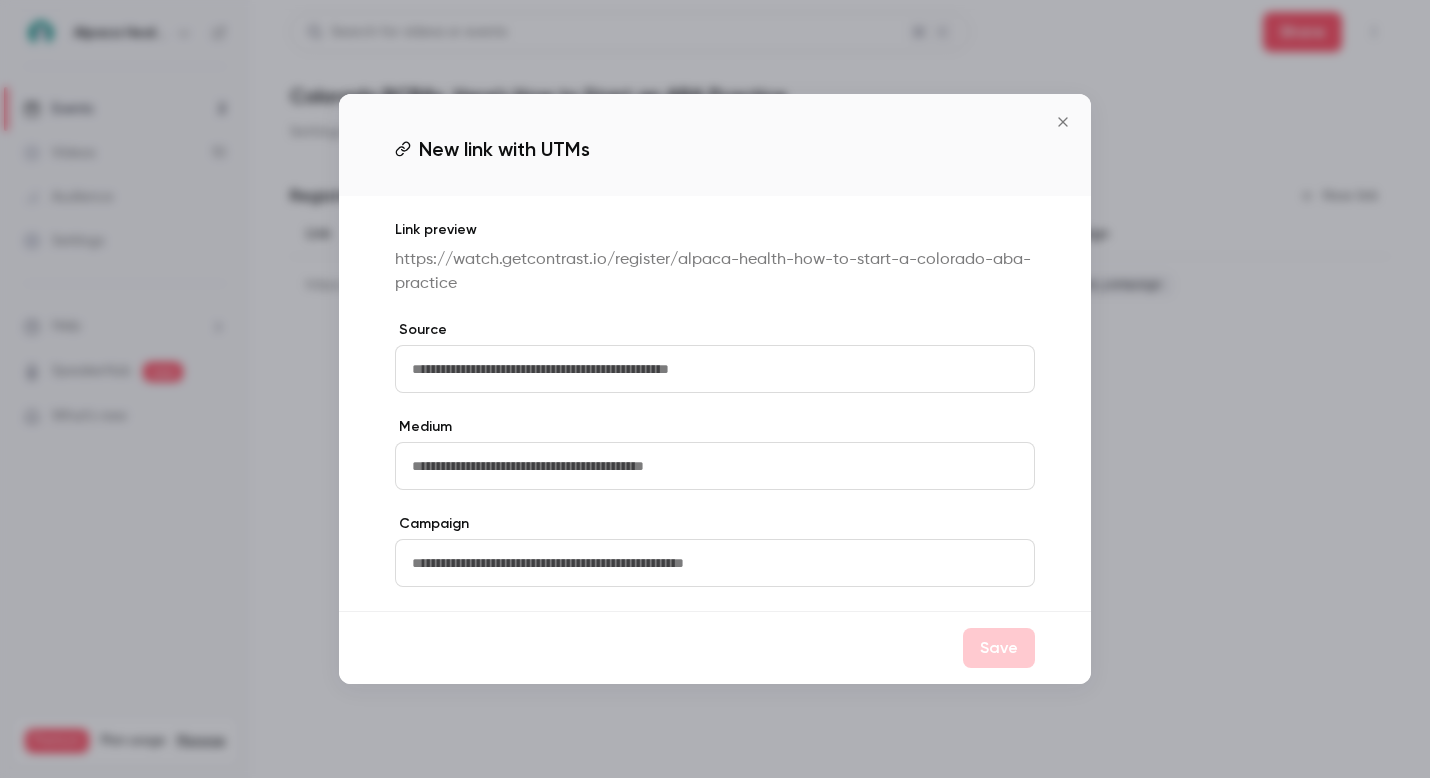 click at bounding box center (715, 369) 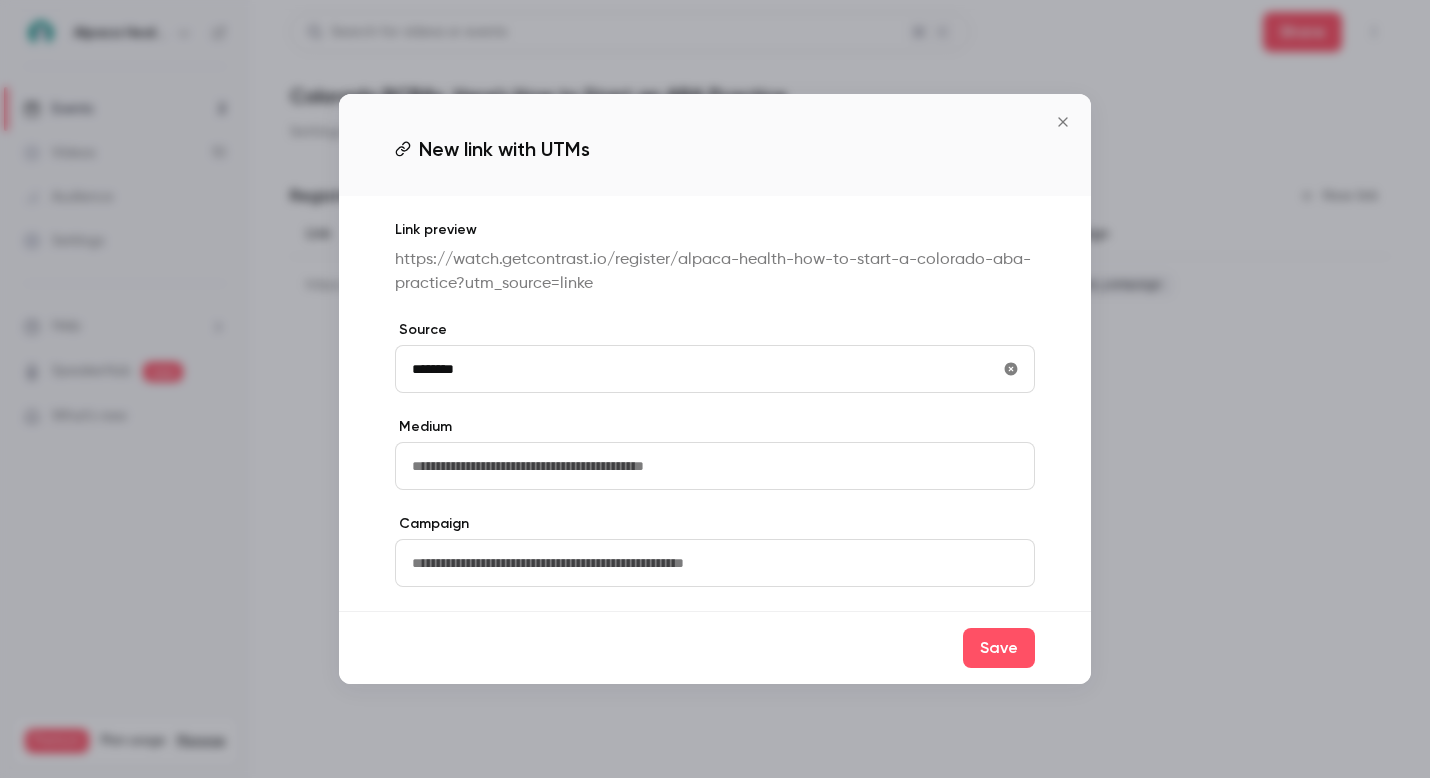 type on "********" 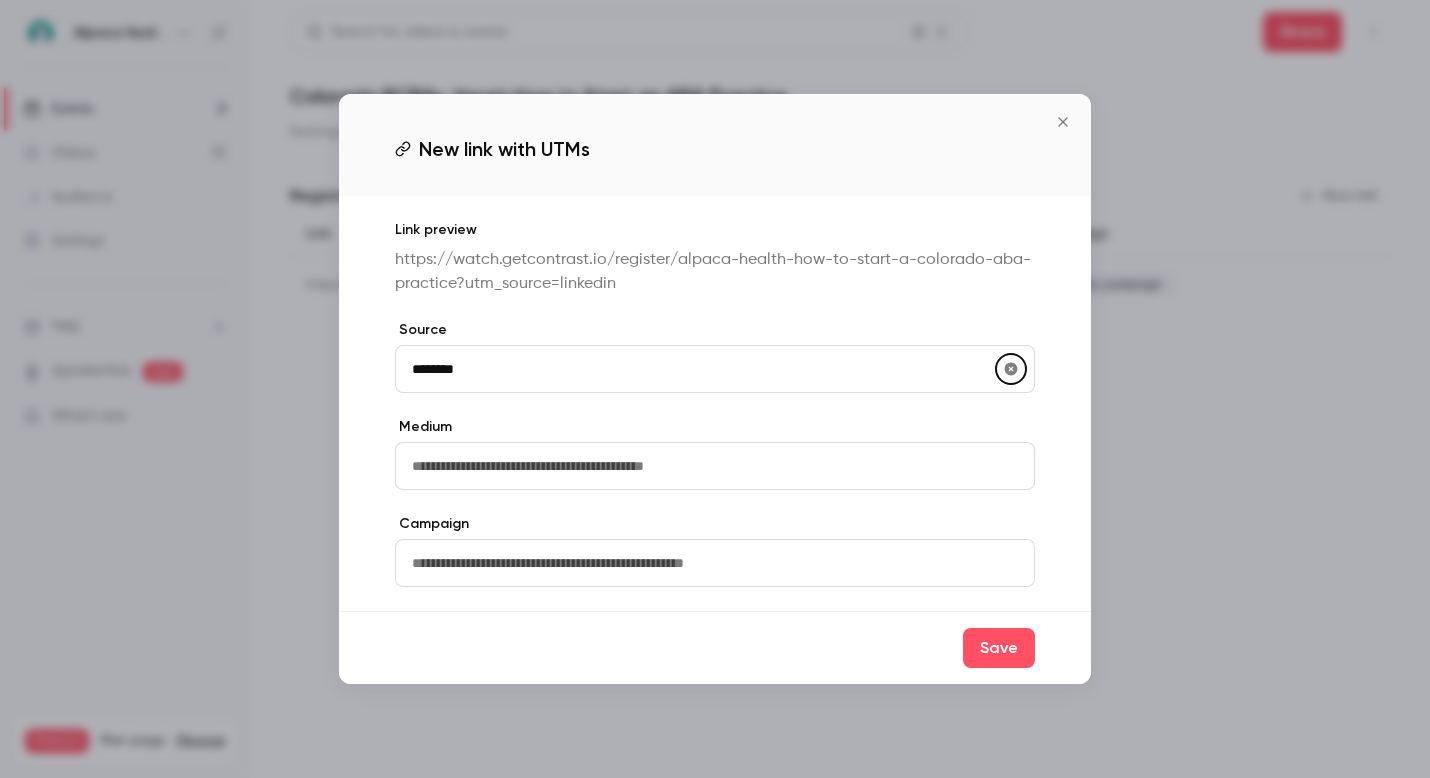 type 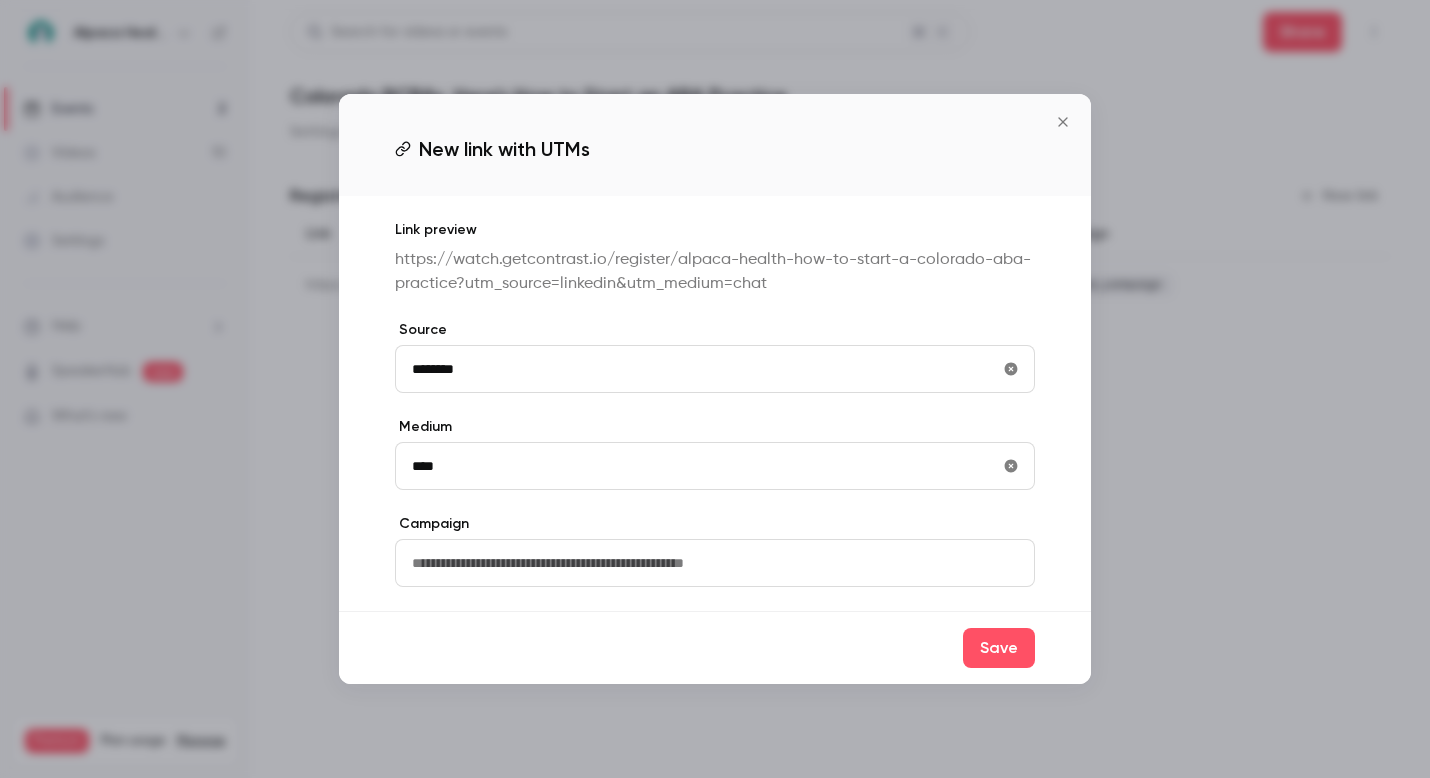 type on "****" 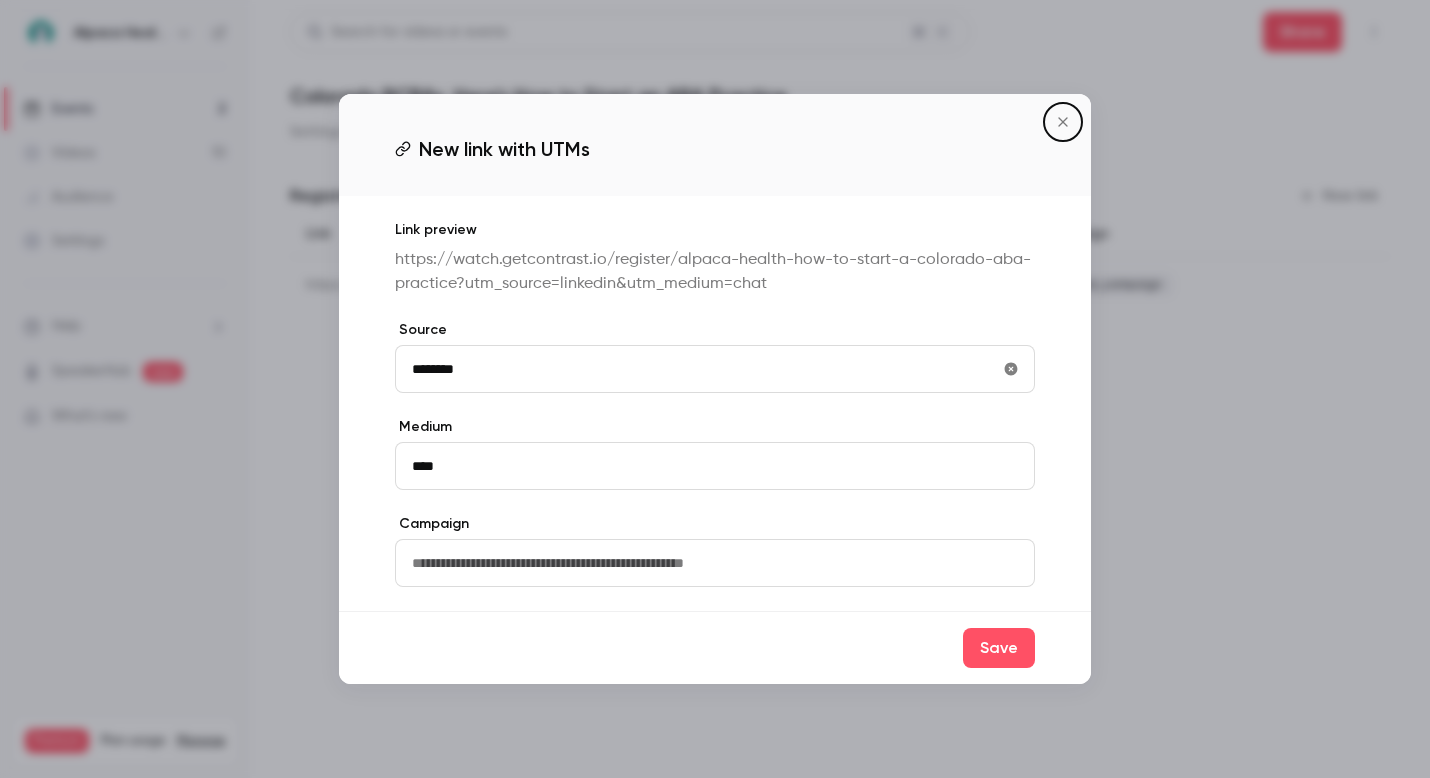 type 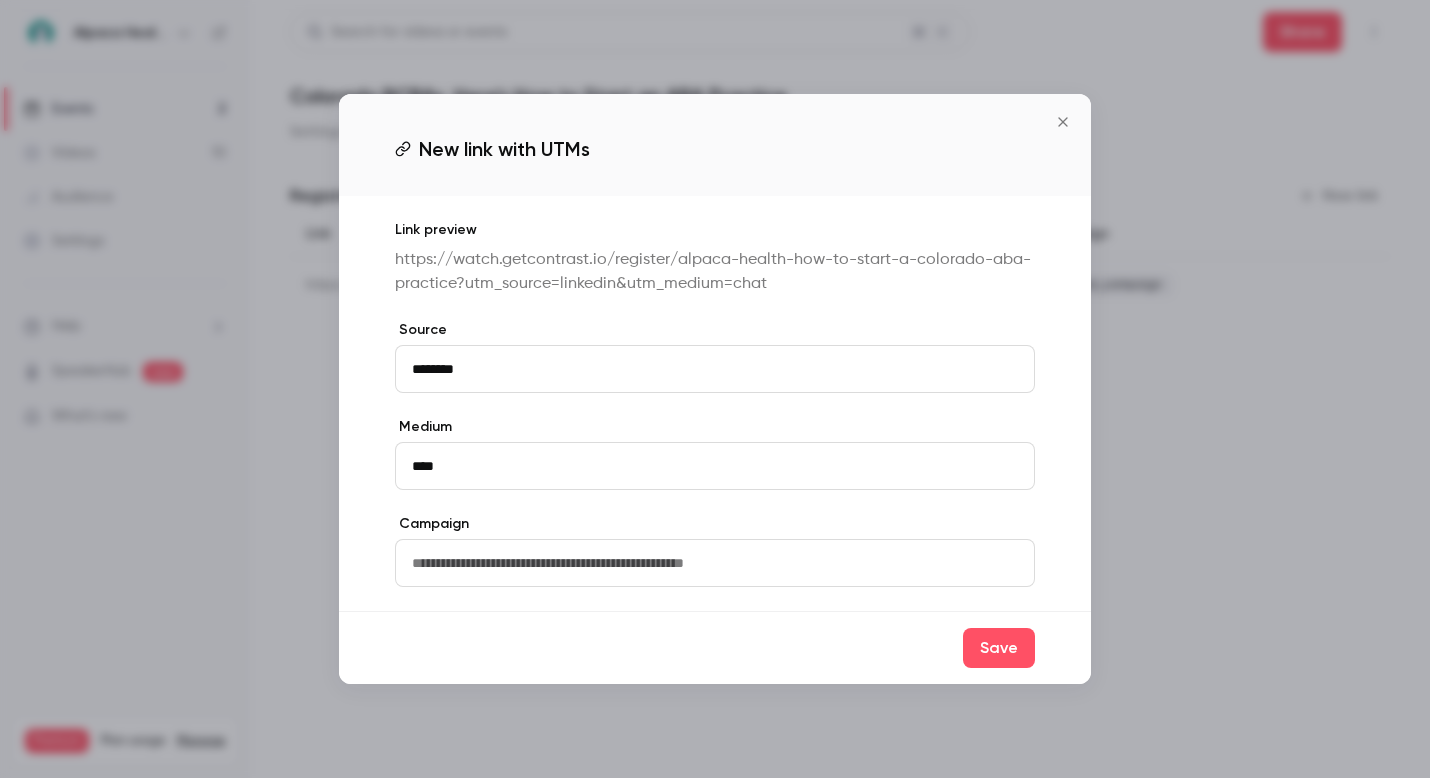 click at bounding box center (715, 563) 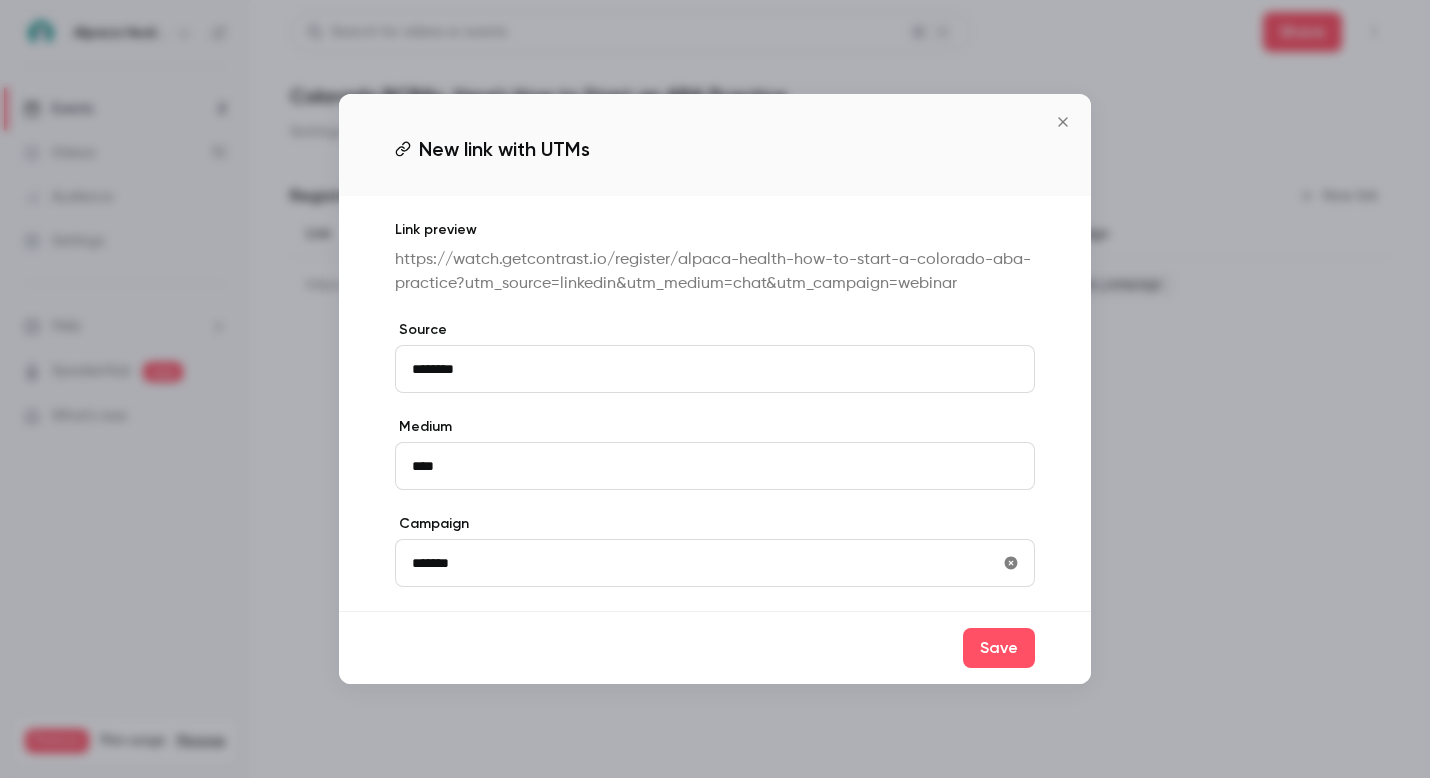 type on "**********" 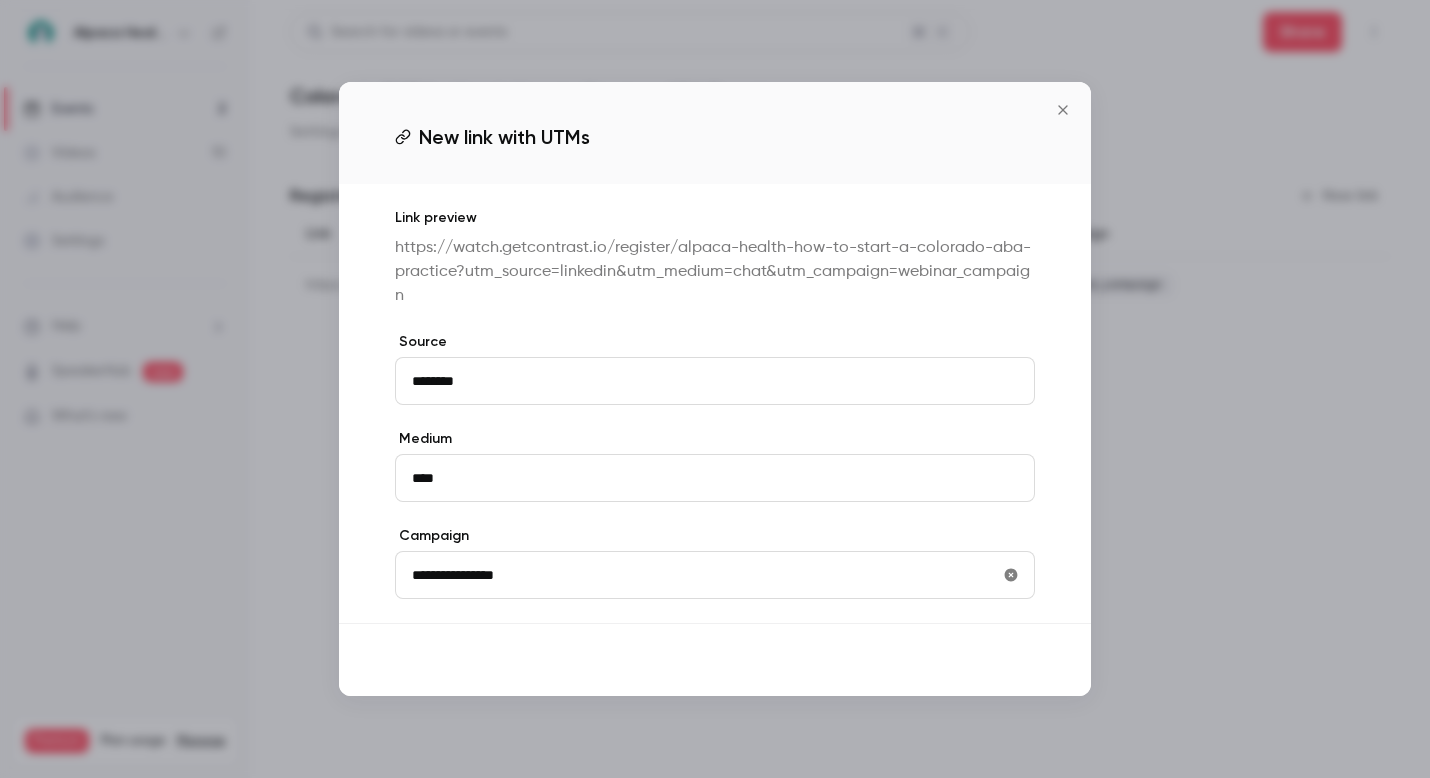 click on "Save" at bounding box center [999, 660] 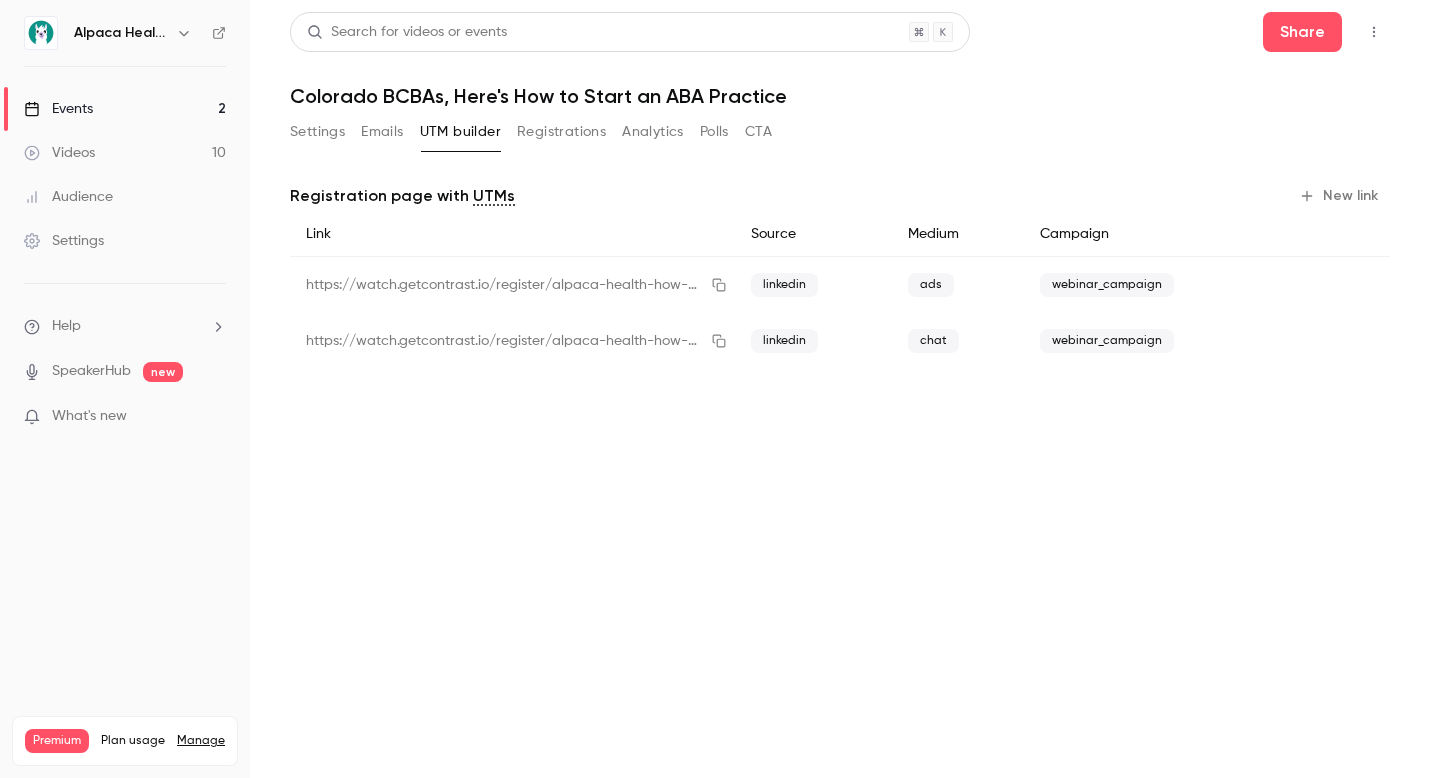 click on "Events 2" at bounding box center [125, 109] 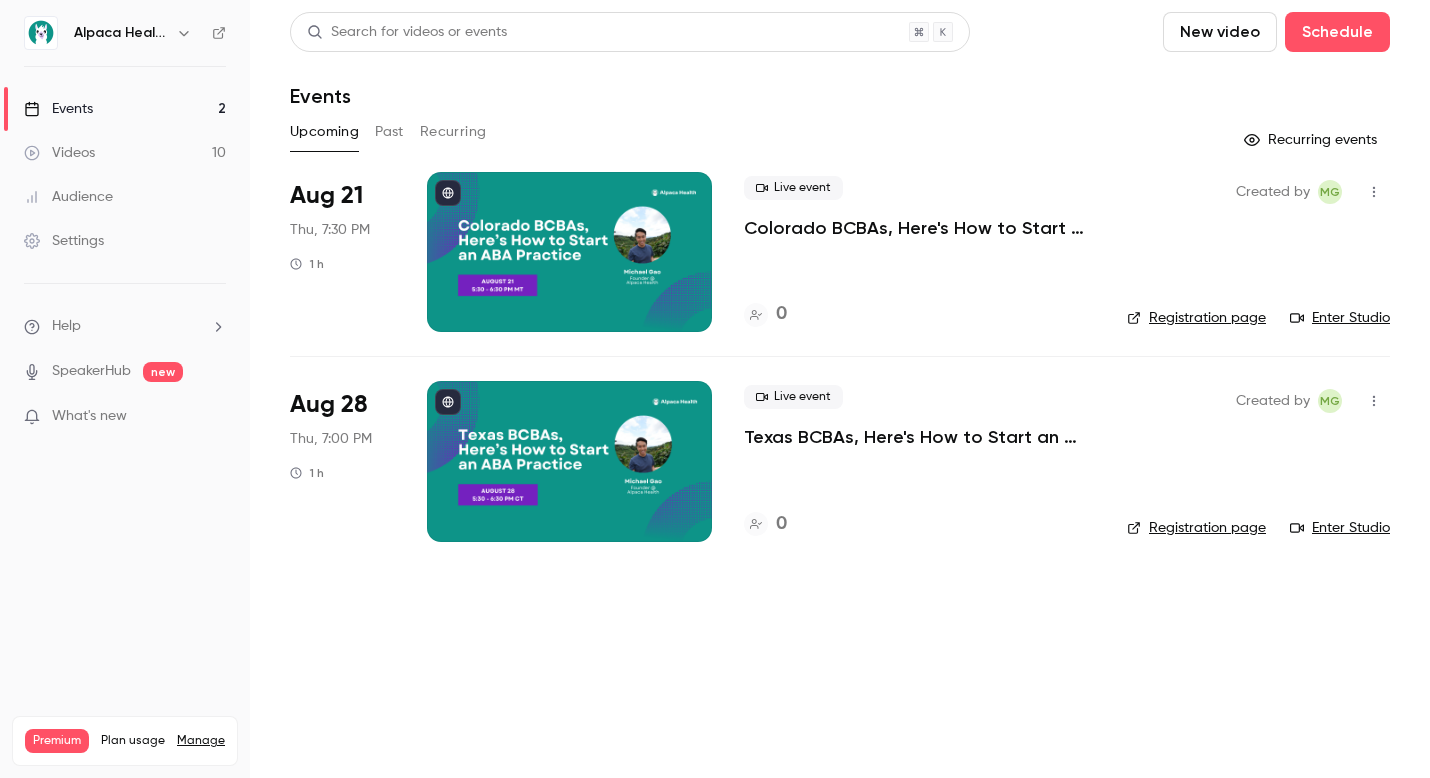 click on "Colorado BCBAs, Here's How to Start an ABA Practice" at bounding box center (919, 228) 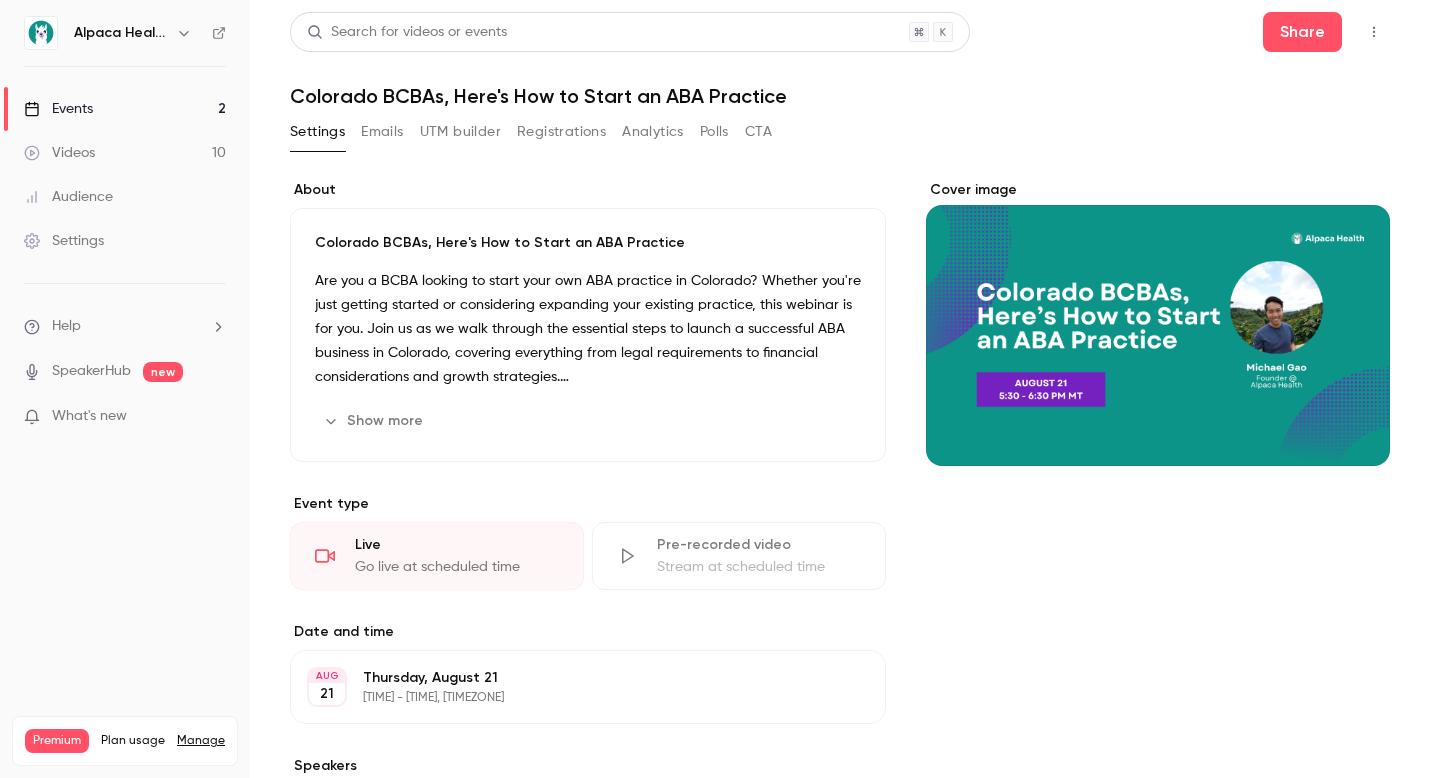 click on "UTM builder" at bounding box center [460, 132] 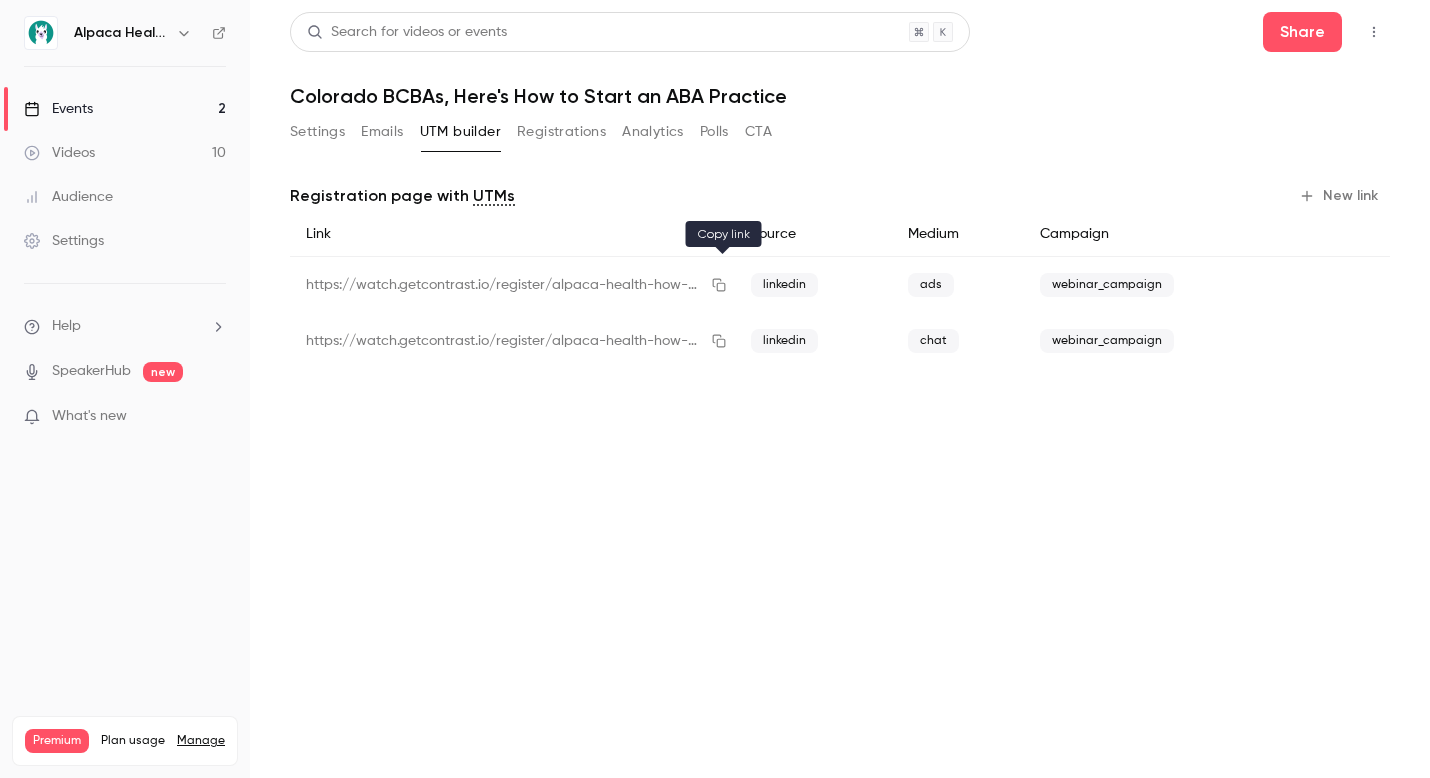 click 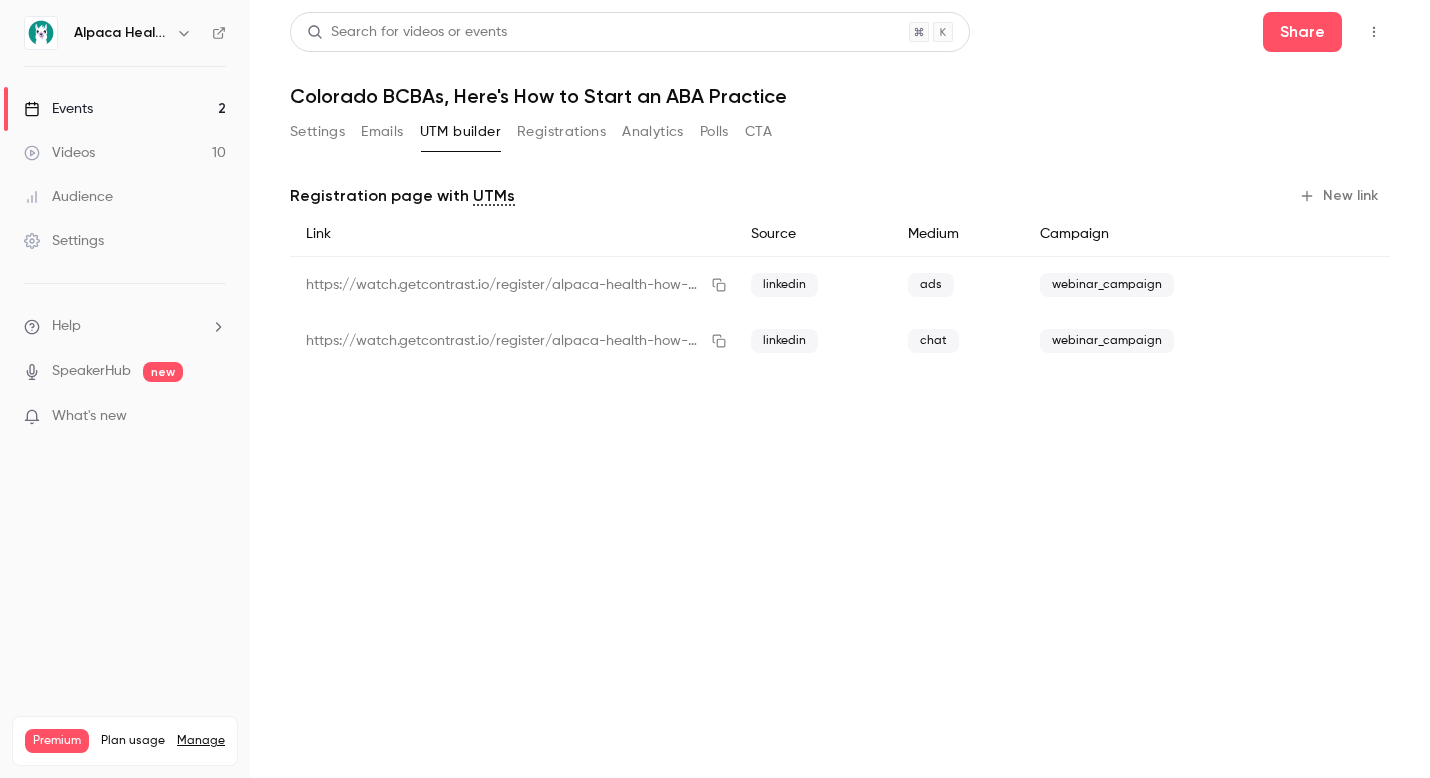 click on "Events 2" at bounding box center (125, 109) 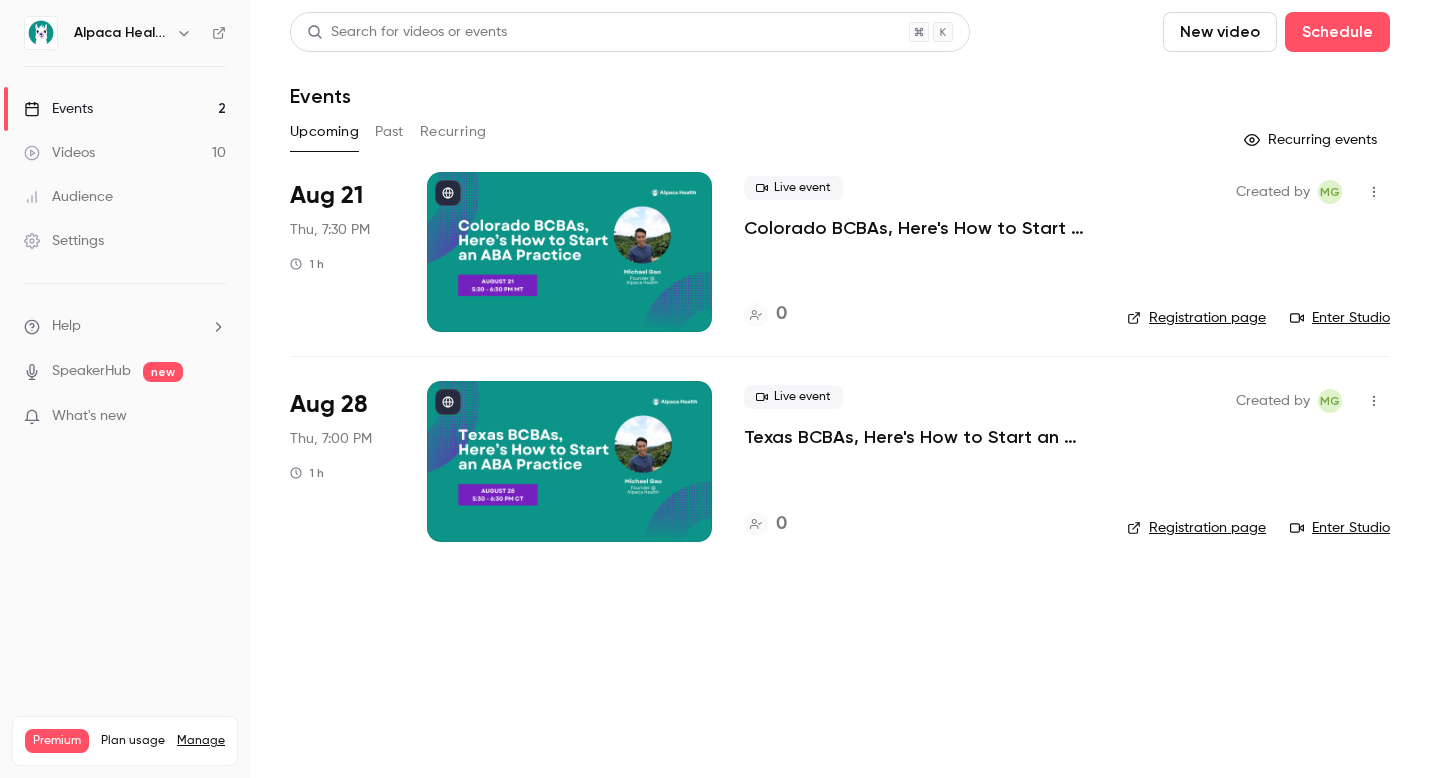 click on "Live event Colorado BCBAs, Here's How to Start an ABA Practice [NUMBER]" at bounding box center (919, 252) 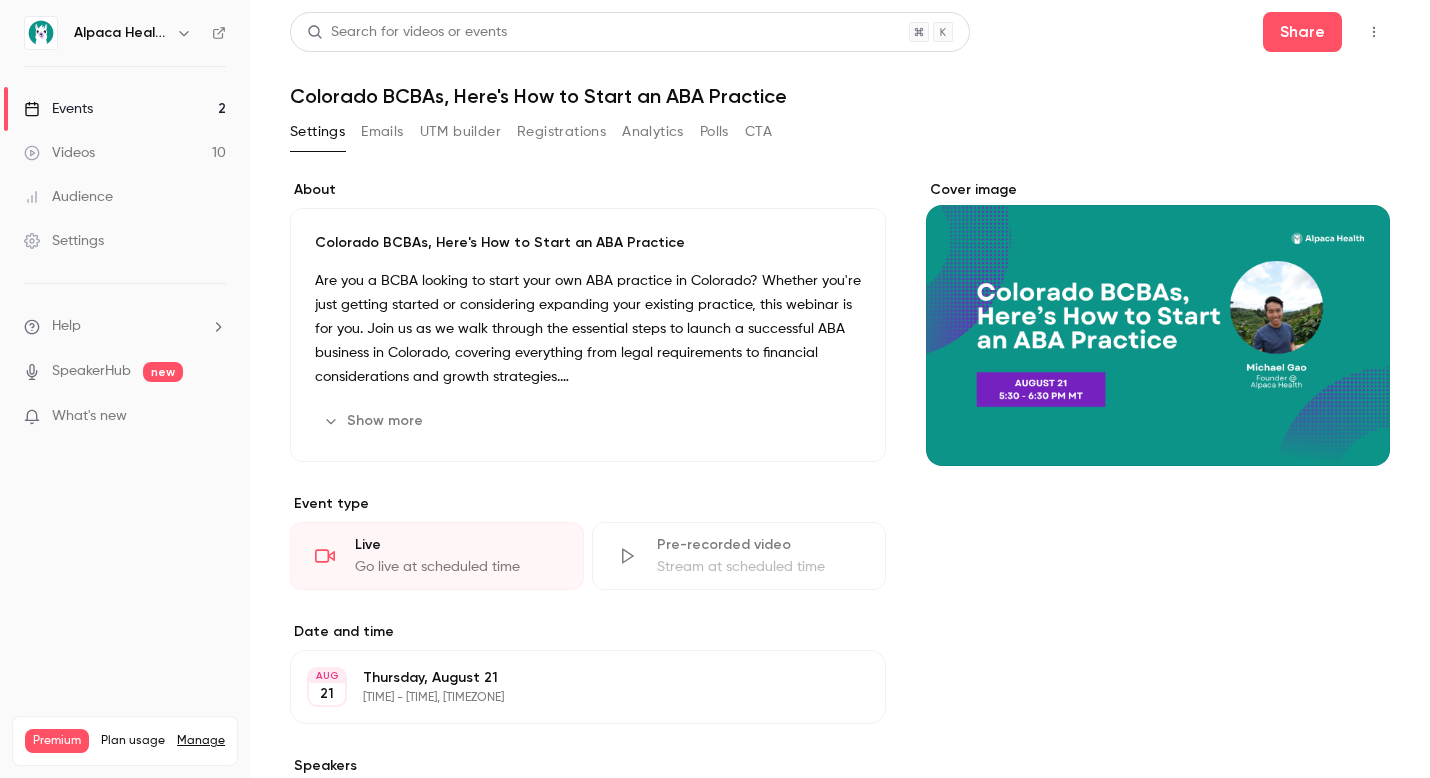 click on "UTM builder" at bounding box center [460, 132] 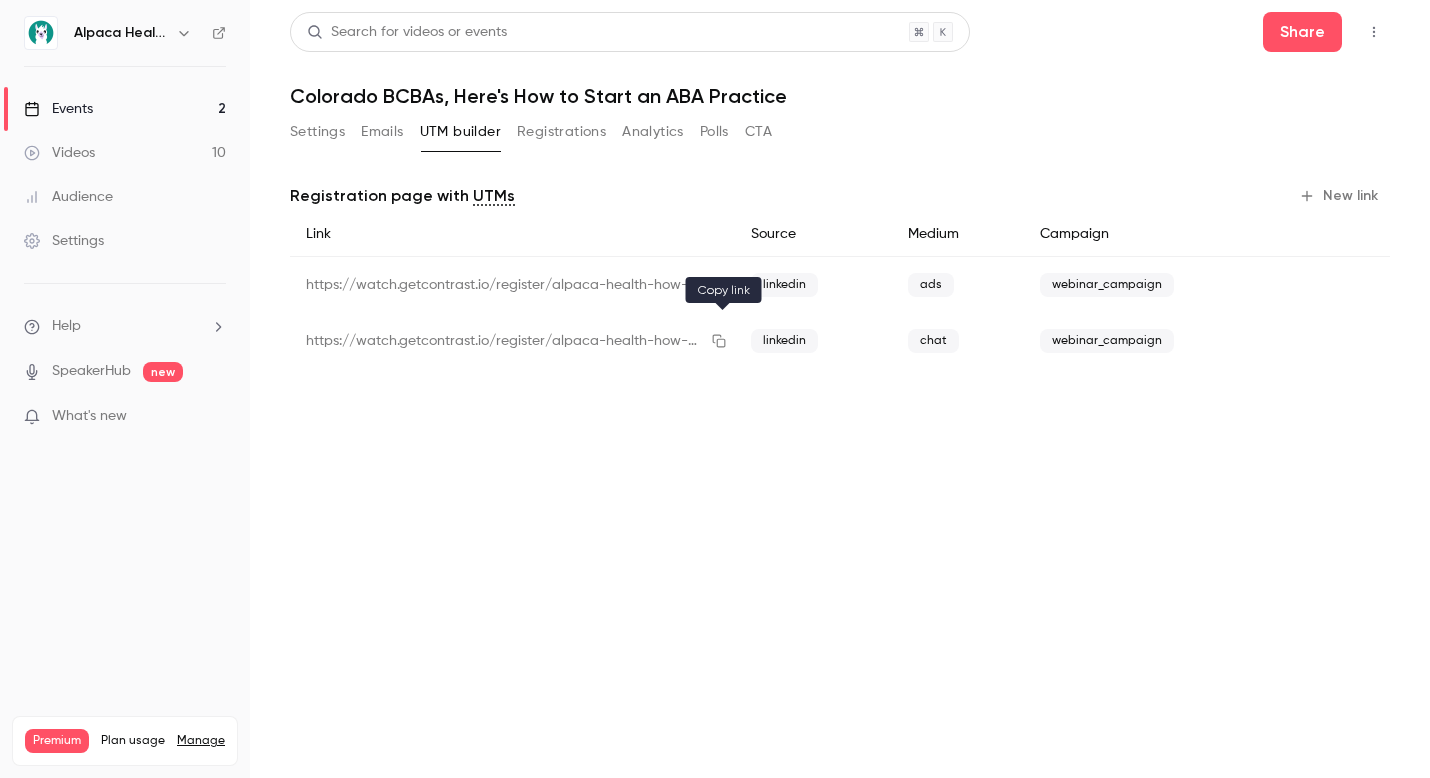 click at bounding box center [719, 341] 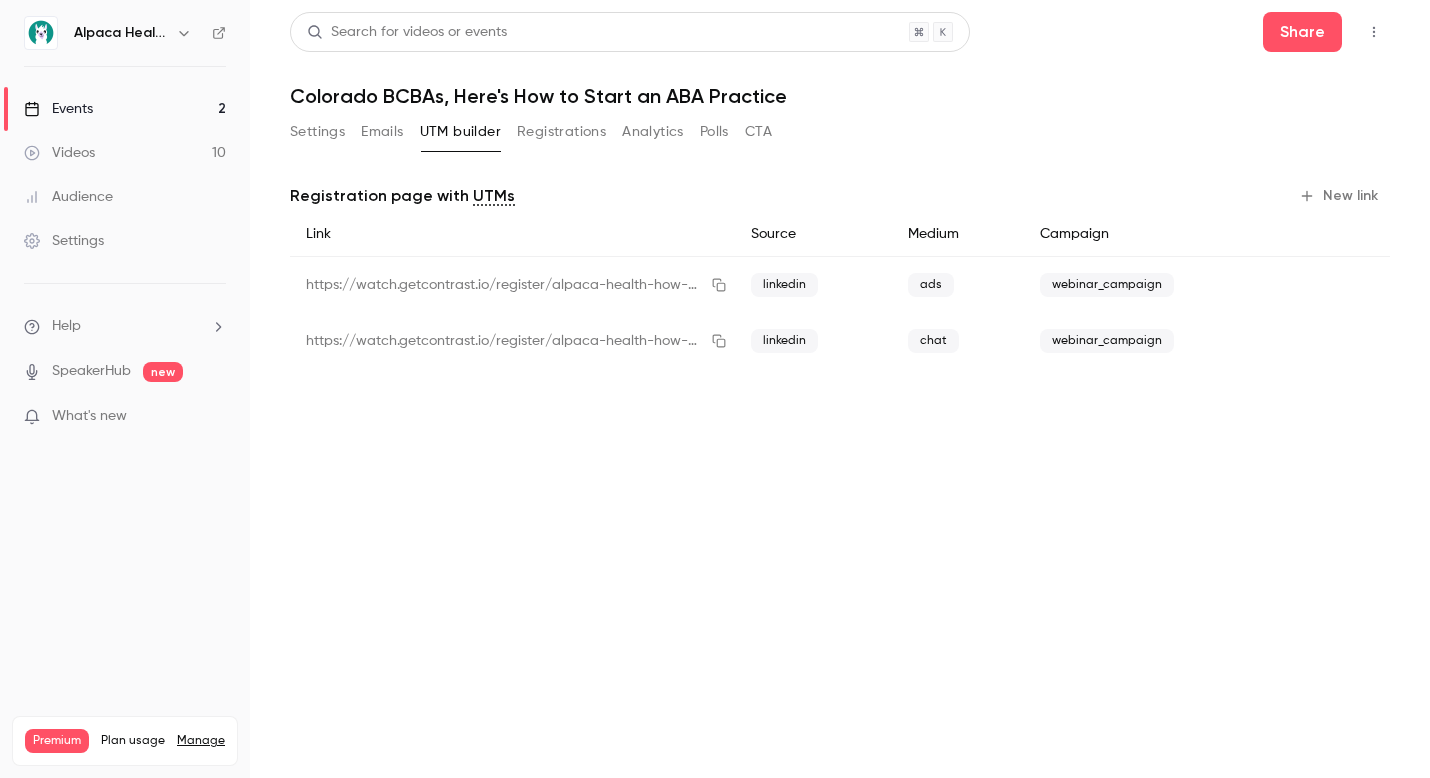 click on "Videos 10" at bounding box center (125, 153) 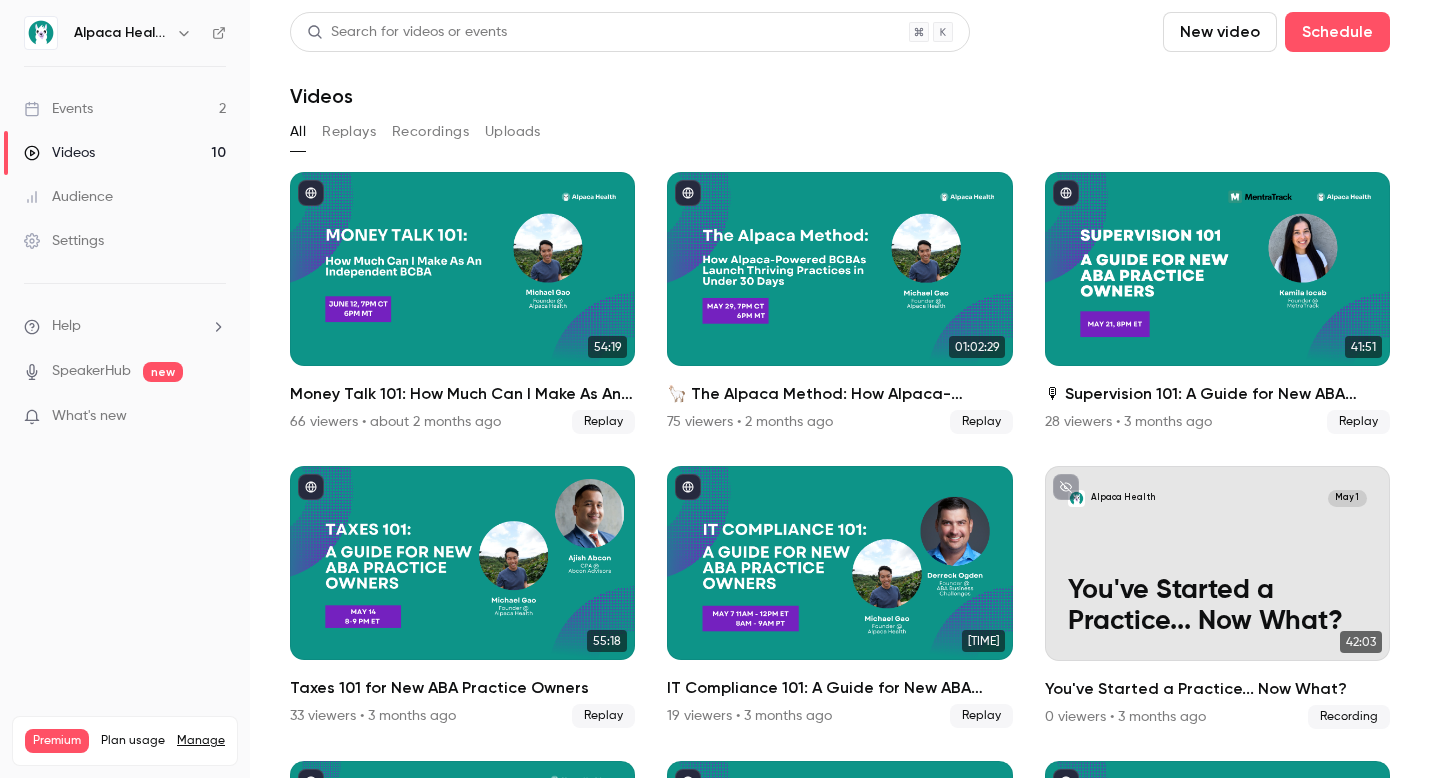 click on "Events 2" at bounding box center [125, 109] 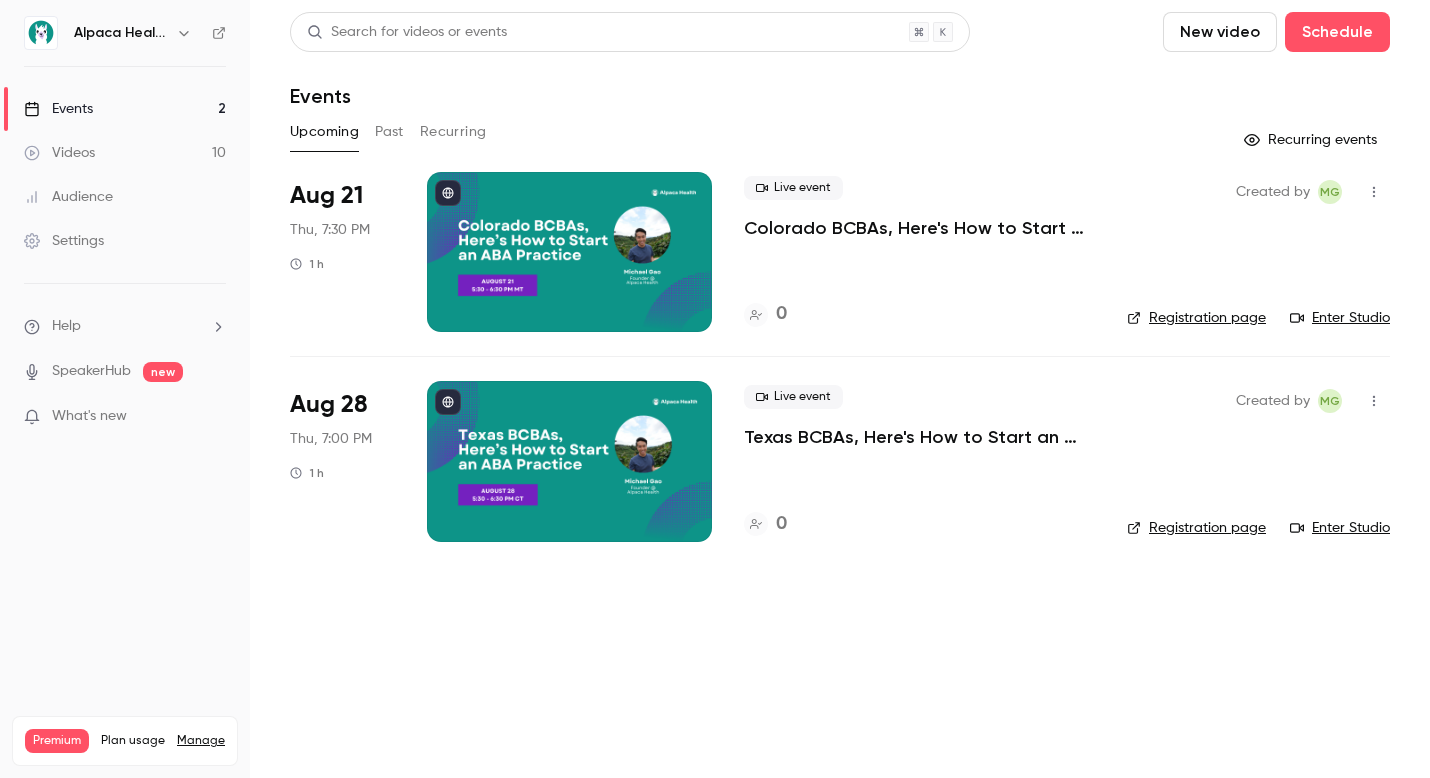 click on "Live event Texas BCBAs, Here's How to Start an ABA Practice 0" at bounding box center [919, 461] 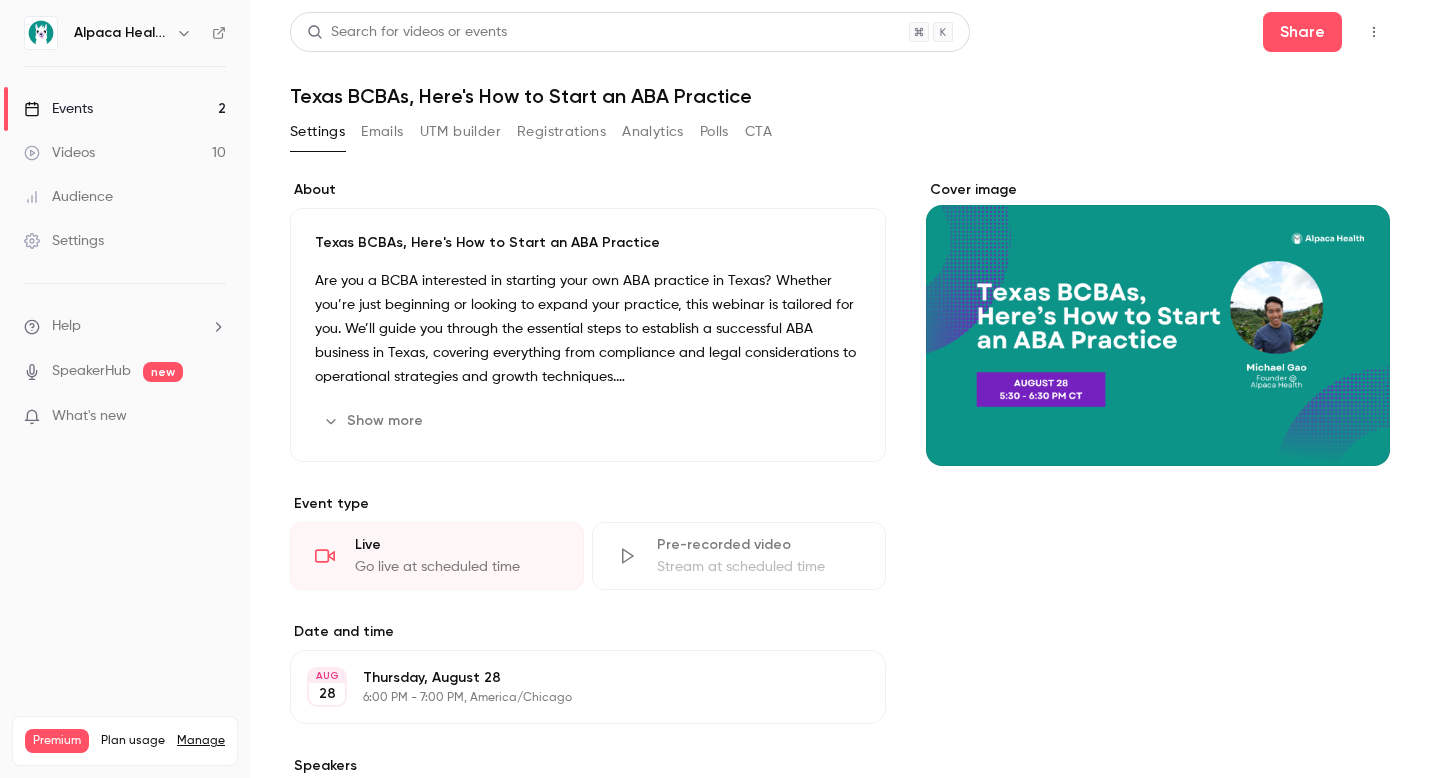 click on "Registrations" at bounding box center (561, 132) 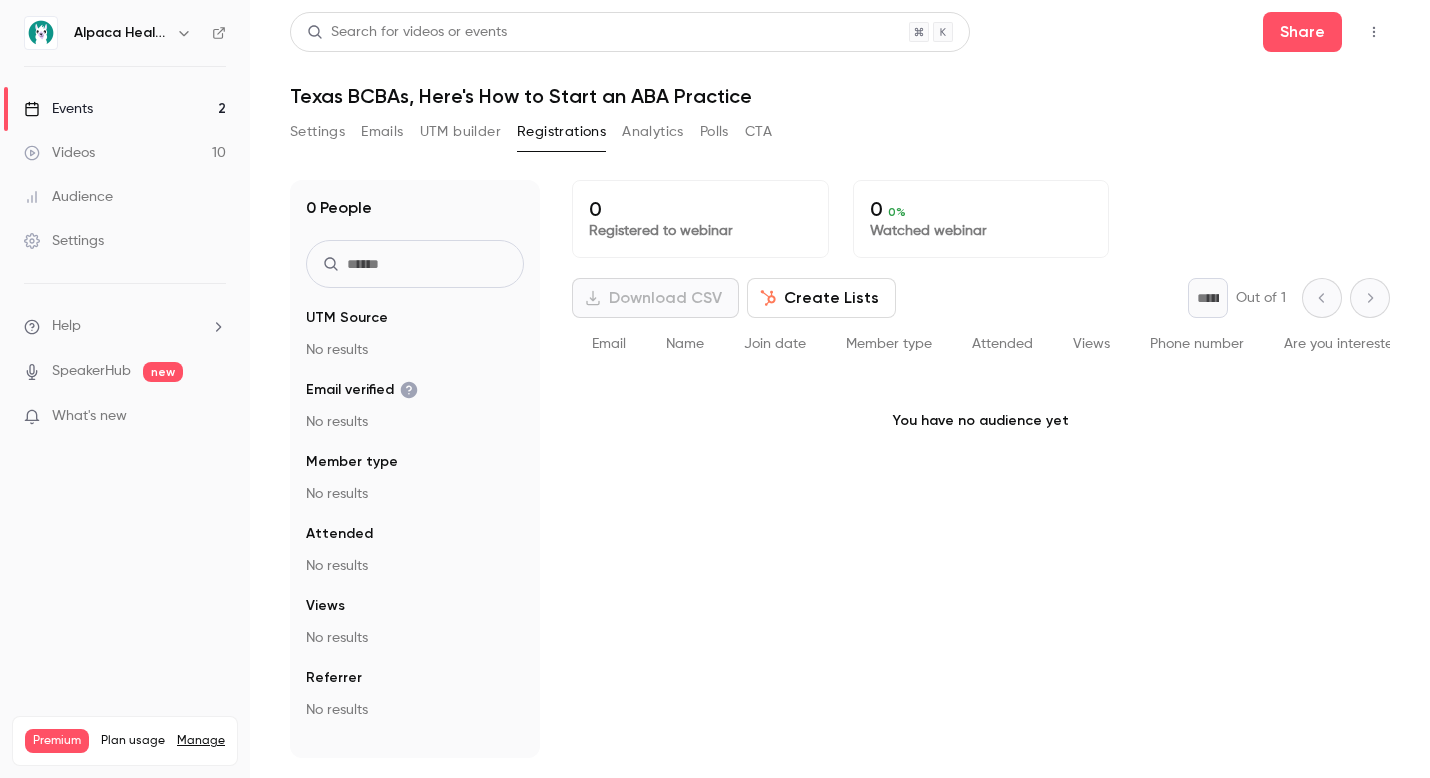 click on "UTM builder" at bounding box center (460, 132) 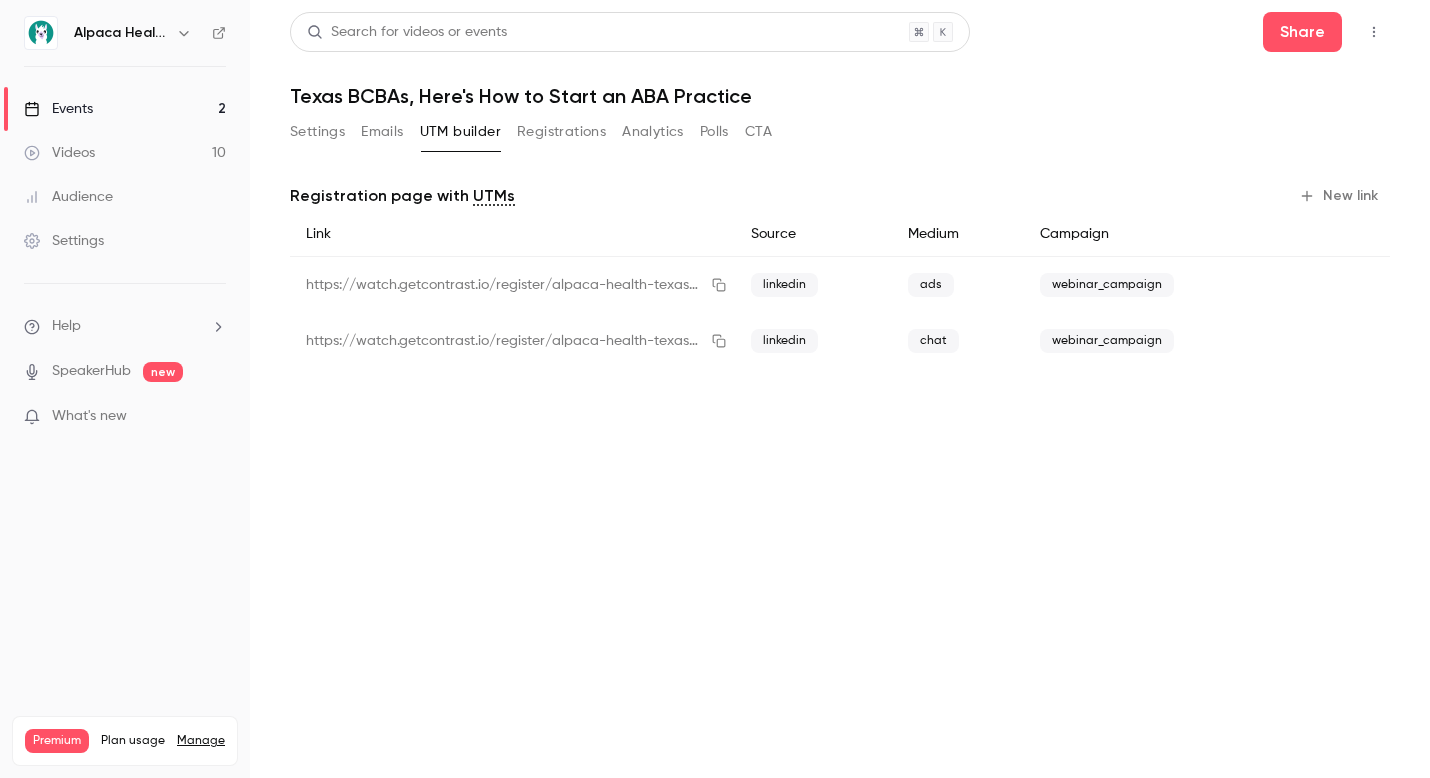 click on "Emails" at bounding box center (382, 132) 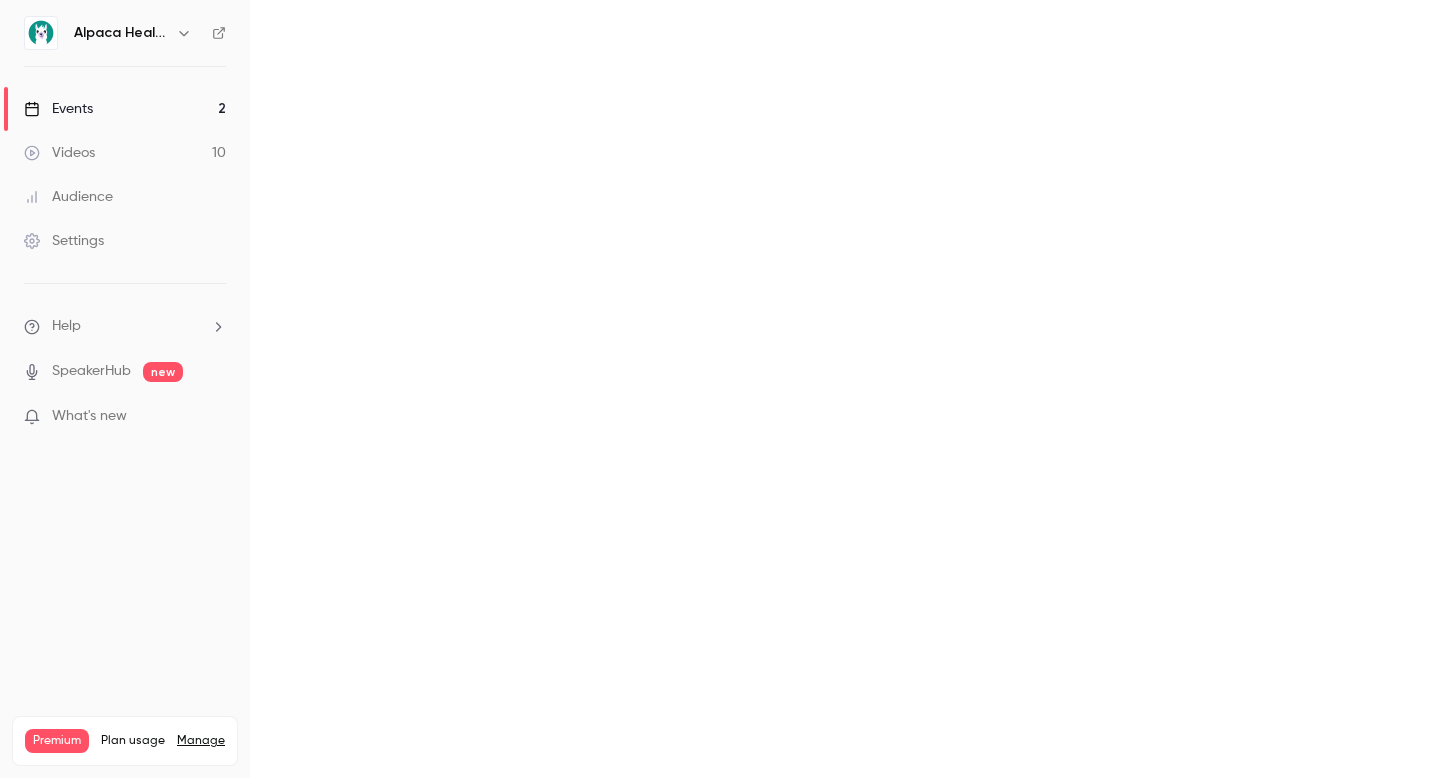click on "Search for videos or events Share Texas BCBAs, Here's How to Start an ABA Practice Settings Emails UTM builder Registrations Analytics Polls CTA Registration page with UTMs New link Link Source Medium Campaign https://watch.getcontrast.io/register/alpaca-health-texas-bcbas-here-s-how-to-start-an-aba-practice?utm_source=[SOURCE] Medium=[MEDIUM] Campaign=[CAMPAIGN] [SOURCE] [MEDIUM] [CAMPAIGN] https://watch.getcontrast.io/register/alpaca-health-texas-bcbas-here-s-how-to-start-an-aba-practice?utm_source=[SOURCE] Medium=[MEDIUM] Campaign=[CAMPAIGN] [SOURCE] [MEDIUM] [CAMPAIGN]" at bounding box center (840, 389) 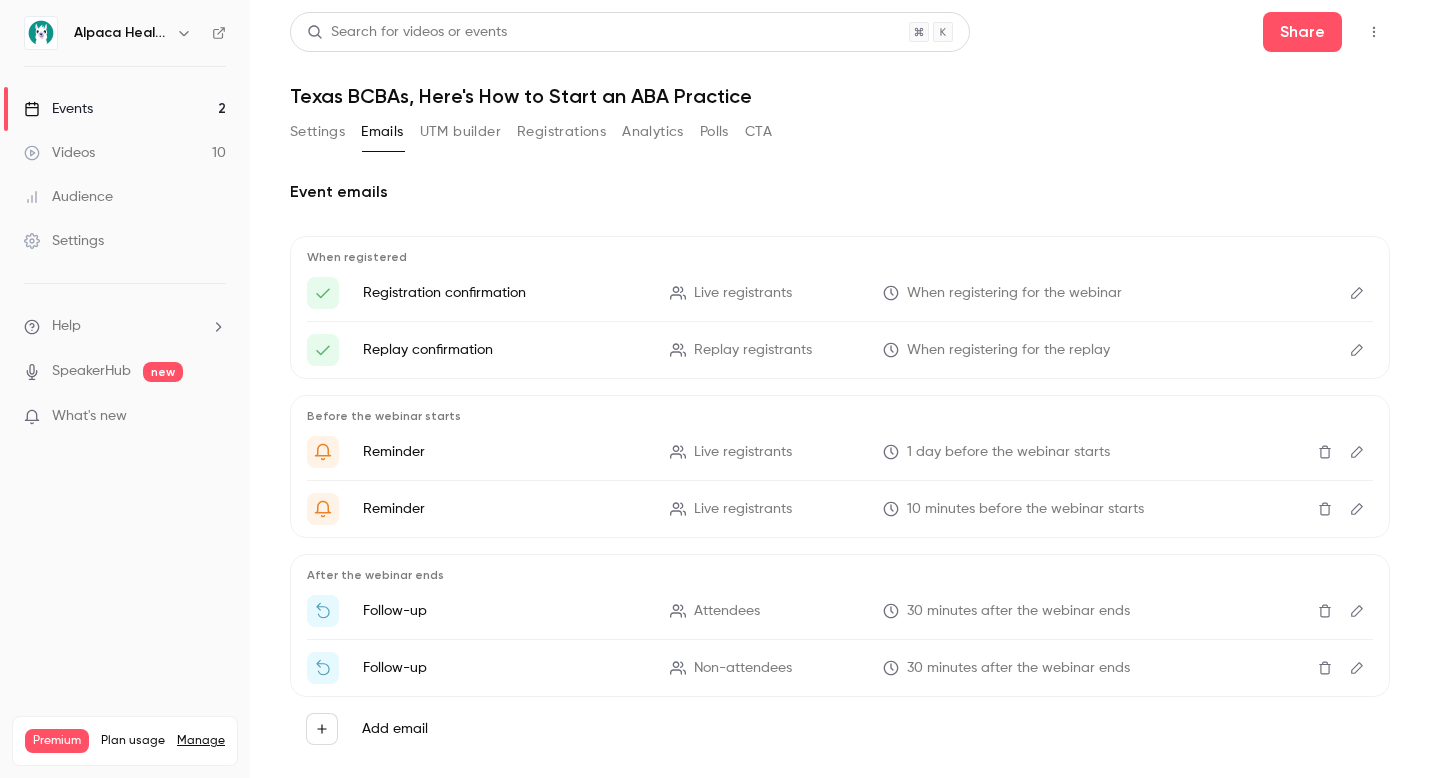 click on "UTM builder" at bounding box center [460, 132] 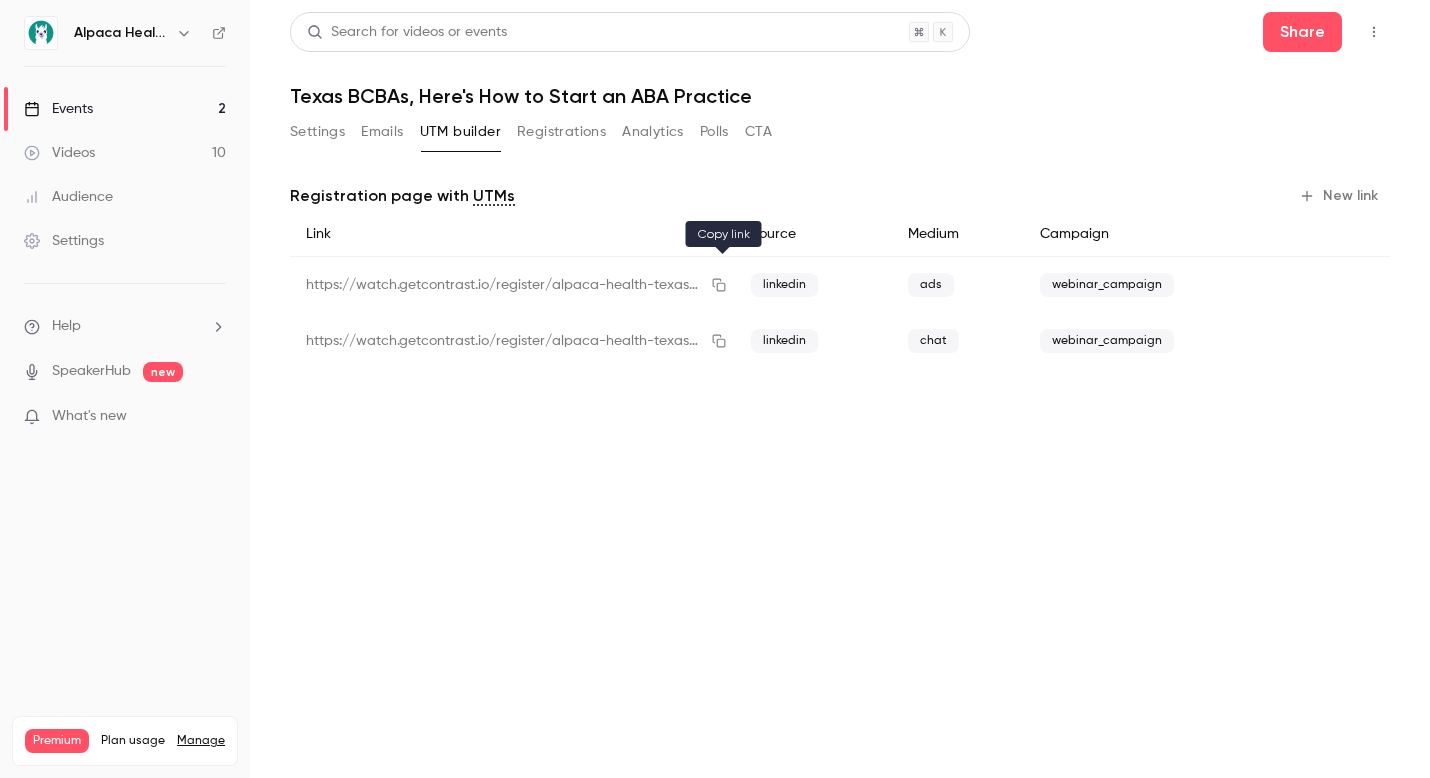 click 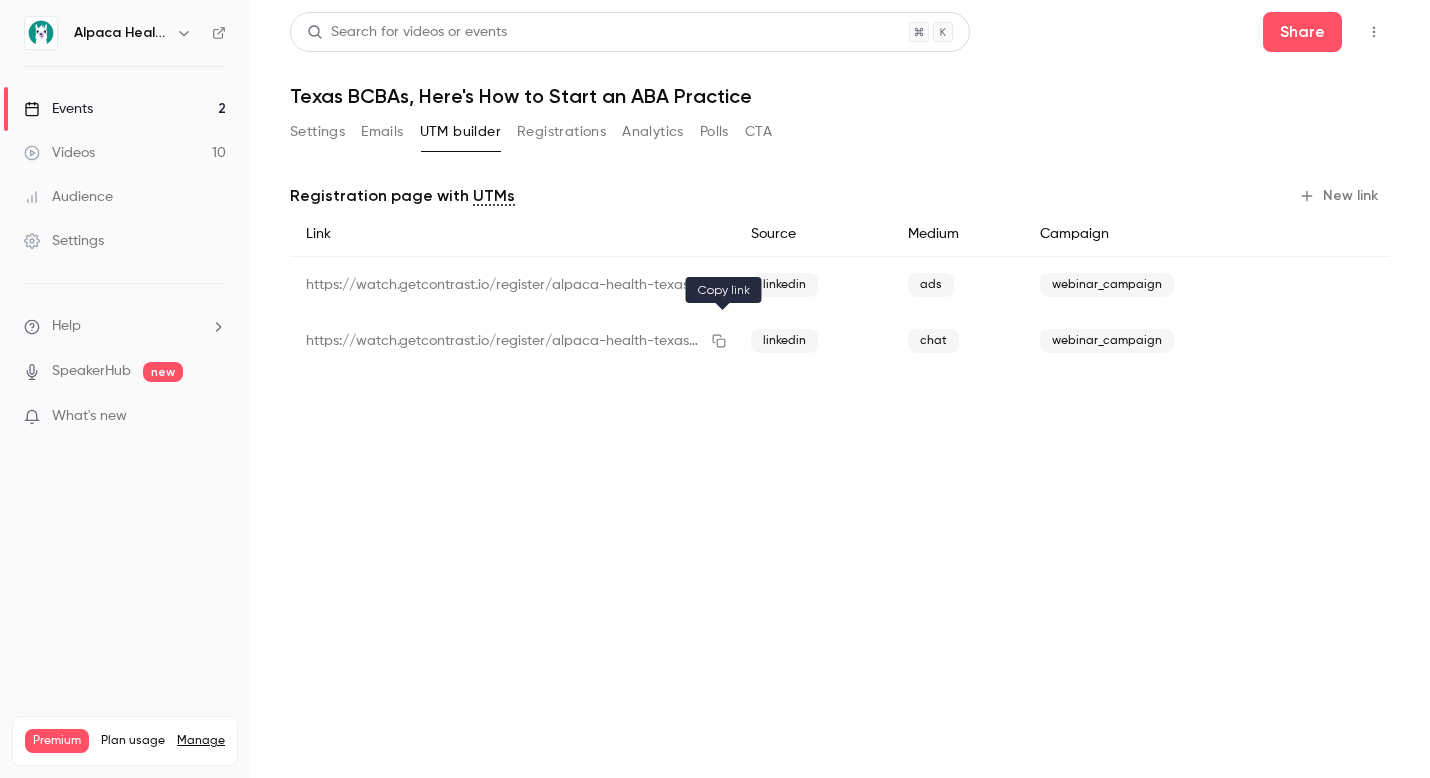 click 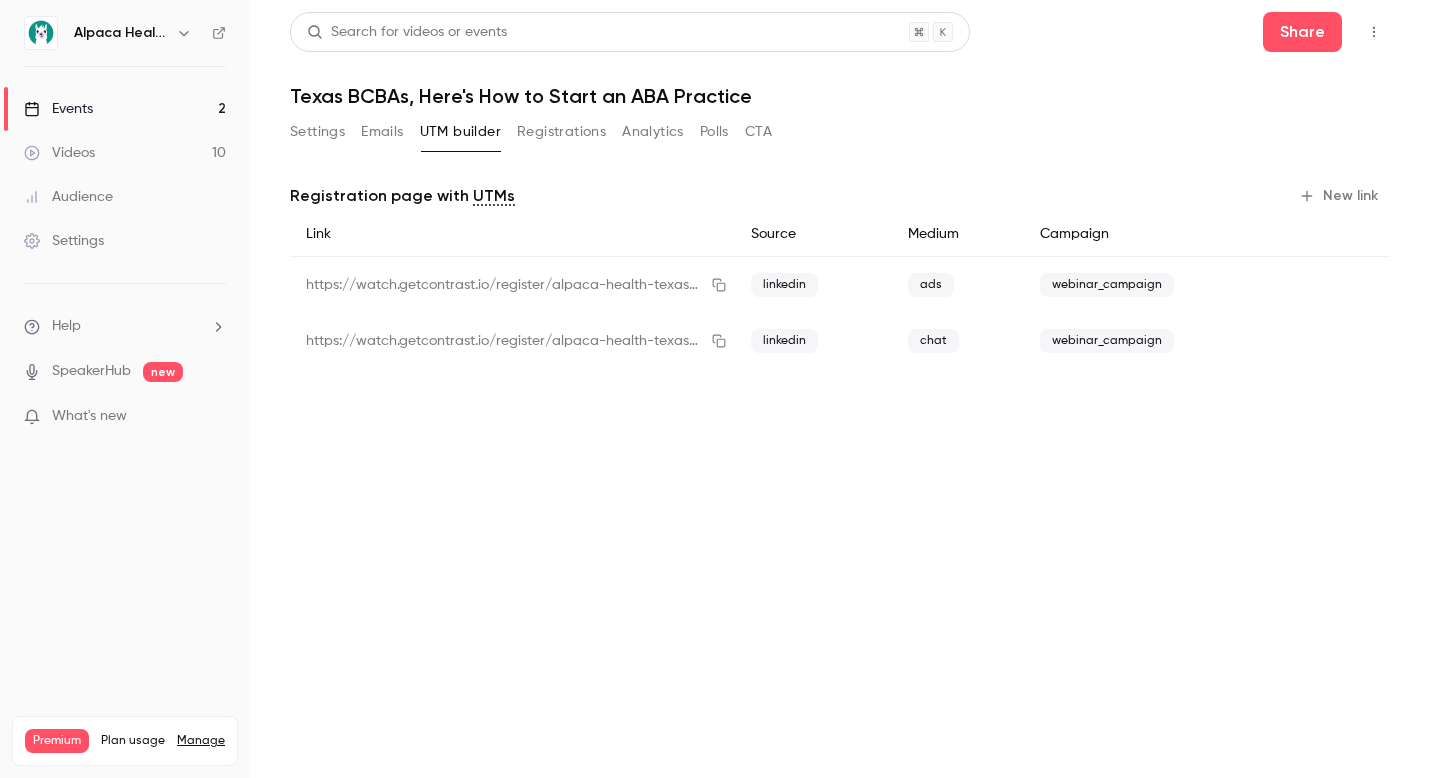 click on "Settings" at bounding box center (125, 241) 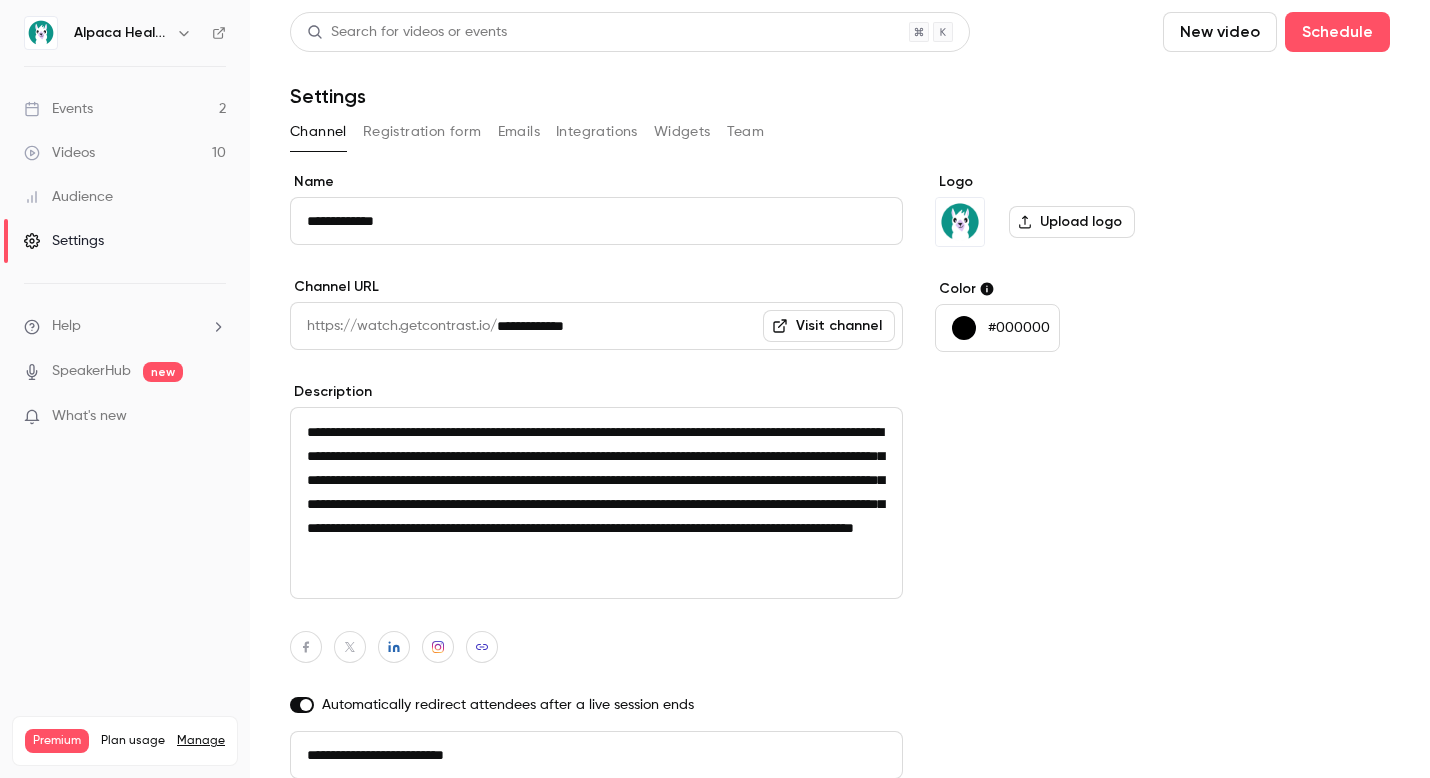 scroll, scrollTop: 1, scrollLeft: 0, axis: vertical 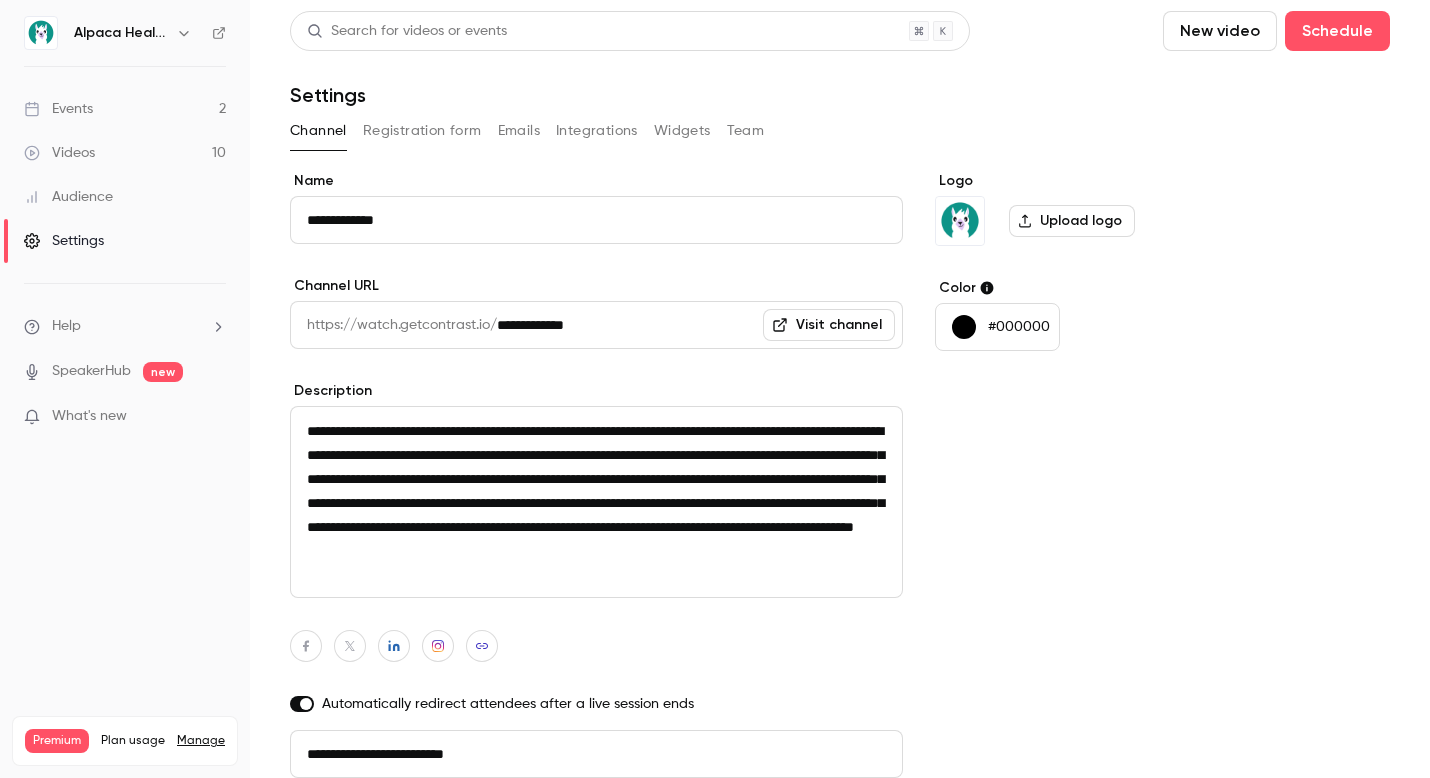 click on "Team" at bounding box center [746, 131] 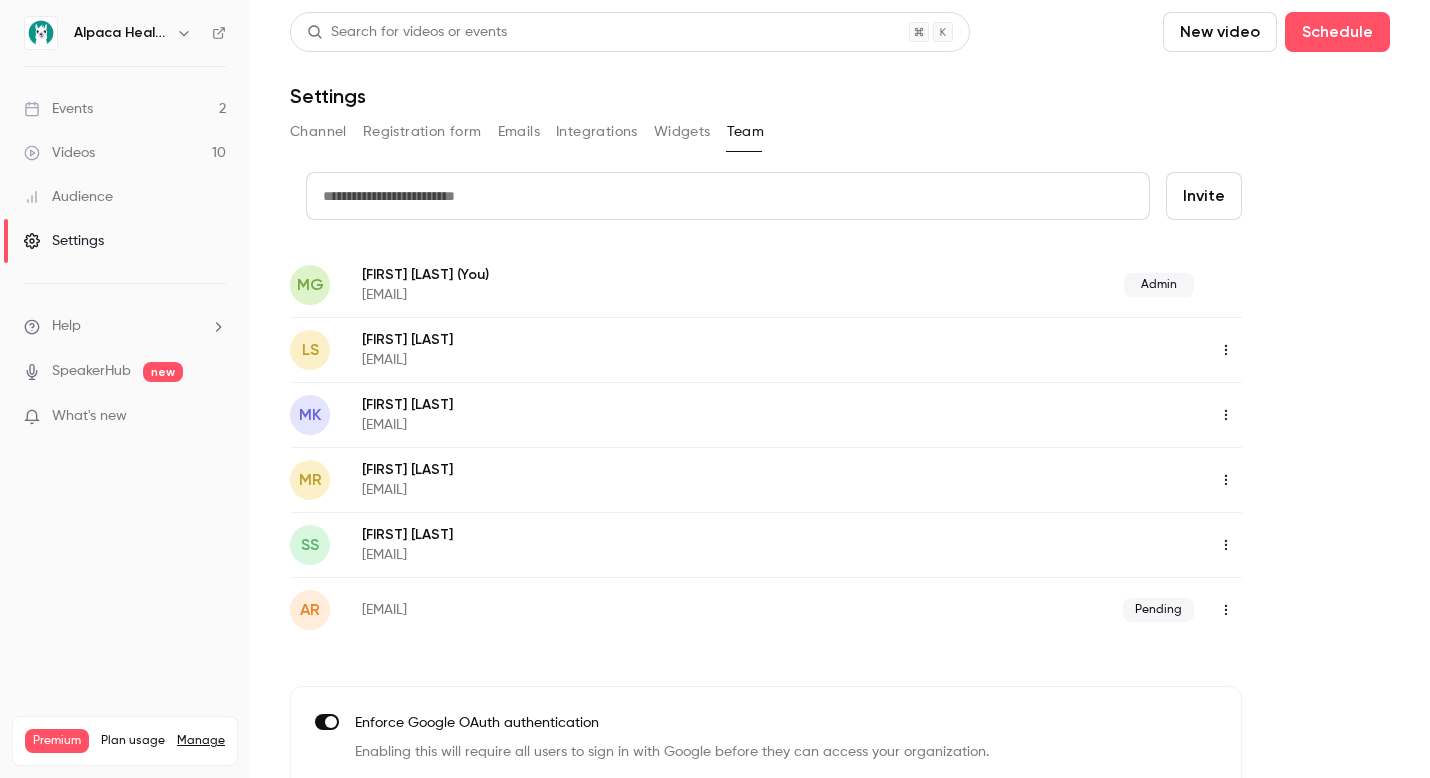 click at bounding box center [728, 196] 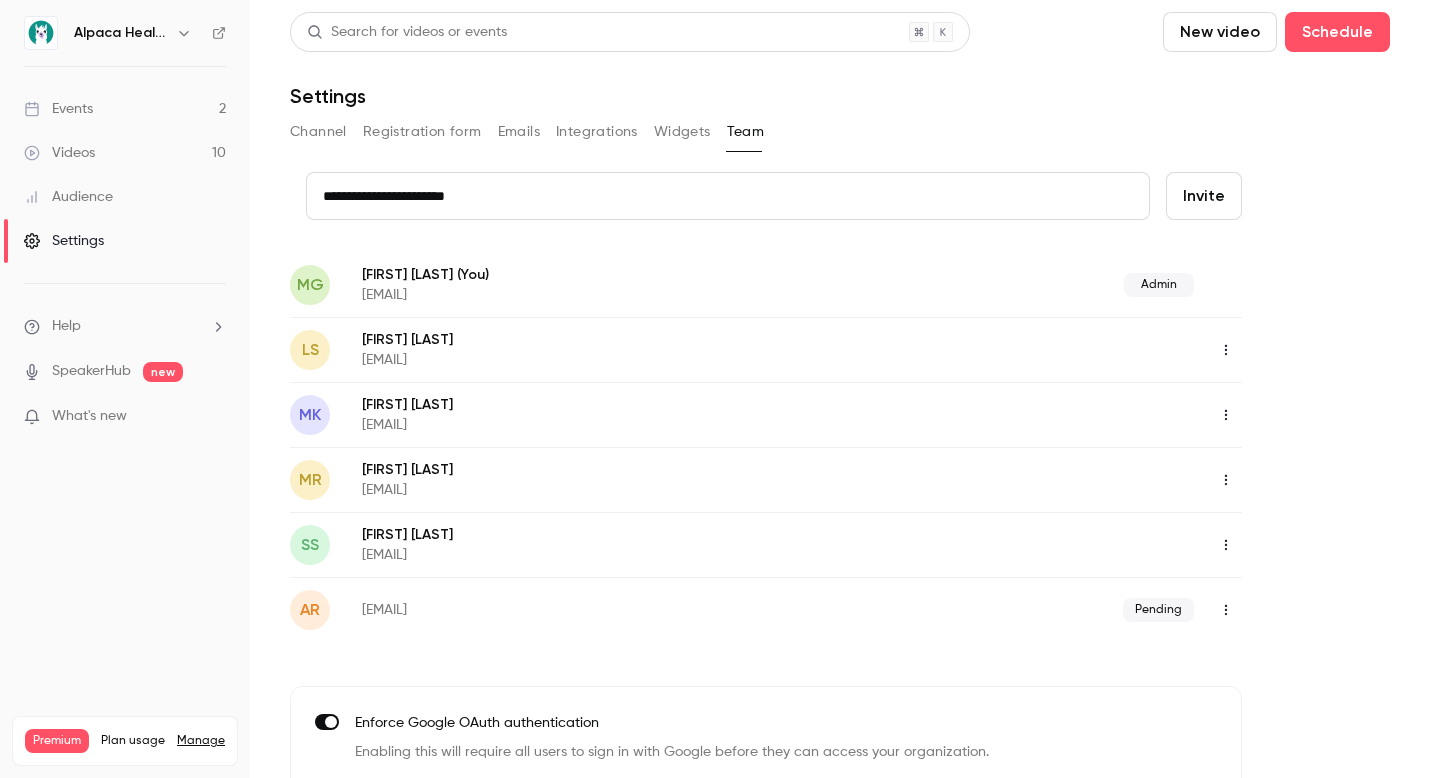 type on "**********" 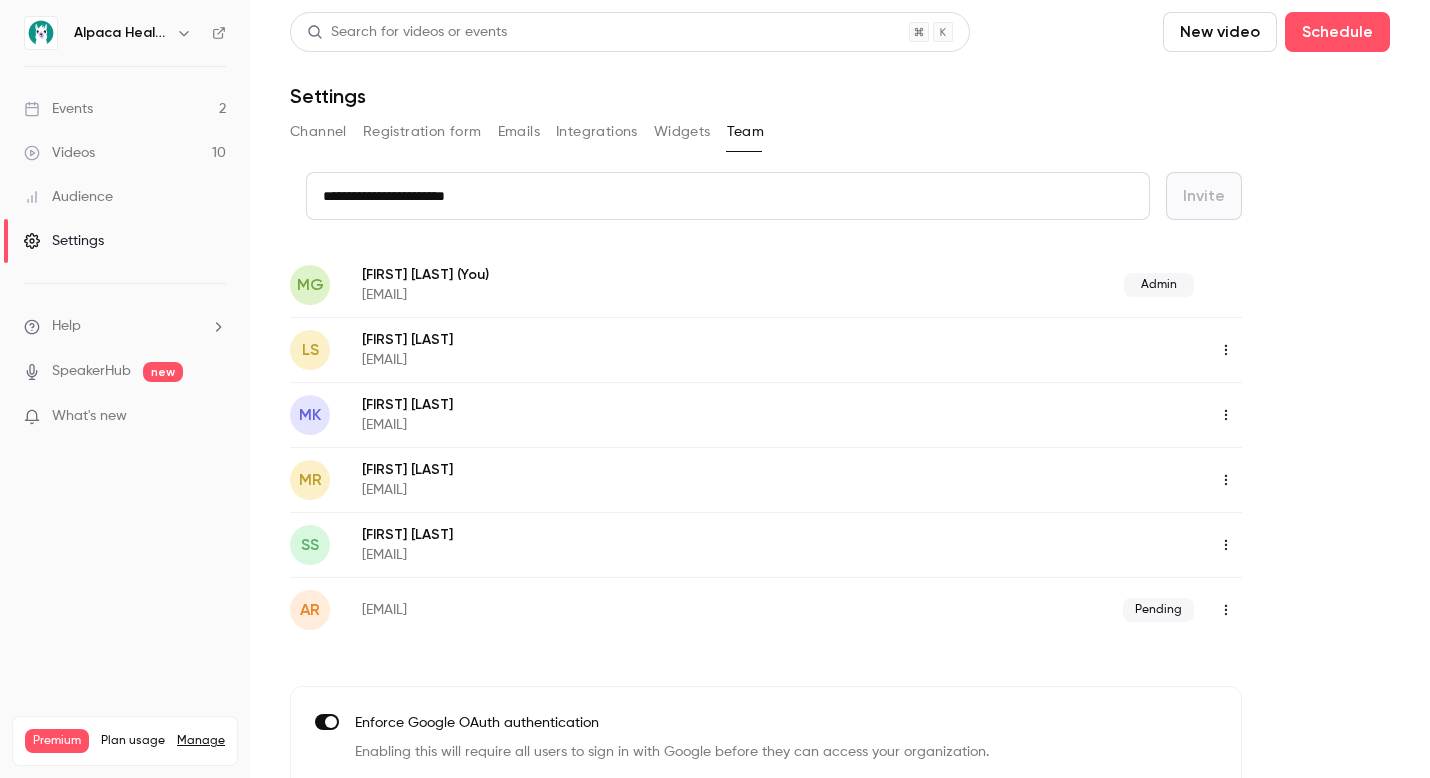type 